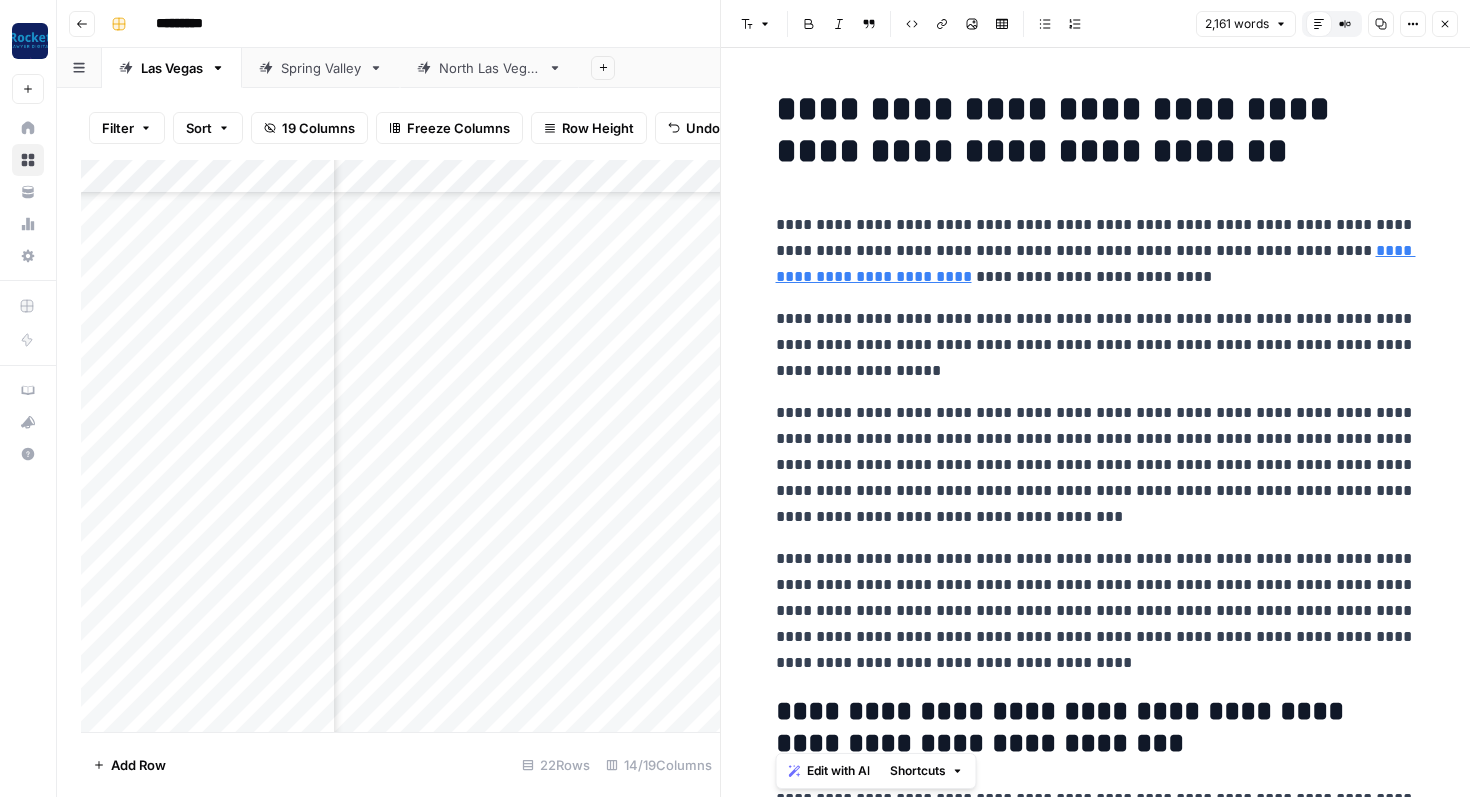 scroll, scrollTop: 0, scrollLeft: 0, axis: both 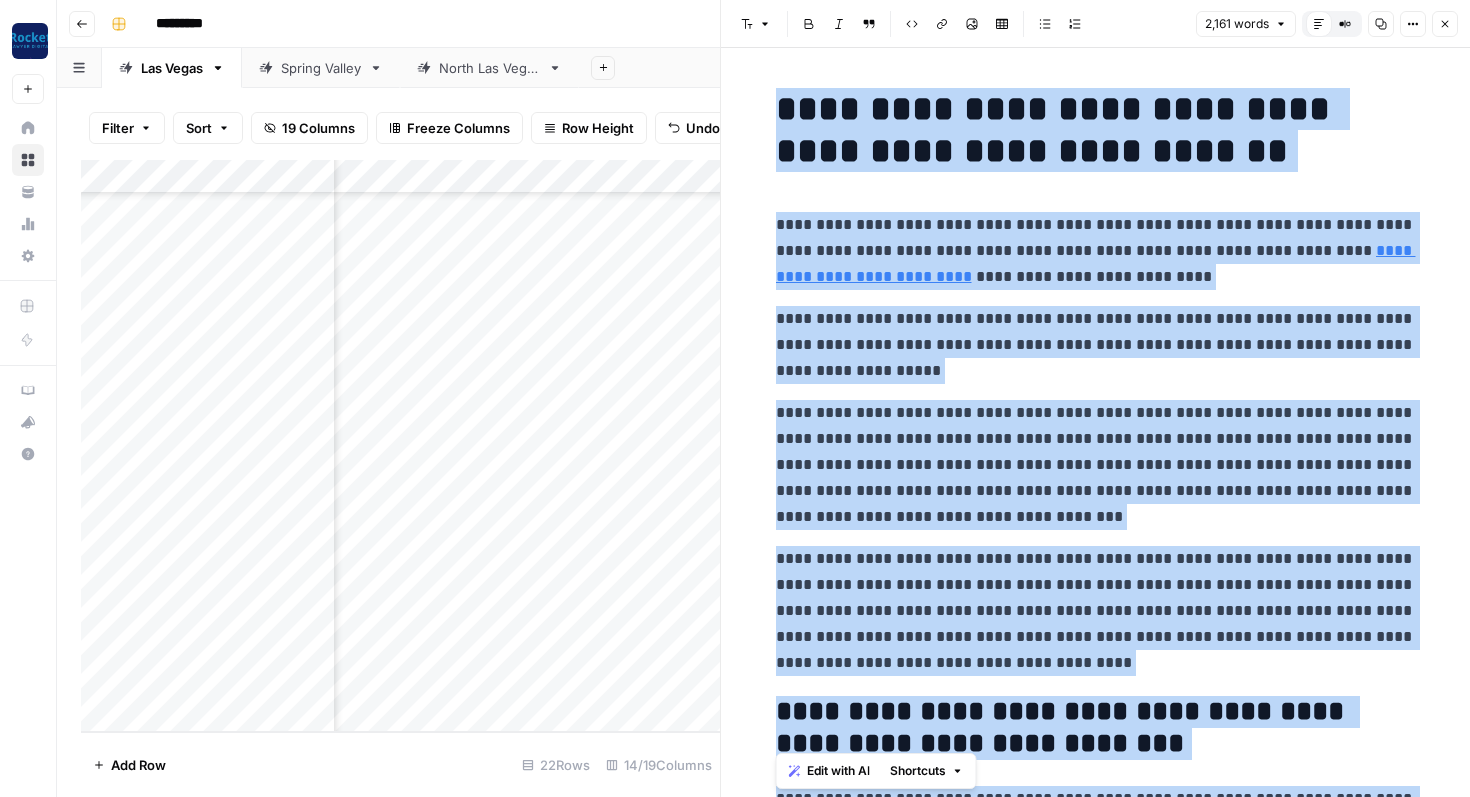 click on "Close" at bounding box center (1445, 24) 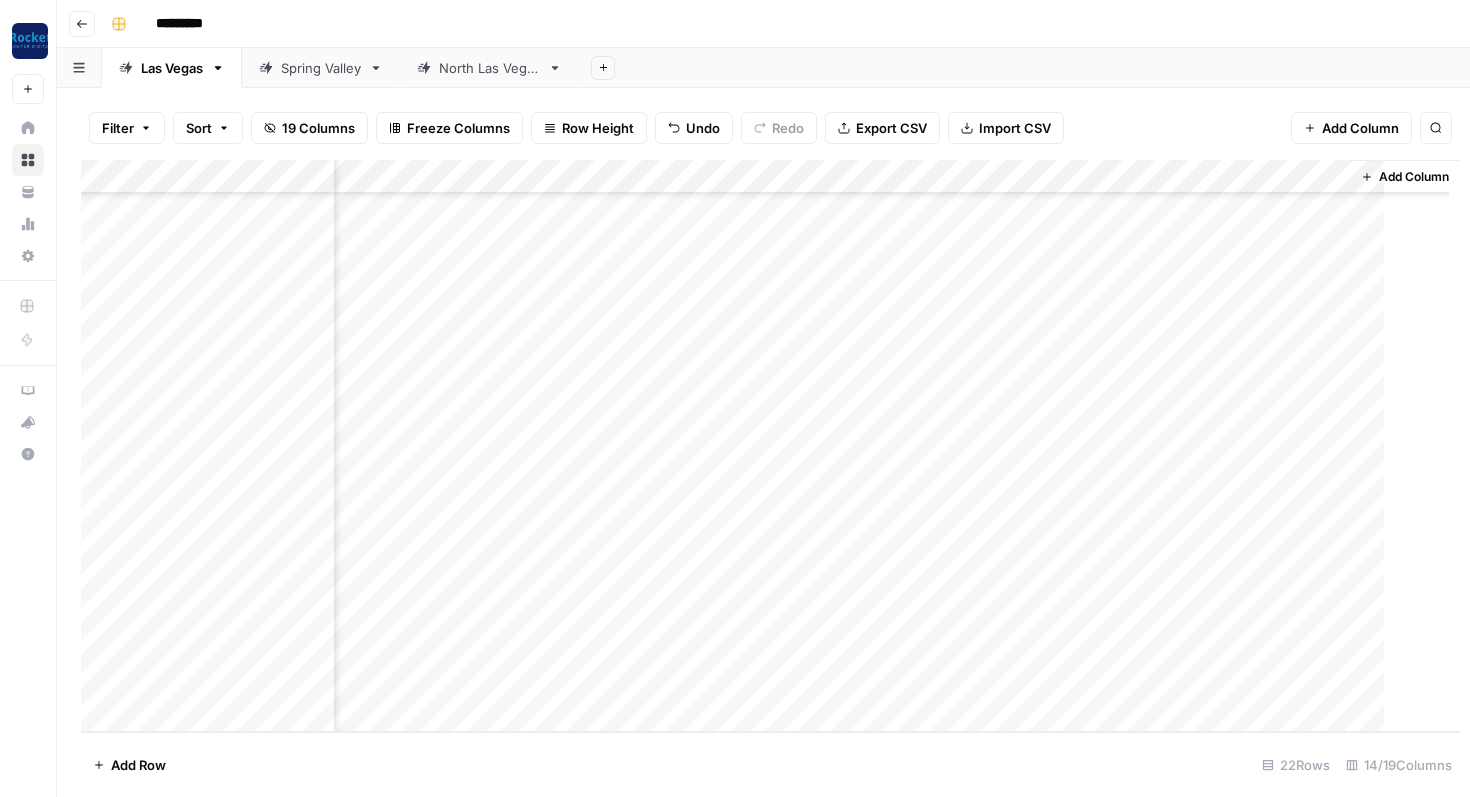 scroll, scrollTop: 242, scrollLeft: 1204, axis: both 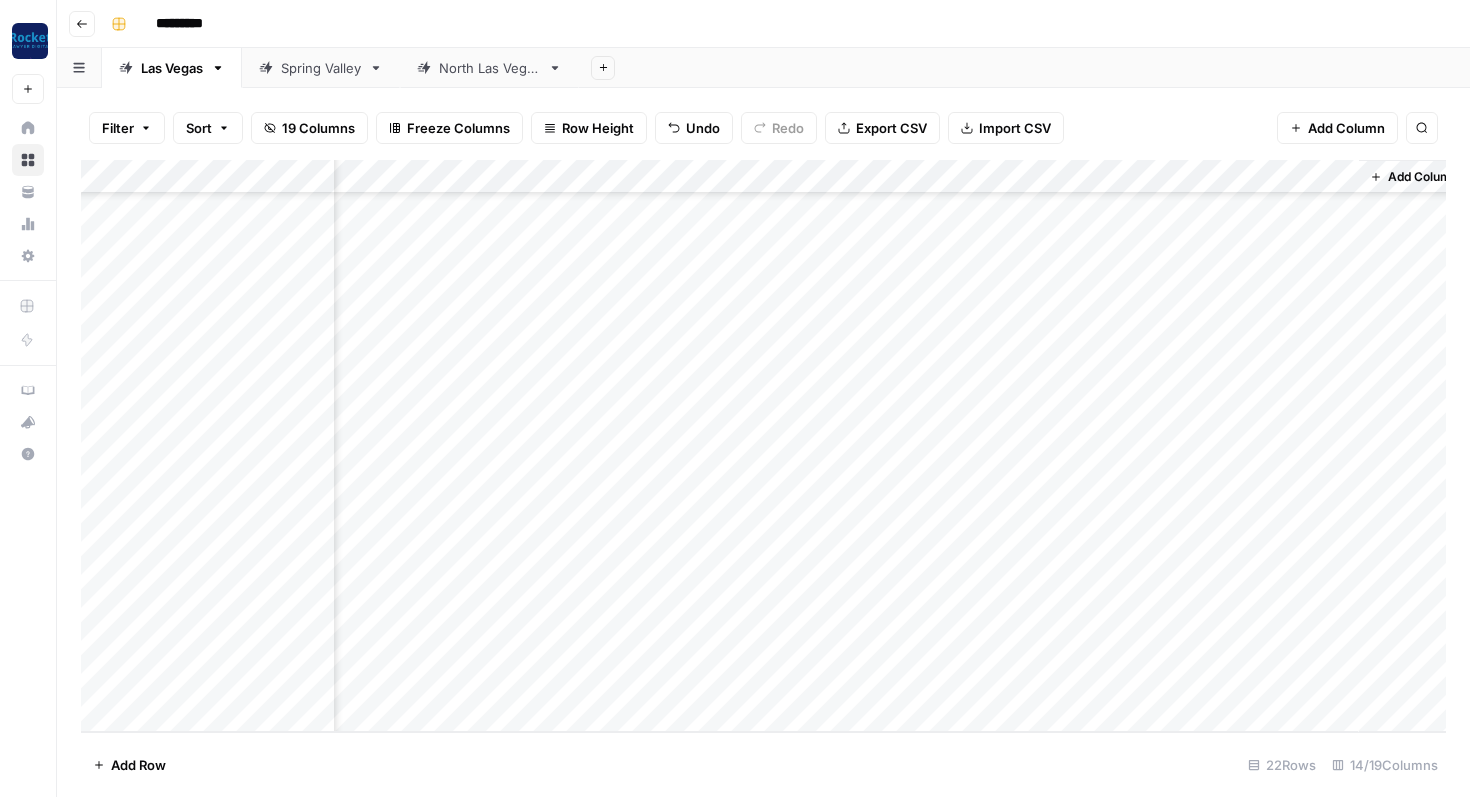 click on "Add Column" at bounding box center [763, 446] 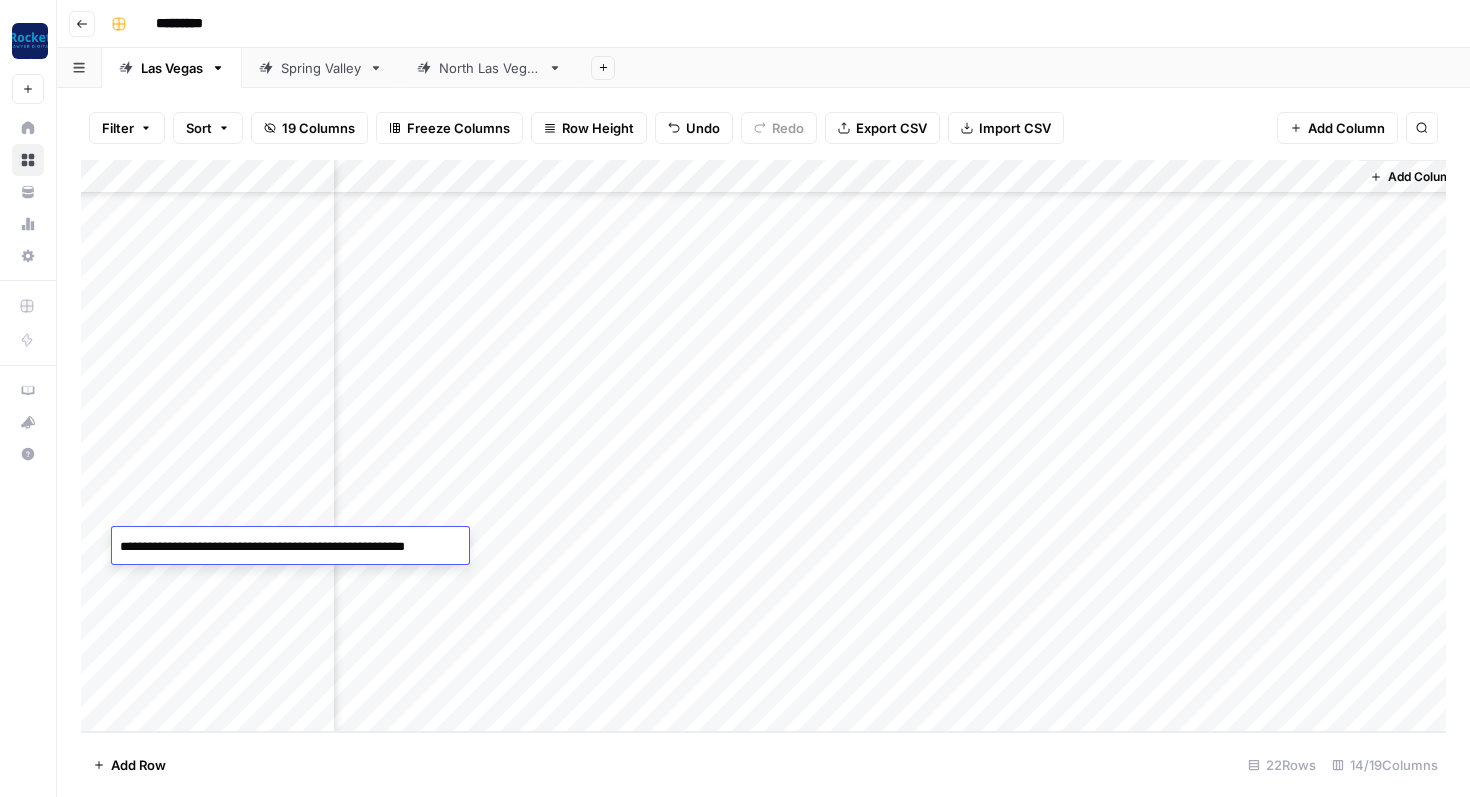 click on "**********" at bounding box center [300, 547] 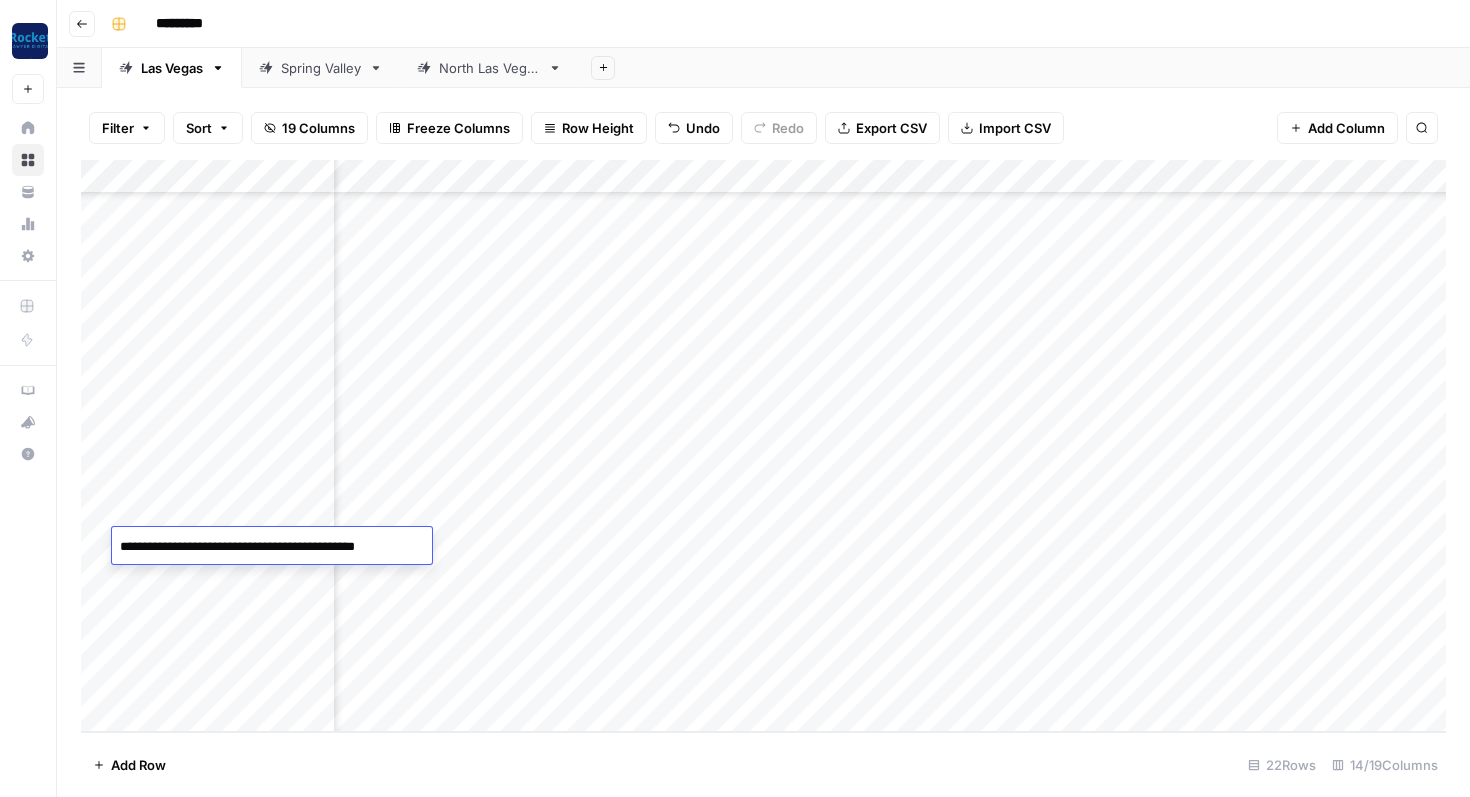scroll, scrollTop: 242, scrollLeft: 424, axis: both 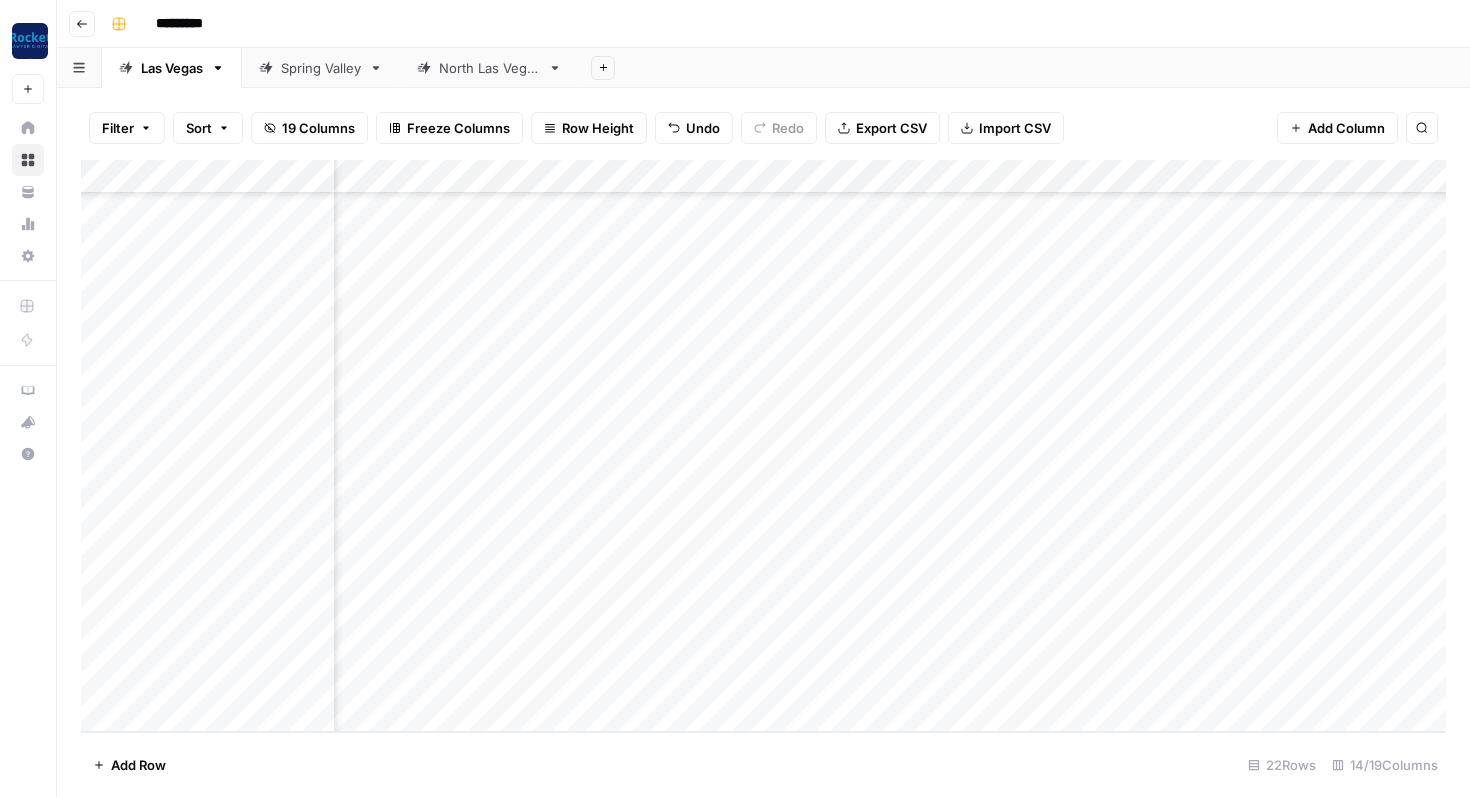 click on "Add Column" at bounding box center [763, 446] 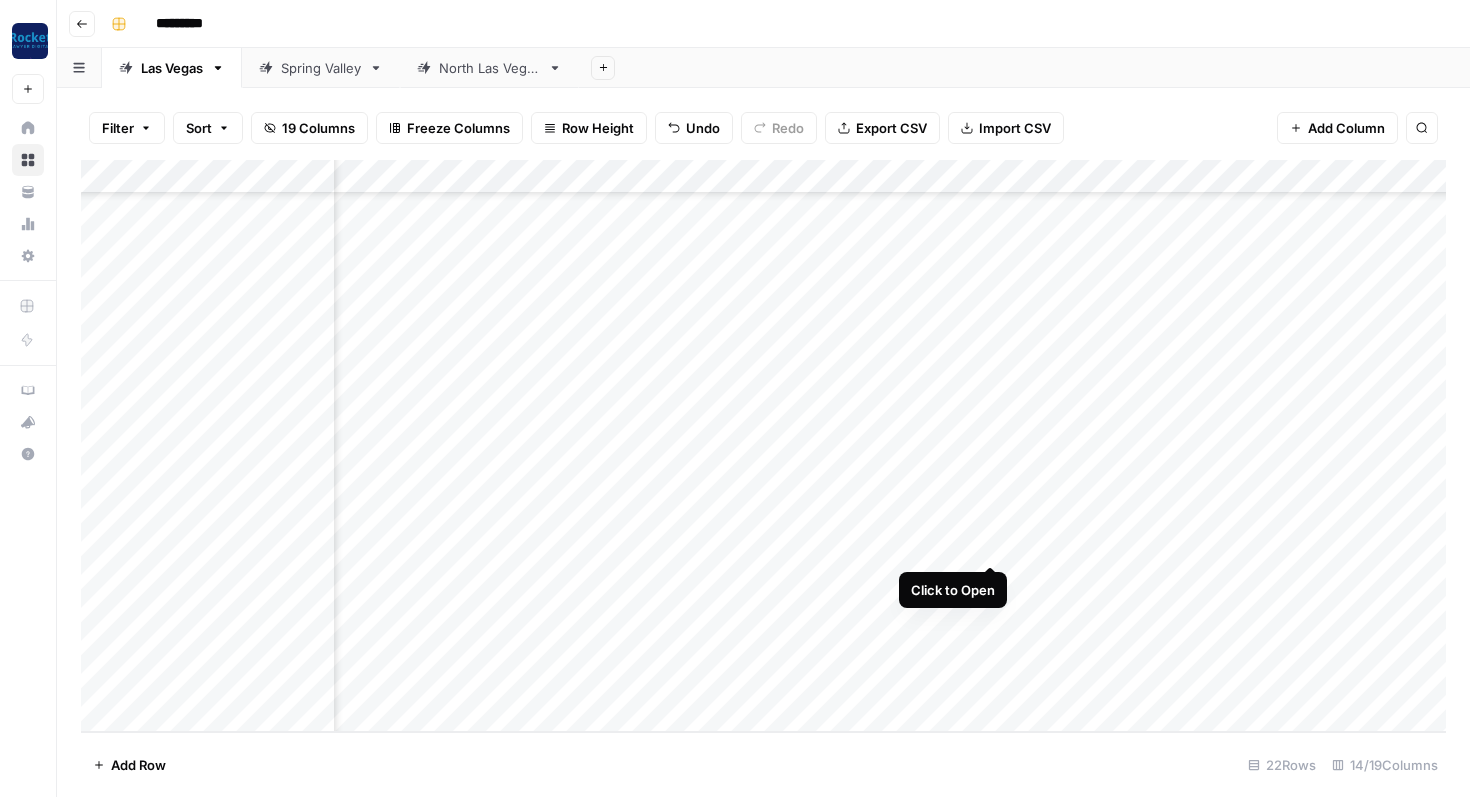 click on "Add Column" at bounding box center (763, 446) 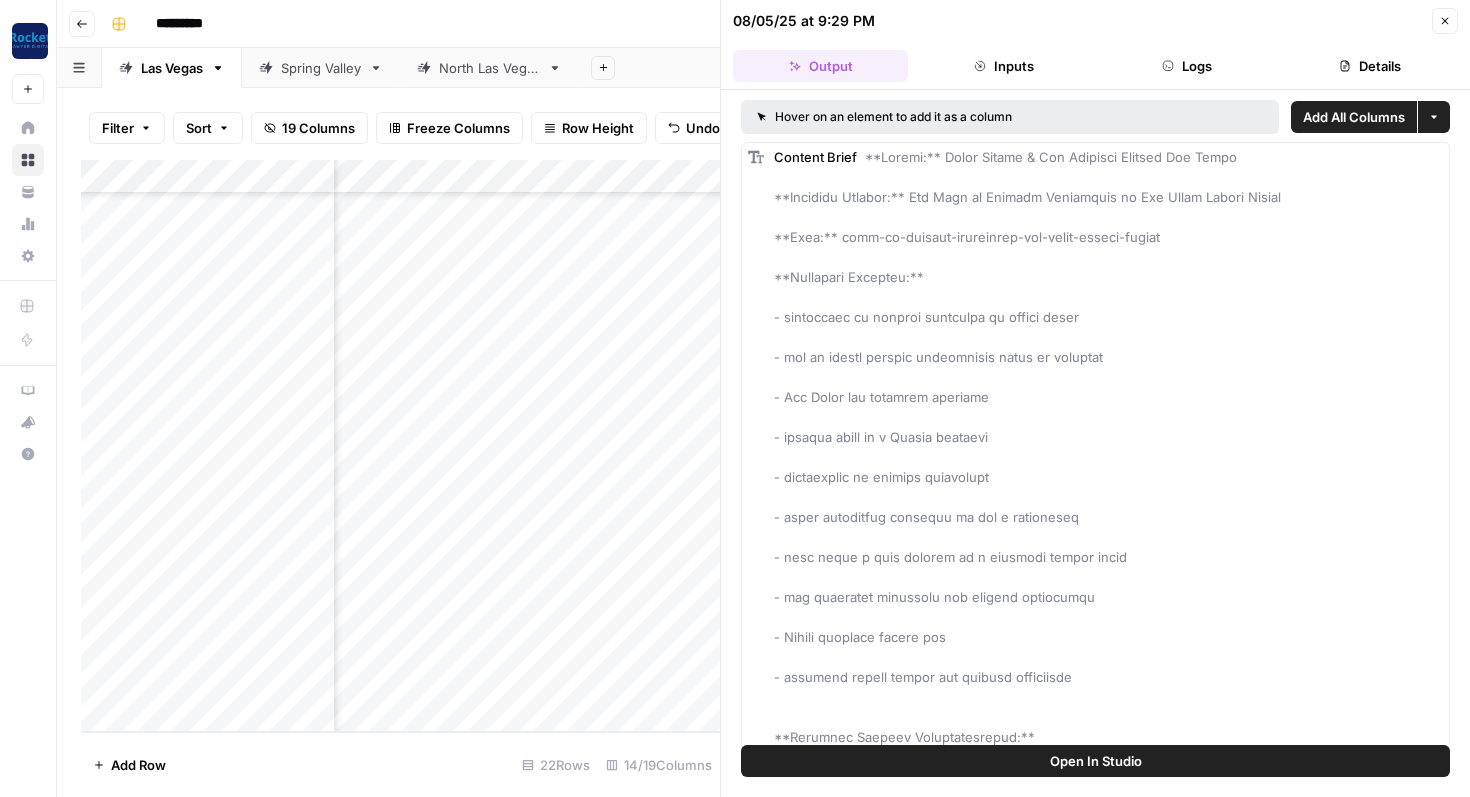 click on "Close" at bounding box center (1445, 21) 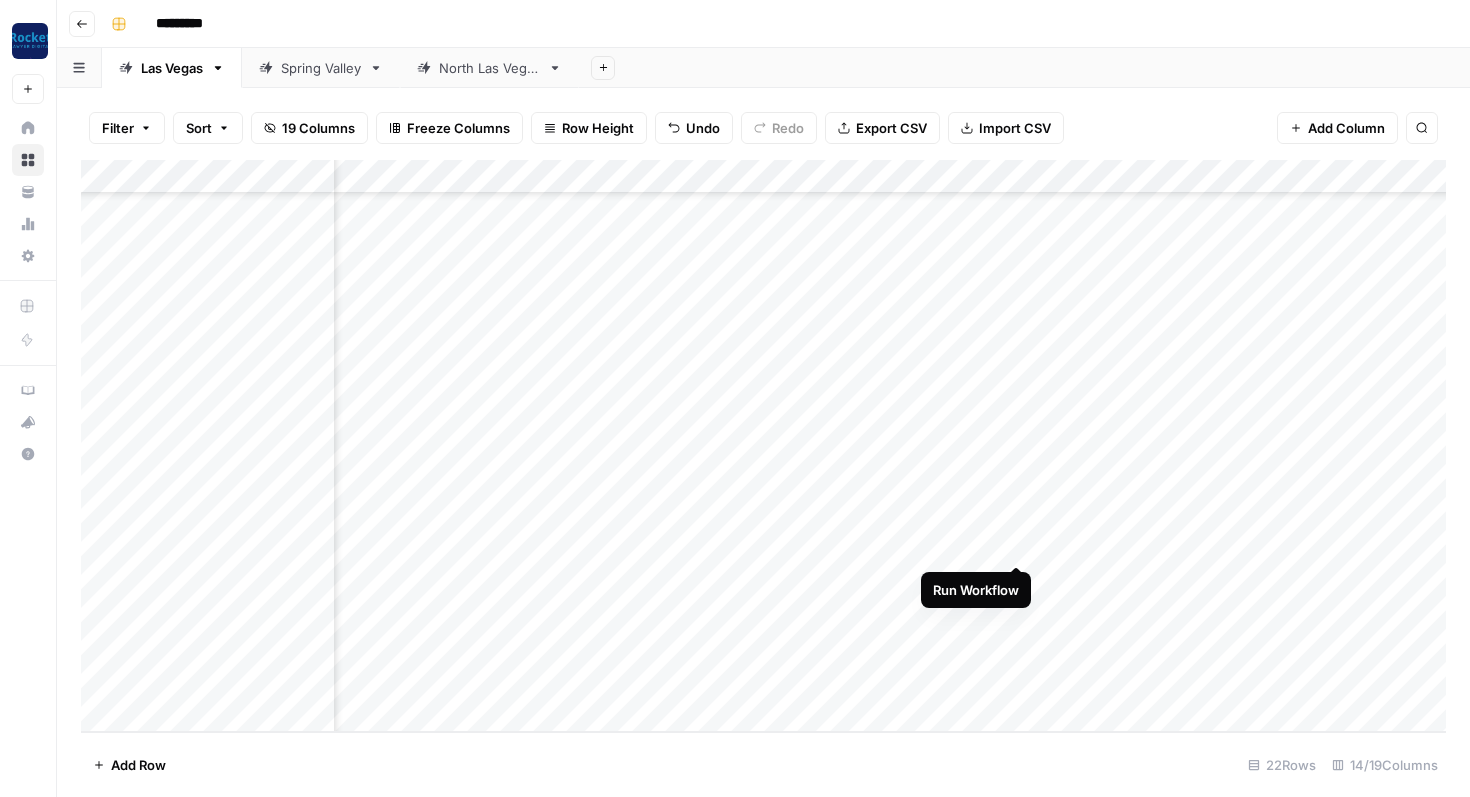 click on "Add Column" at bounding box center [763, 446] 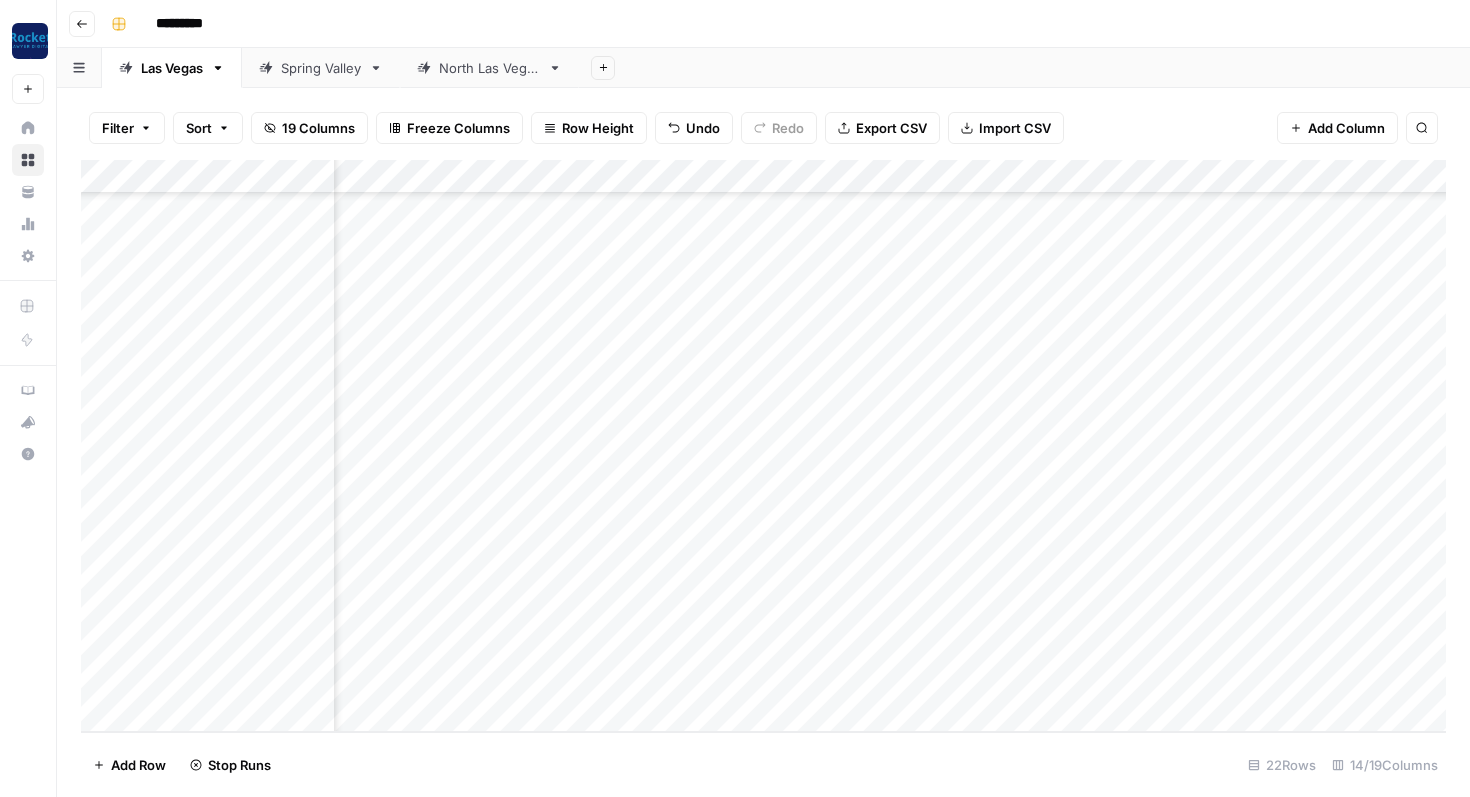click on "Add Column" at bounding box center [763, 446] 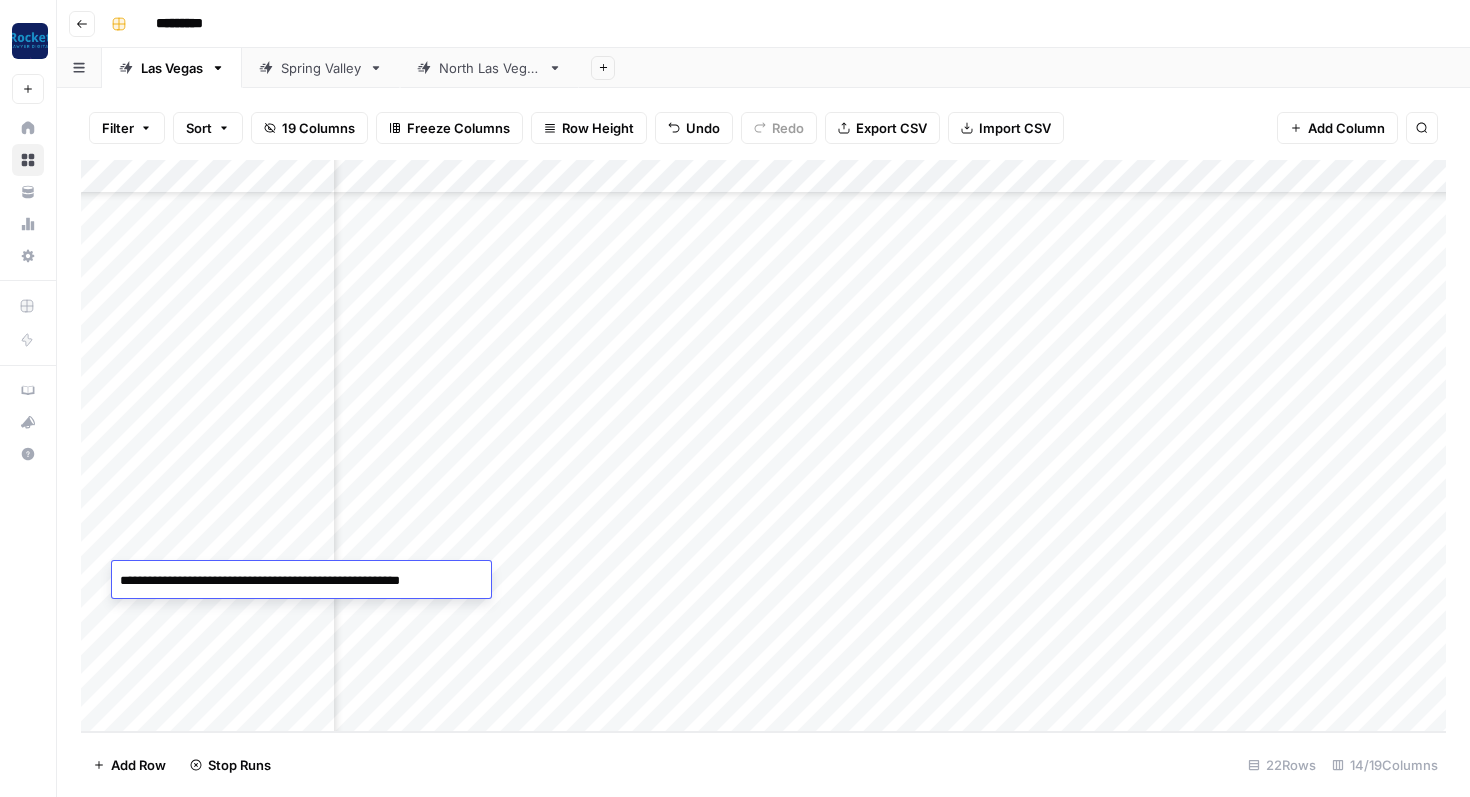 click on "**********" at bounding box center (298, 581) 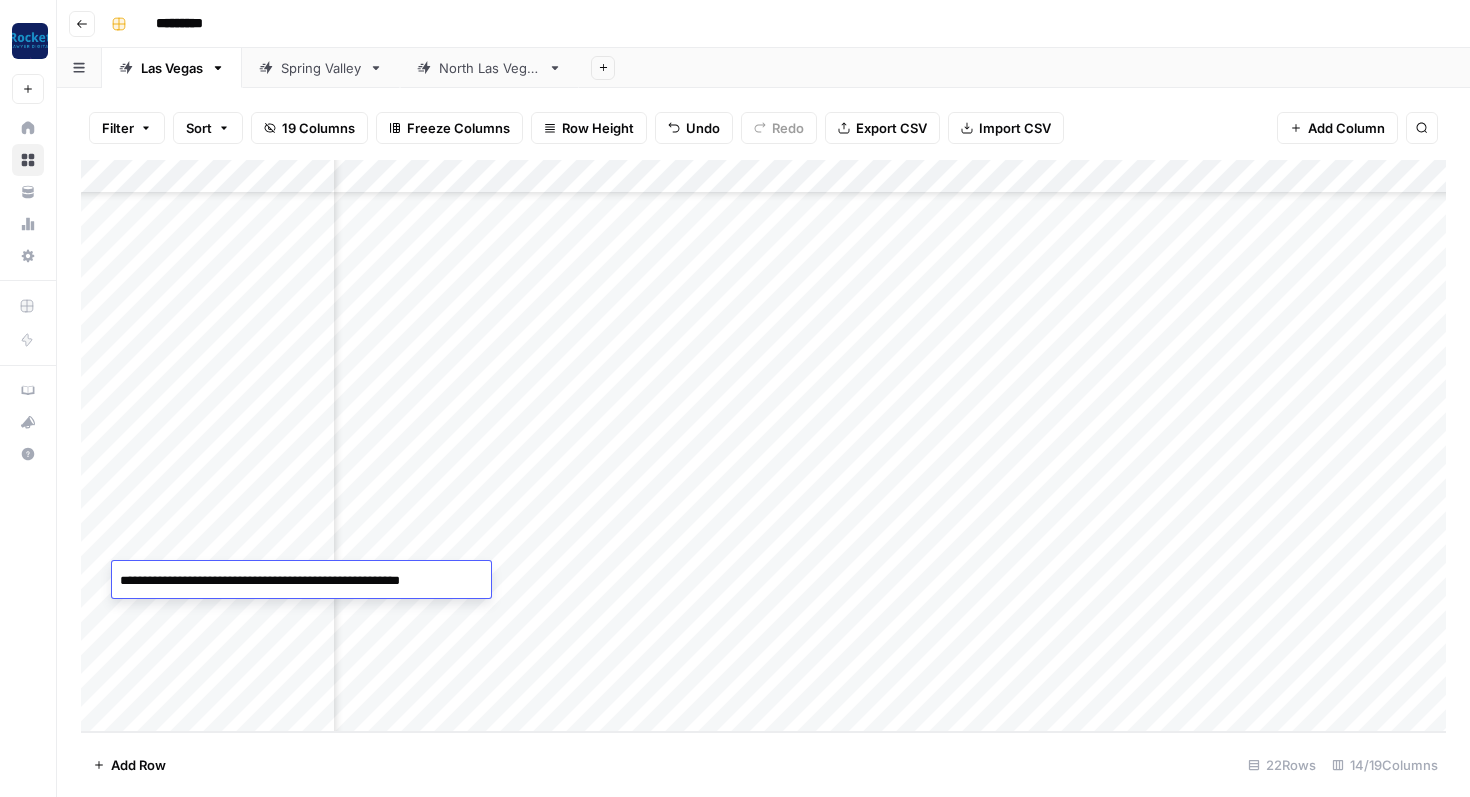 click on "**********" at bounding box center (298, 581) 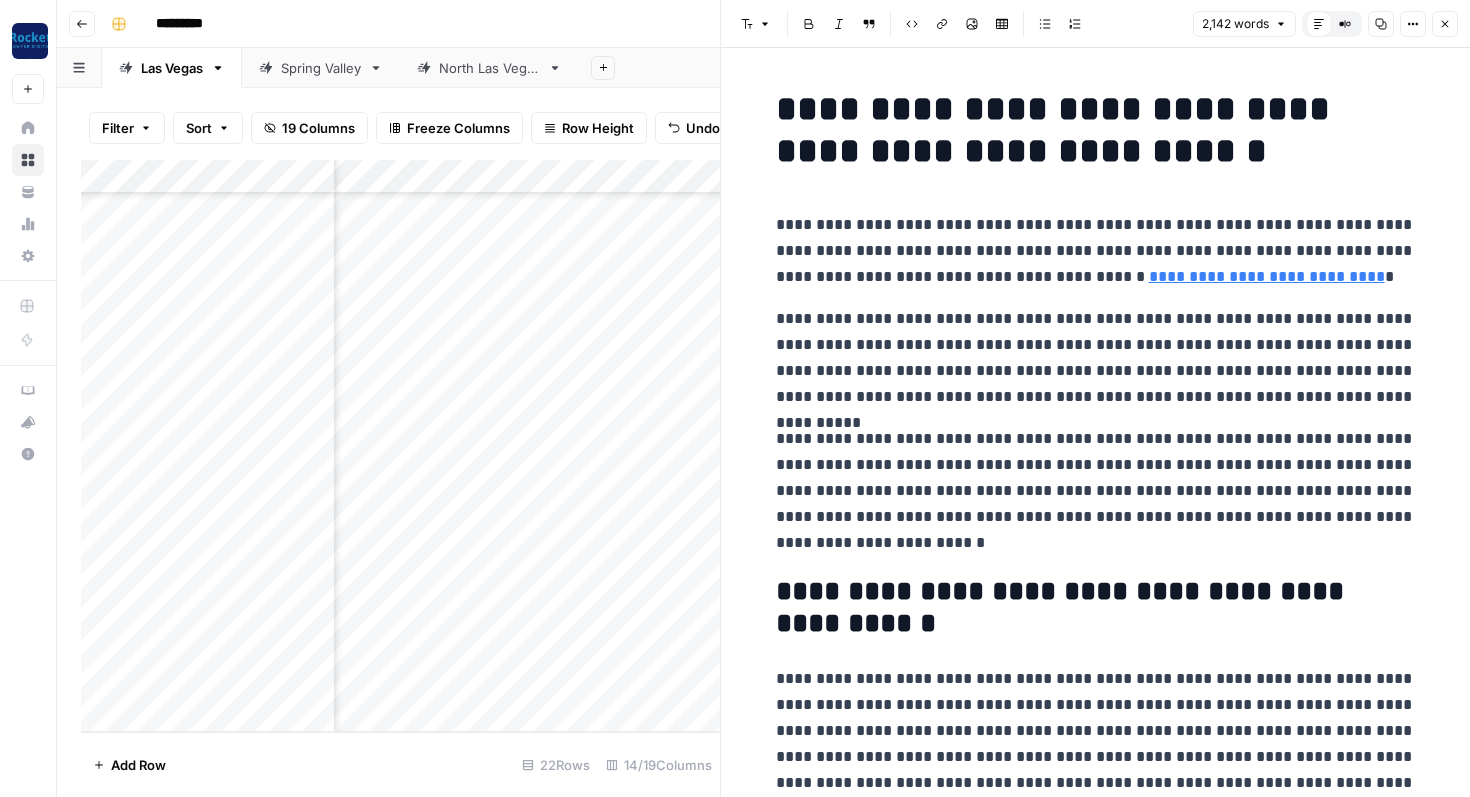 click on "**********" at bounding box center (1096, 358) 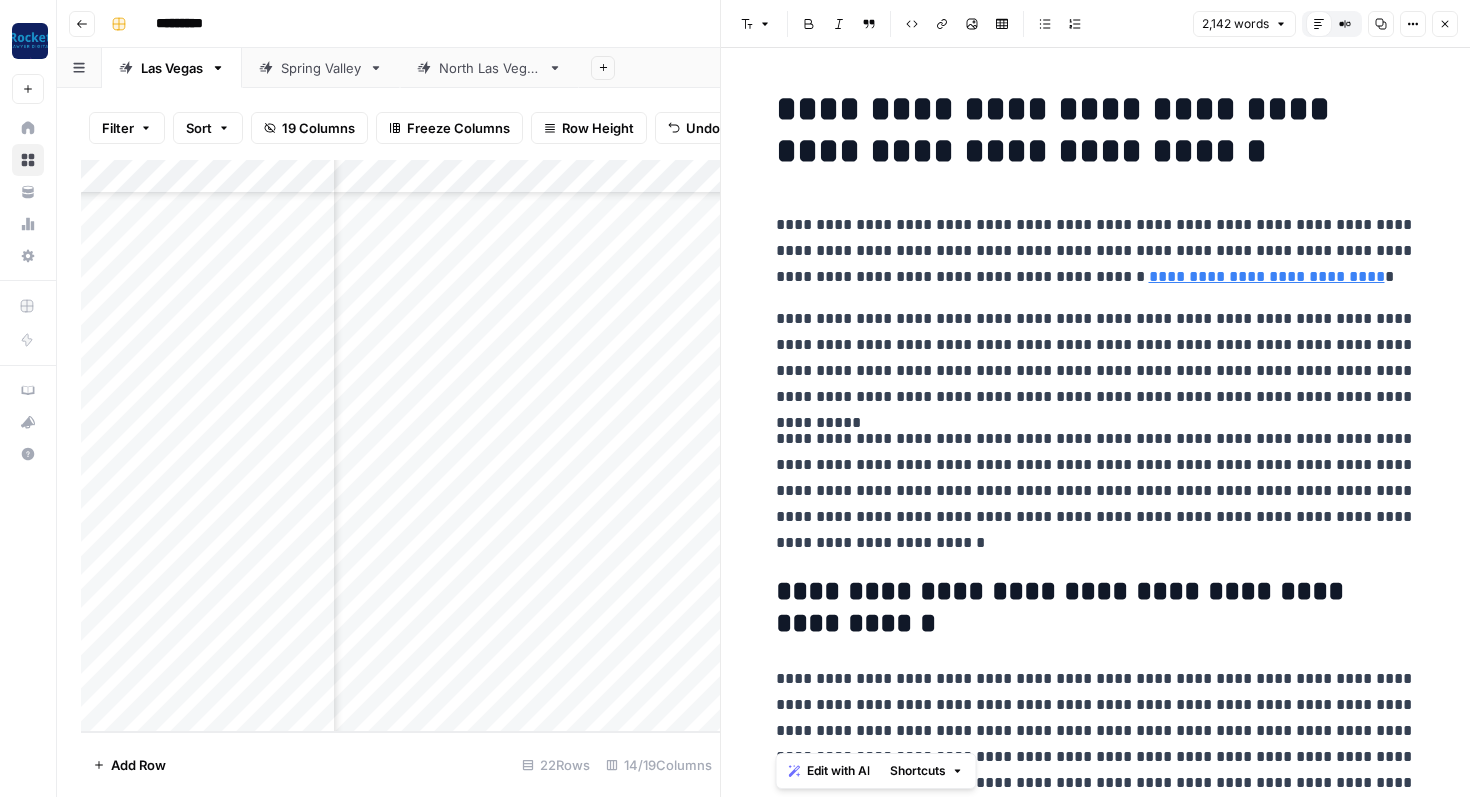 copy on "**********" 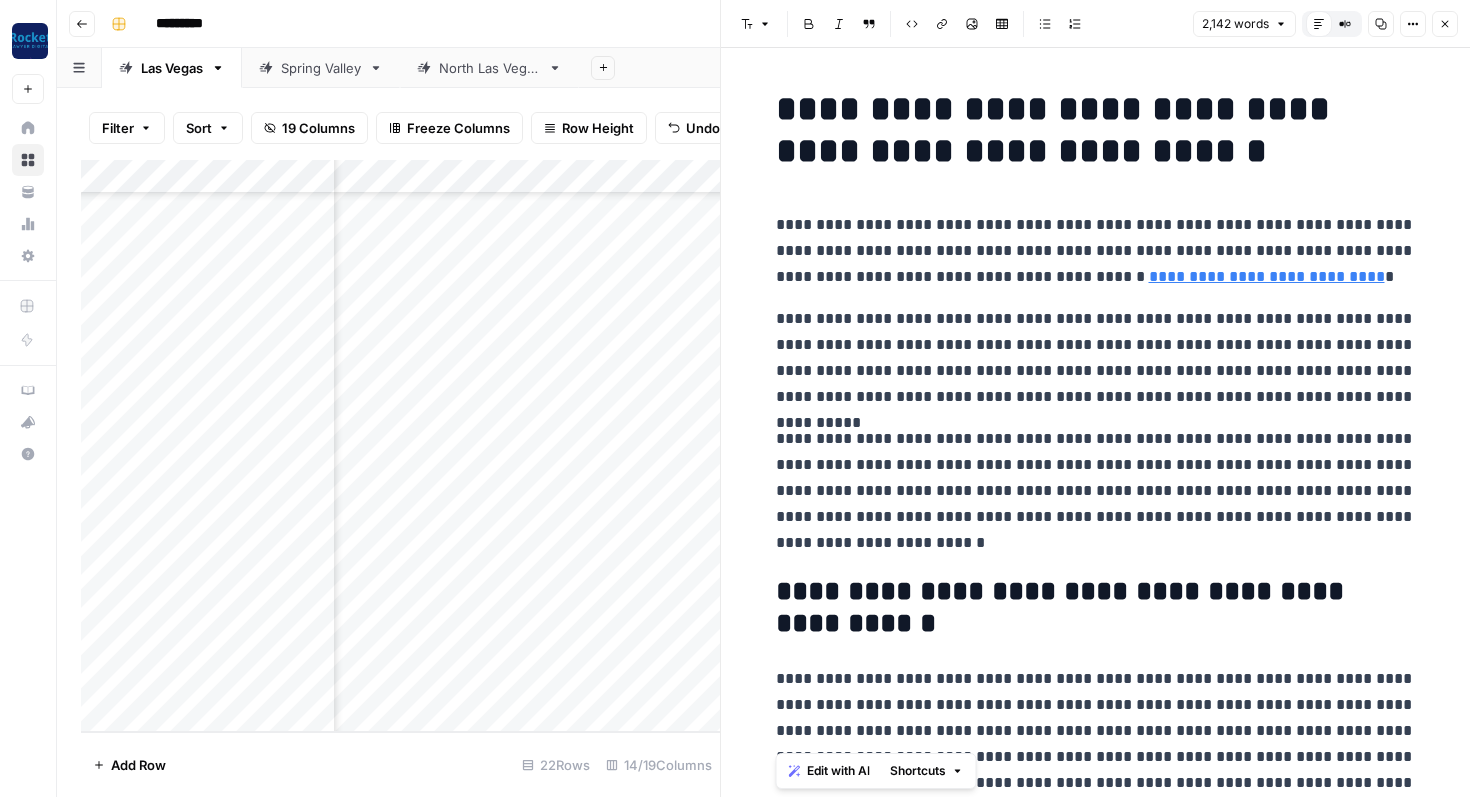 click 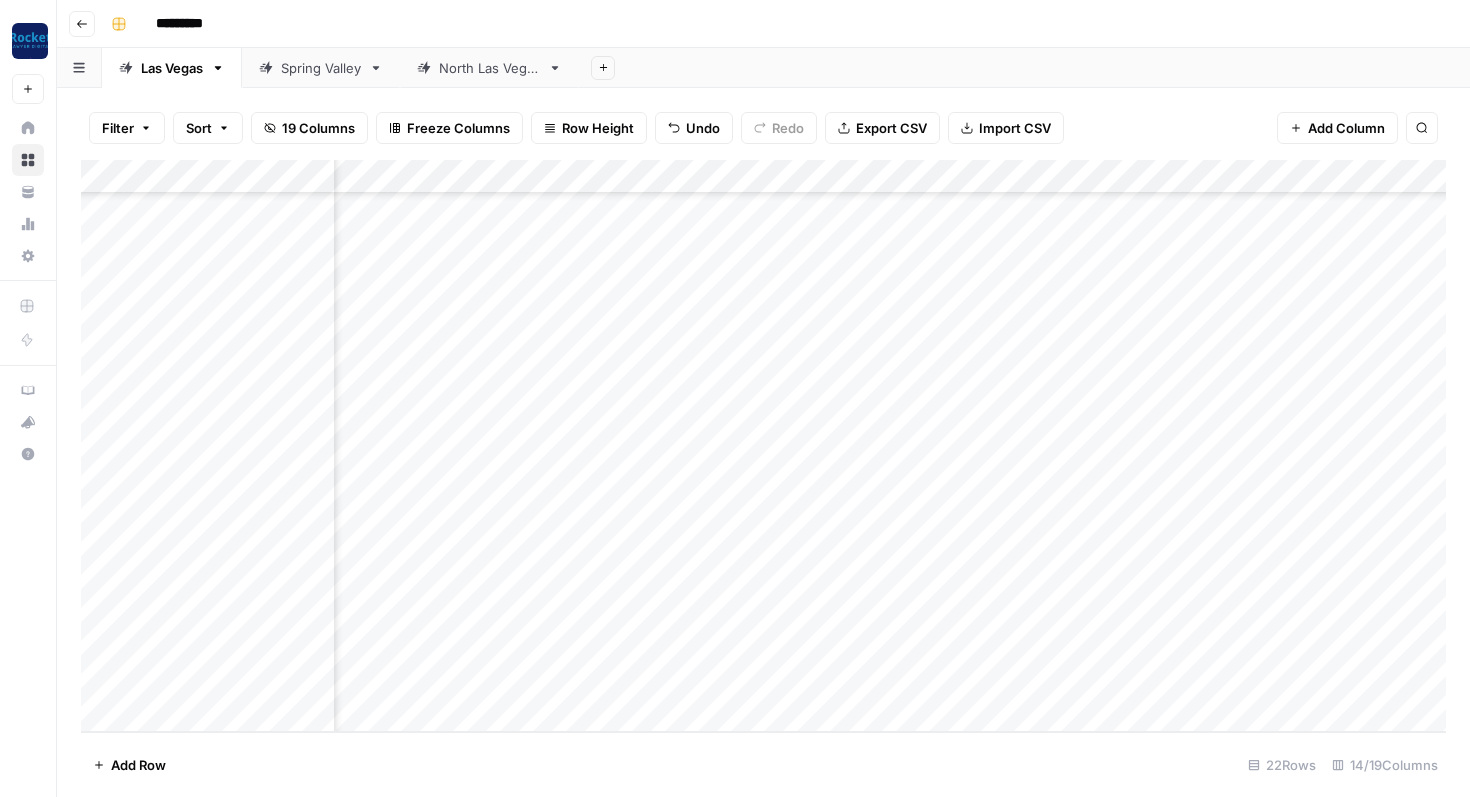 scroll, scrollTop: 242, scrollLeft: 340, axis: both 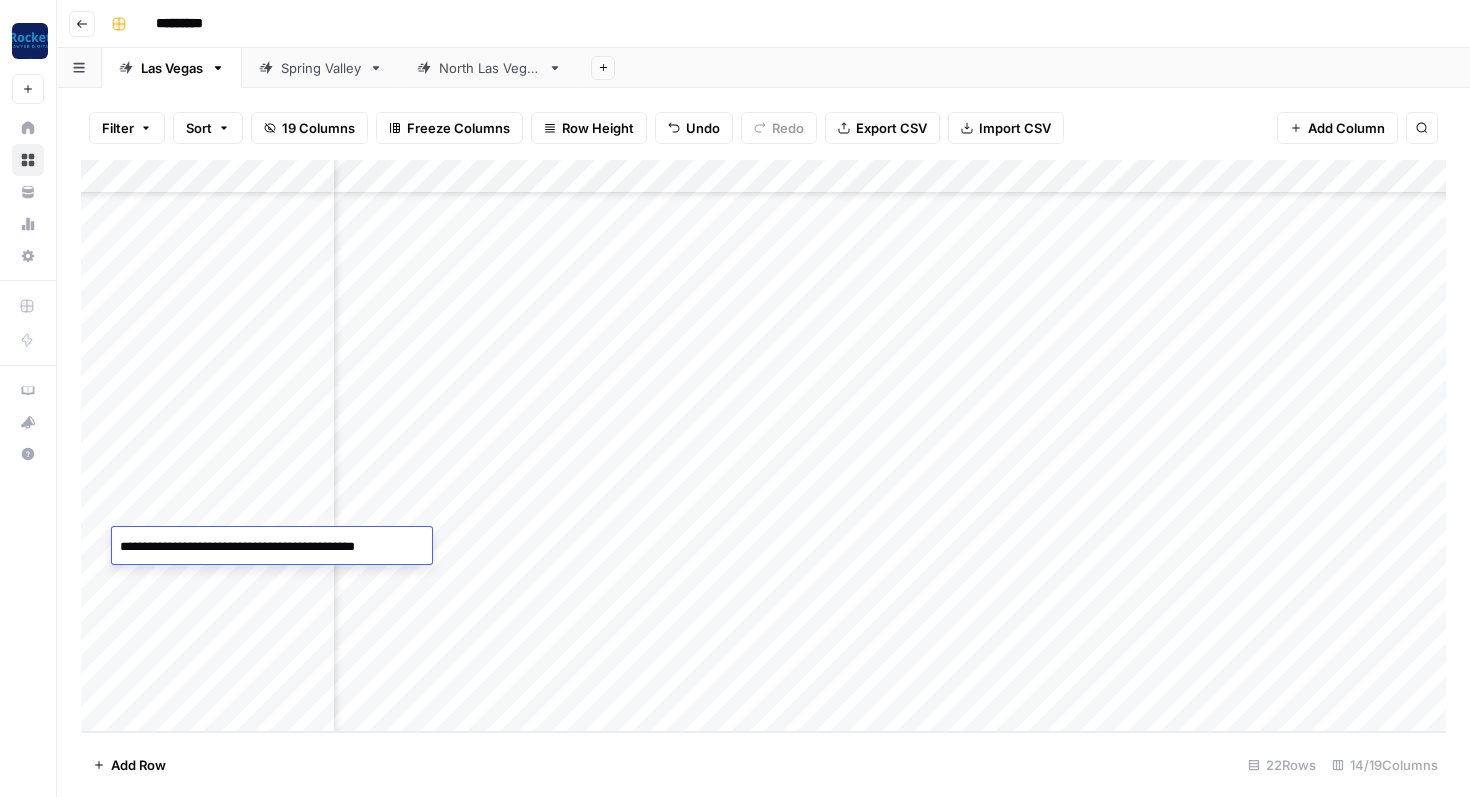 click on "**********" at bounding box center (272, 547) 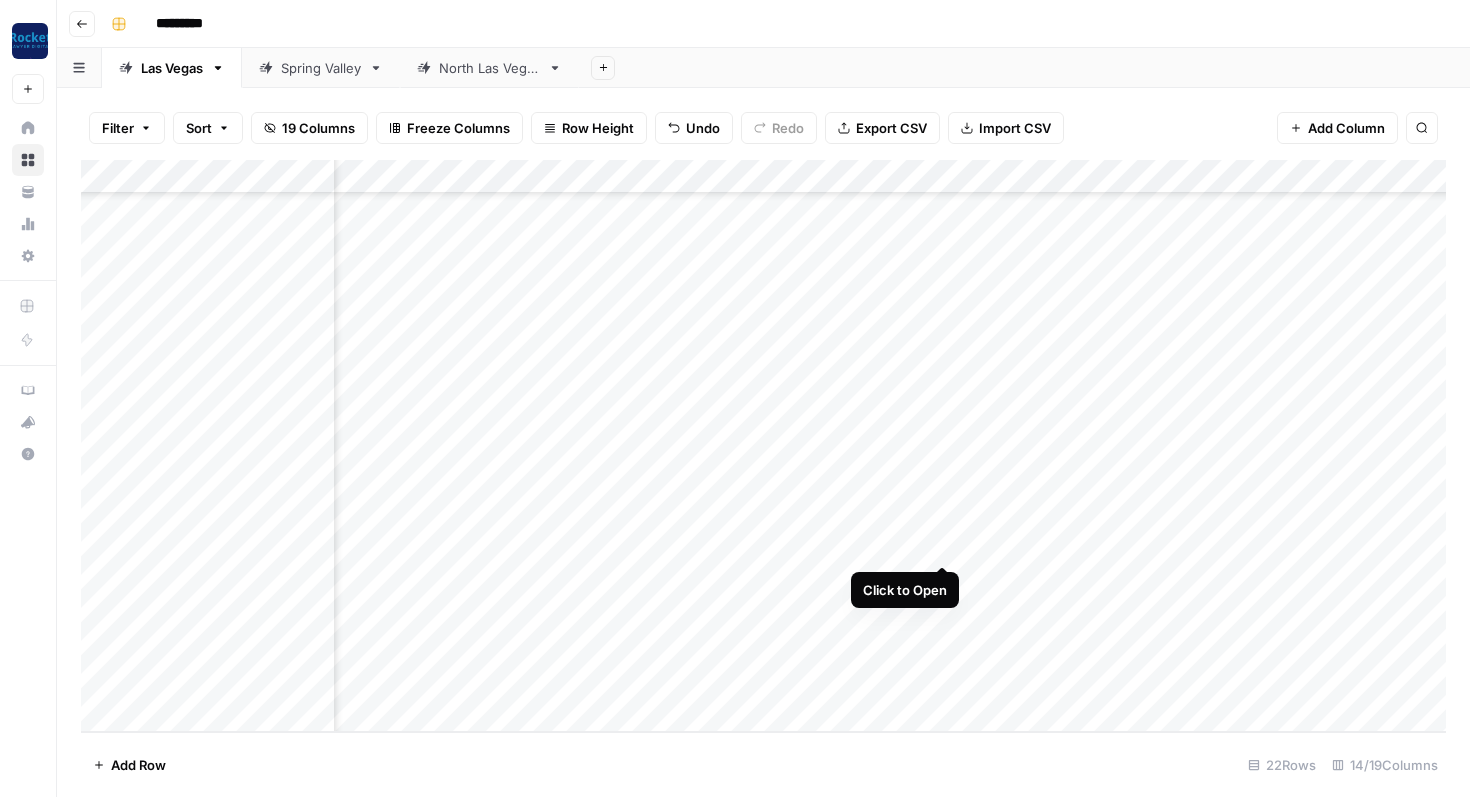 click on "Add Column" at bounding box center [763, 446] 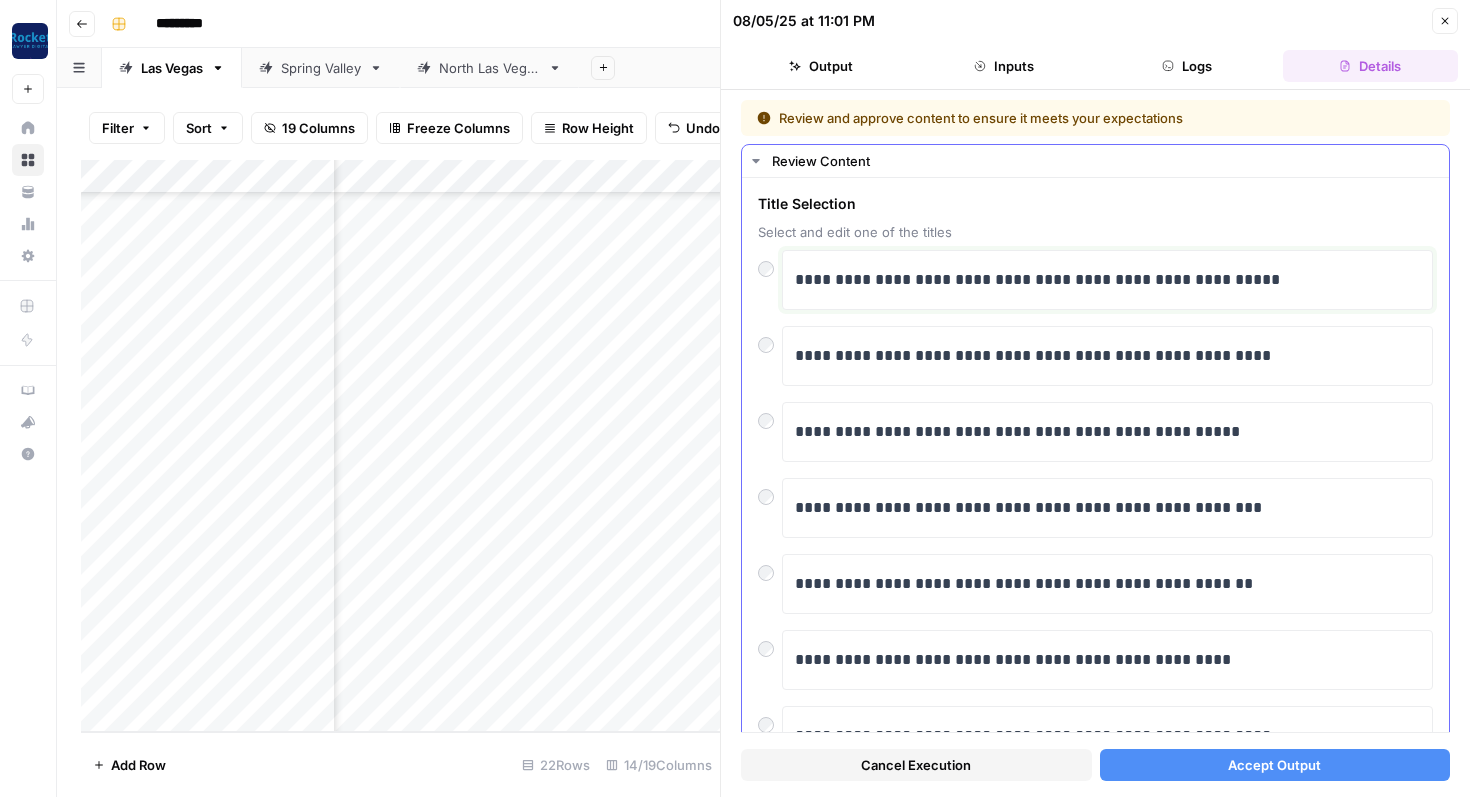 click on "**********" at bounding box center (1107, 280) 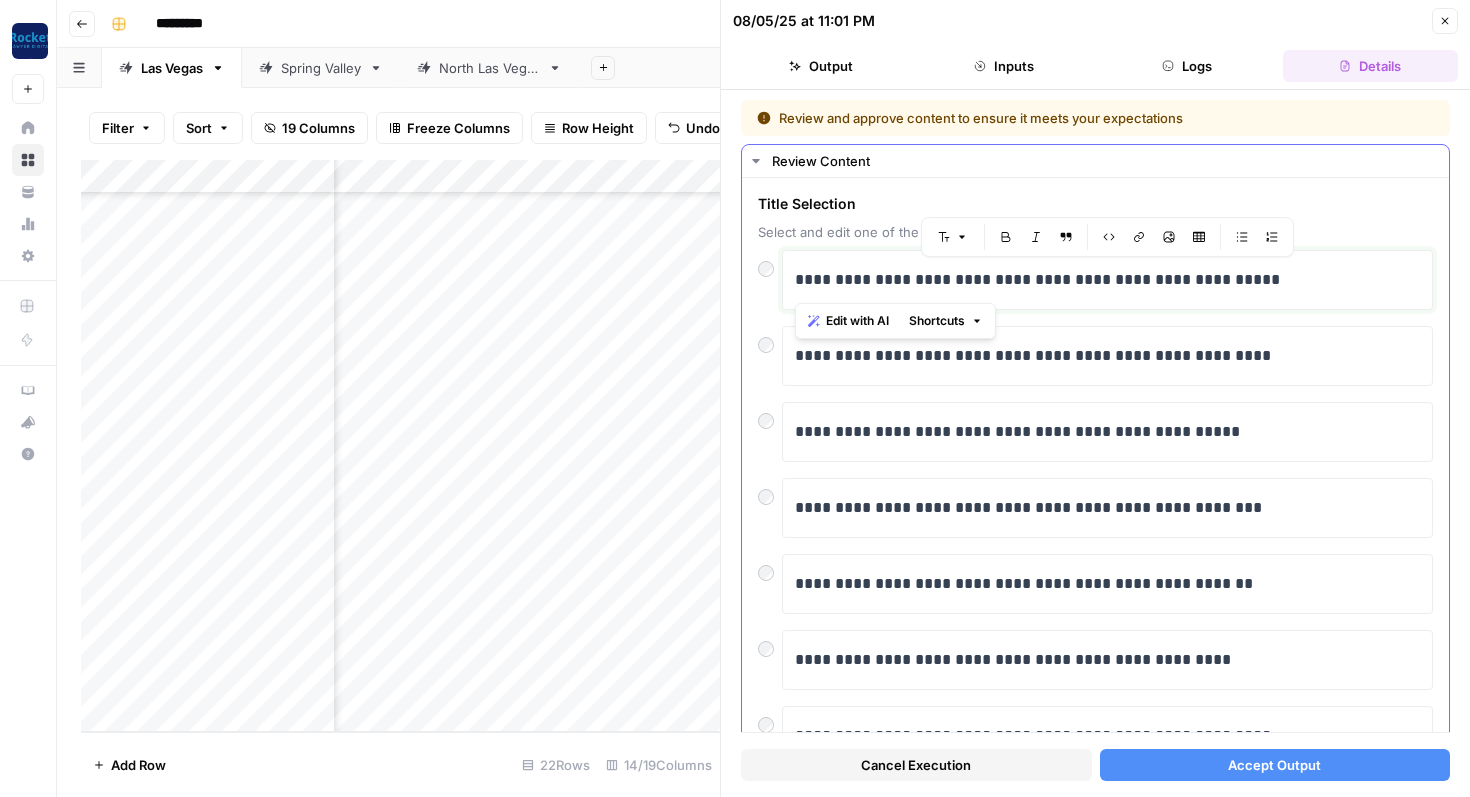 click on "**********" at bounding box center (1107, 280) 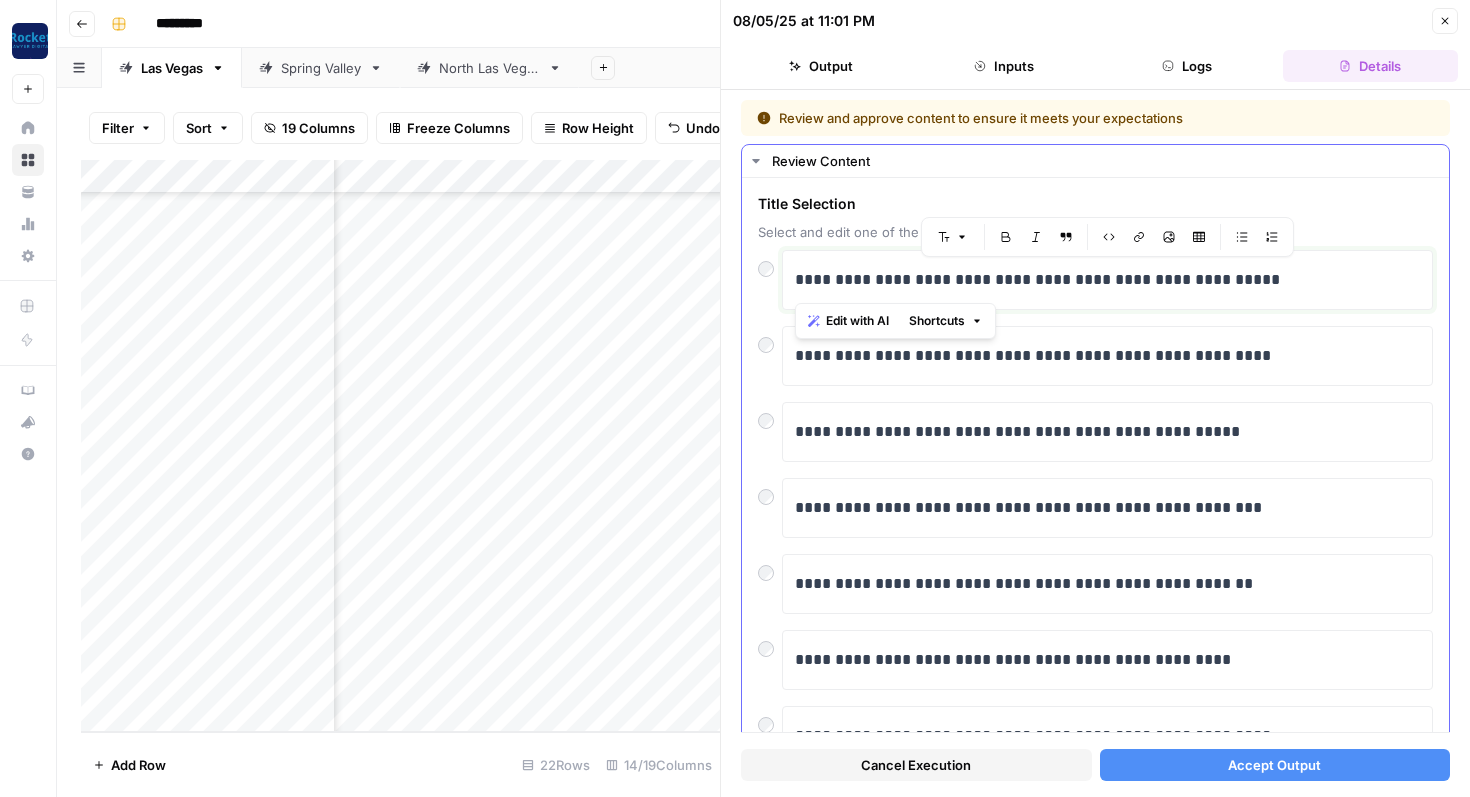 click on "**********" at bounding box center (1107, 280) 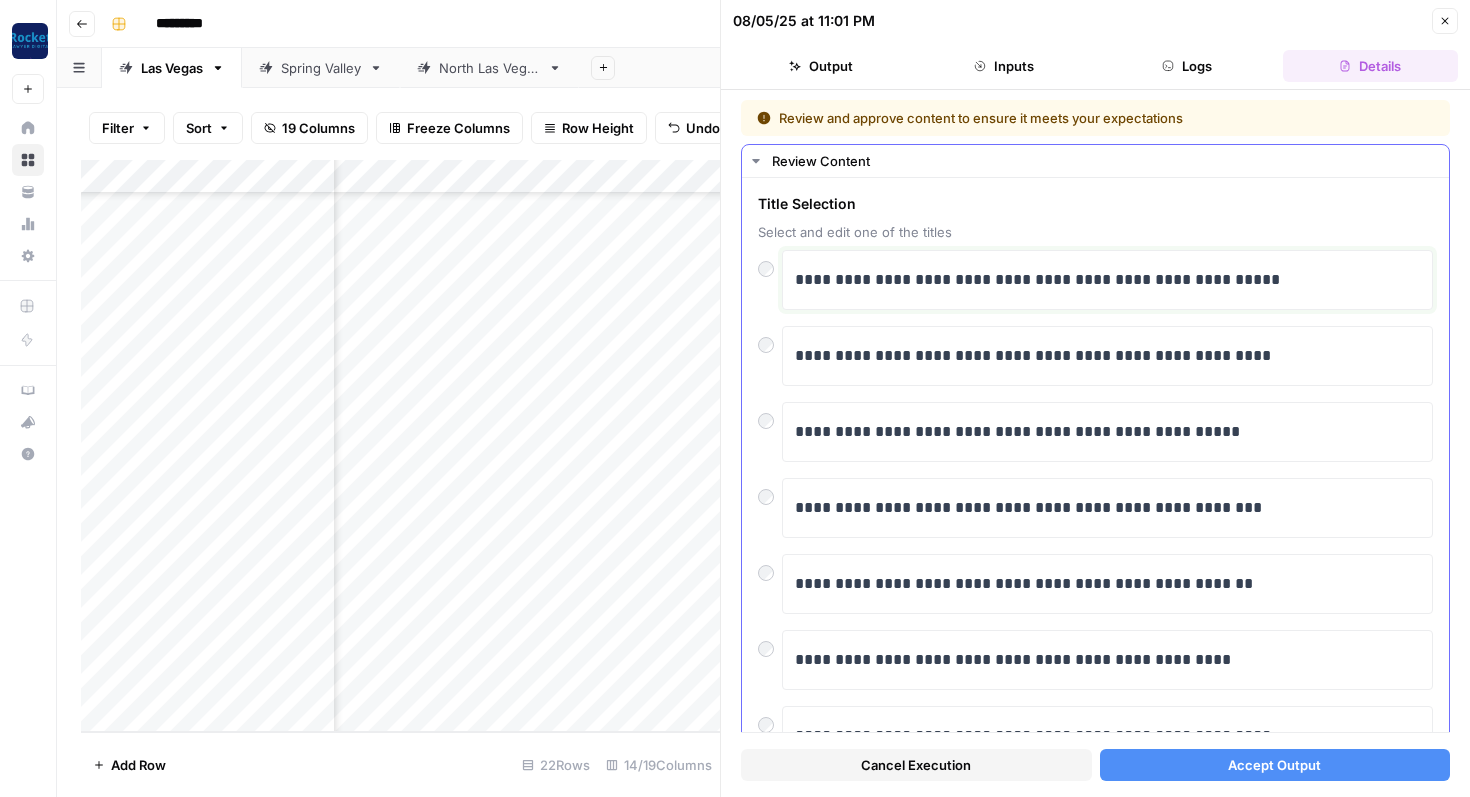 click on "**********" at bounding box center (1107, 280) 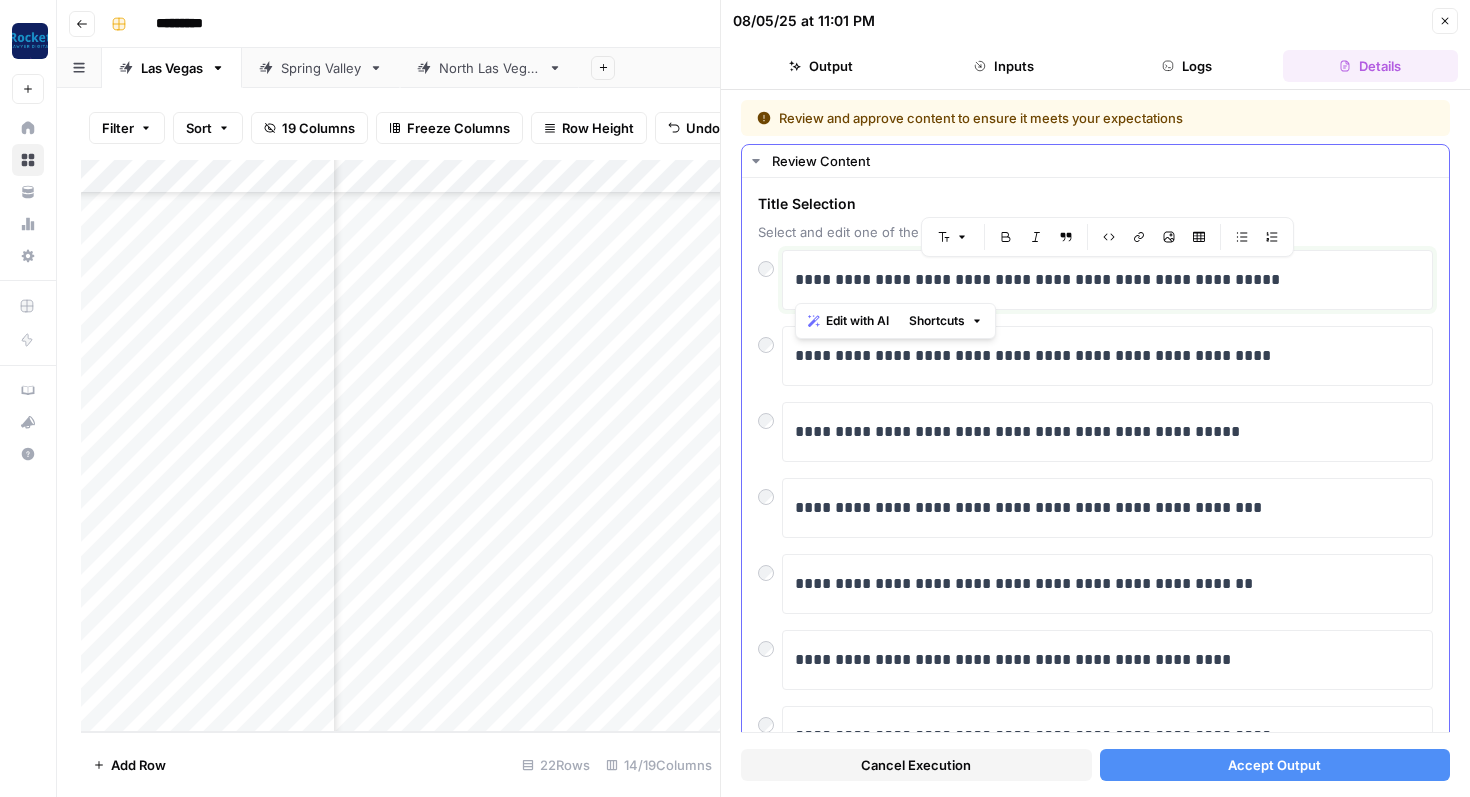 click on "**********" at bounding box center (1107, 280) 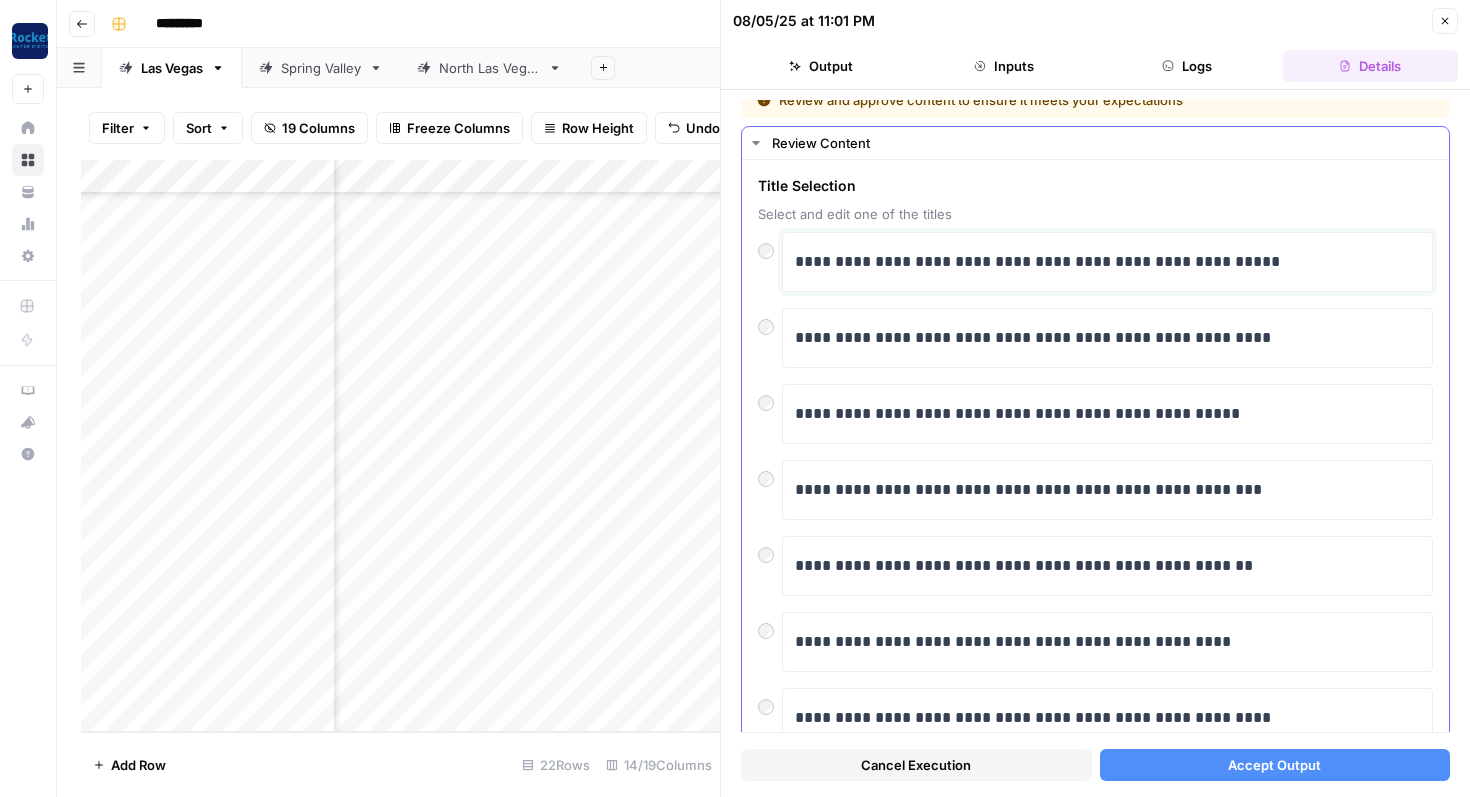 scroll, scrollTop: 0, scrollLeft: 0, axis: both 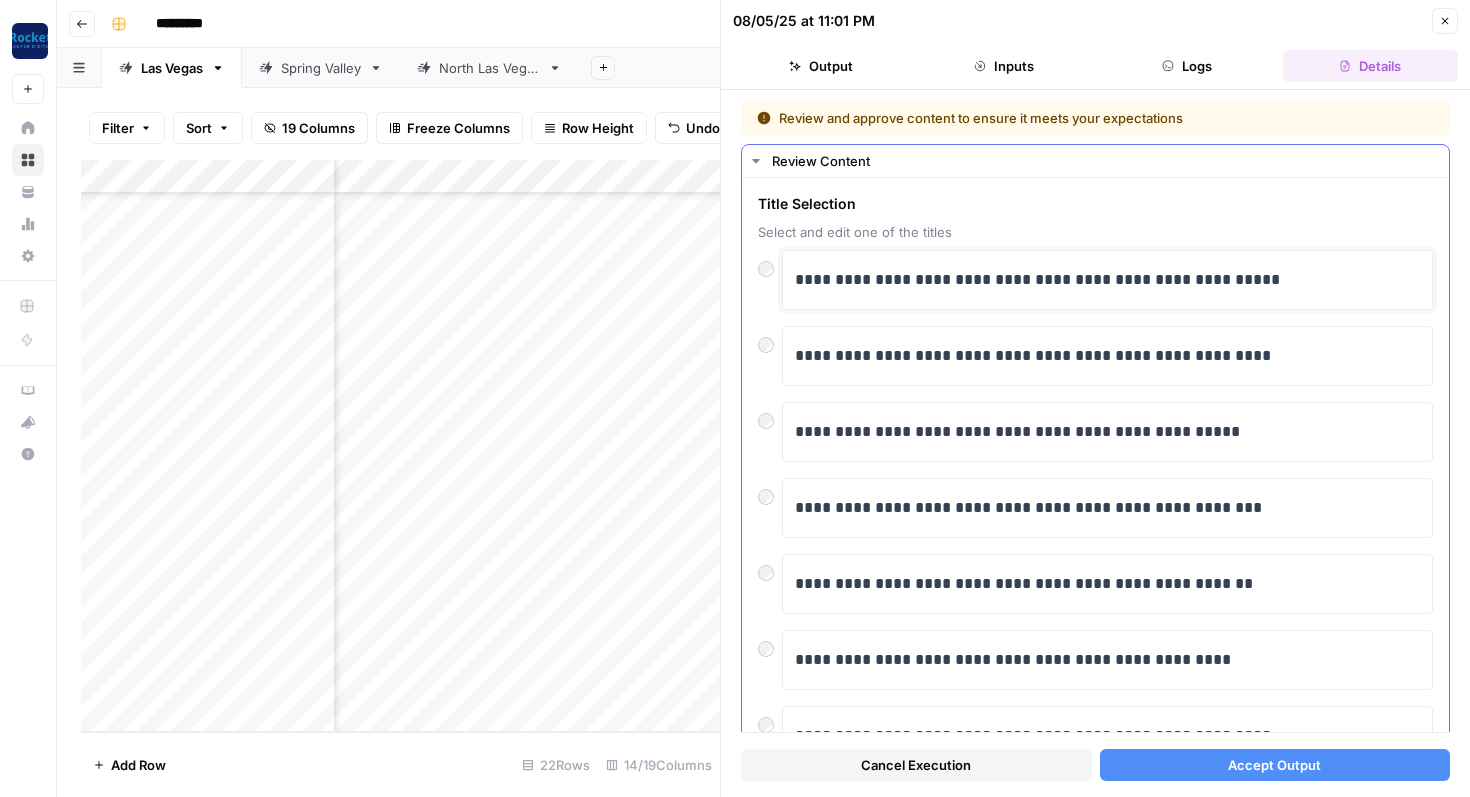 click on "**********" at bounding box center (1107, 280) 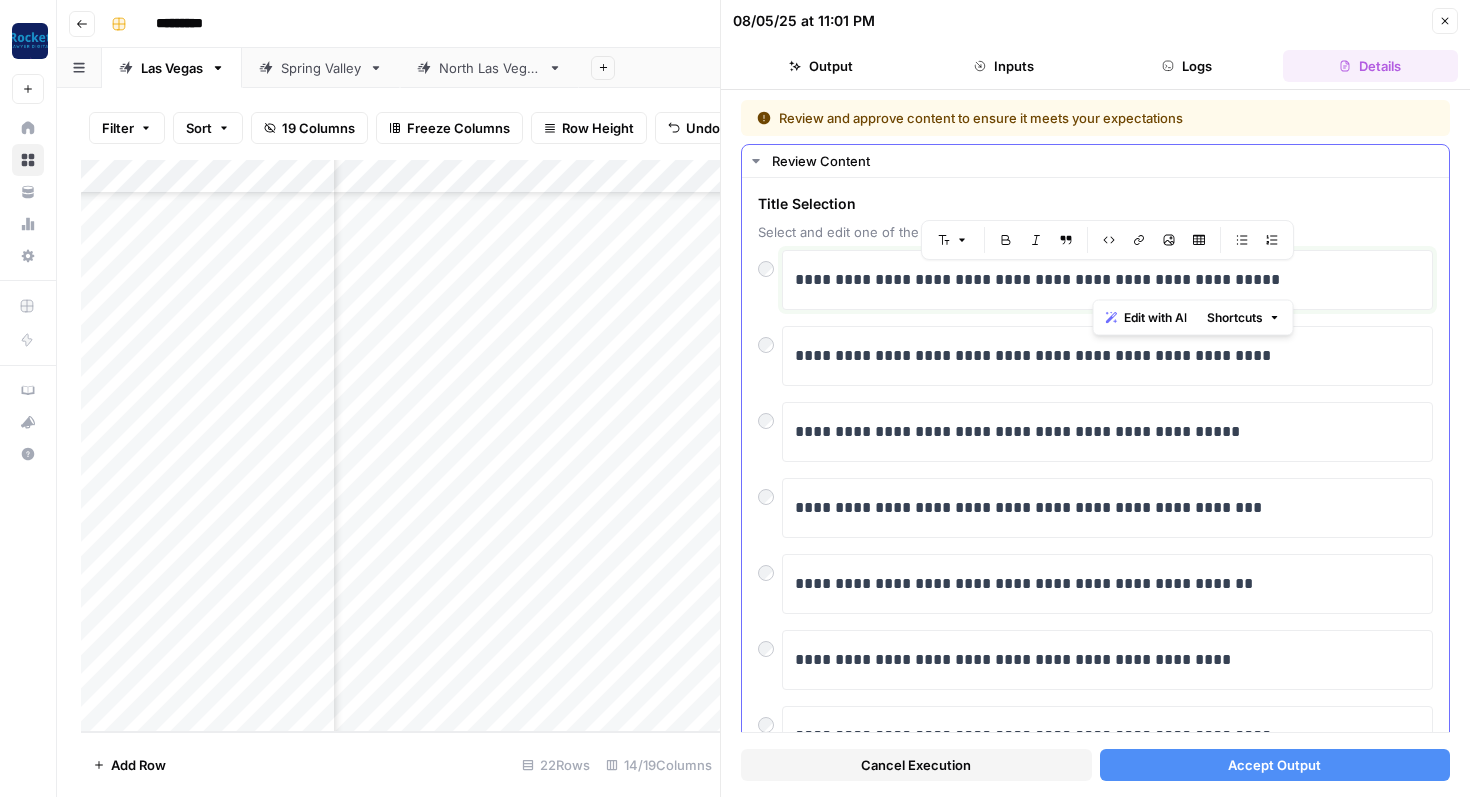 drag, startPoint x: 1096, startPoint y: 285, endPoint x: 1139, endPoint y: 283, distance: 43.046486 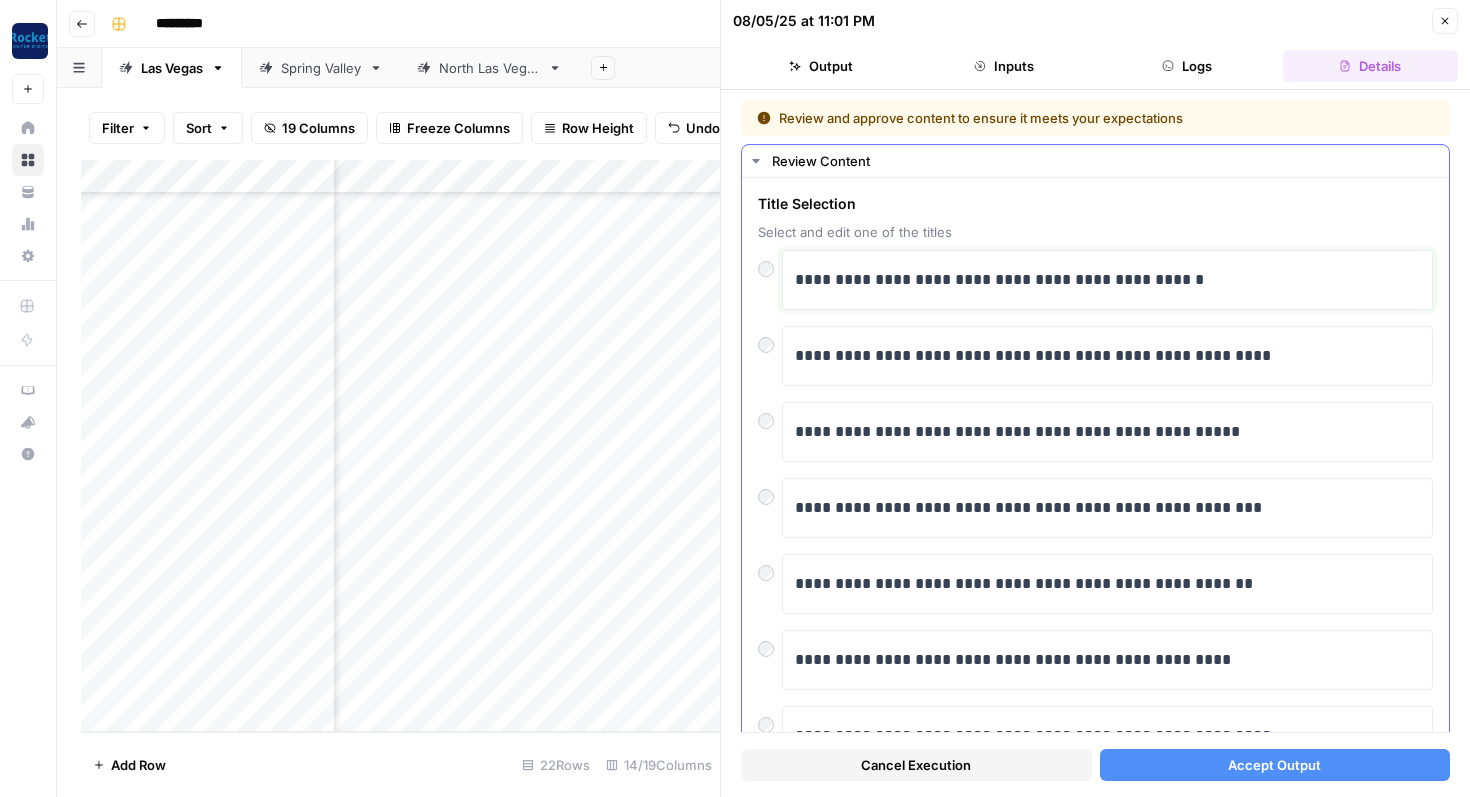 type 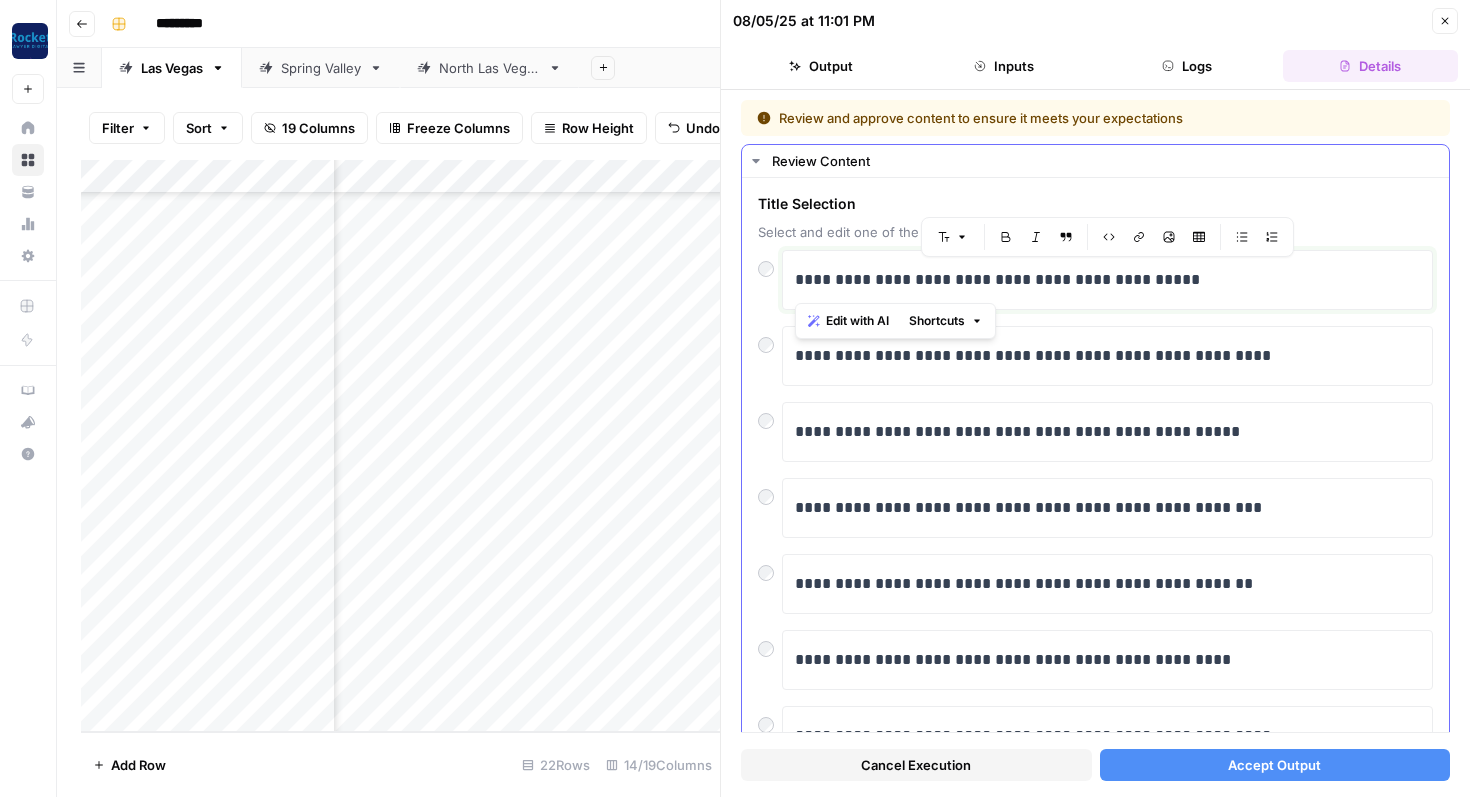 click on "**********" at bounding box center (1107, 280) 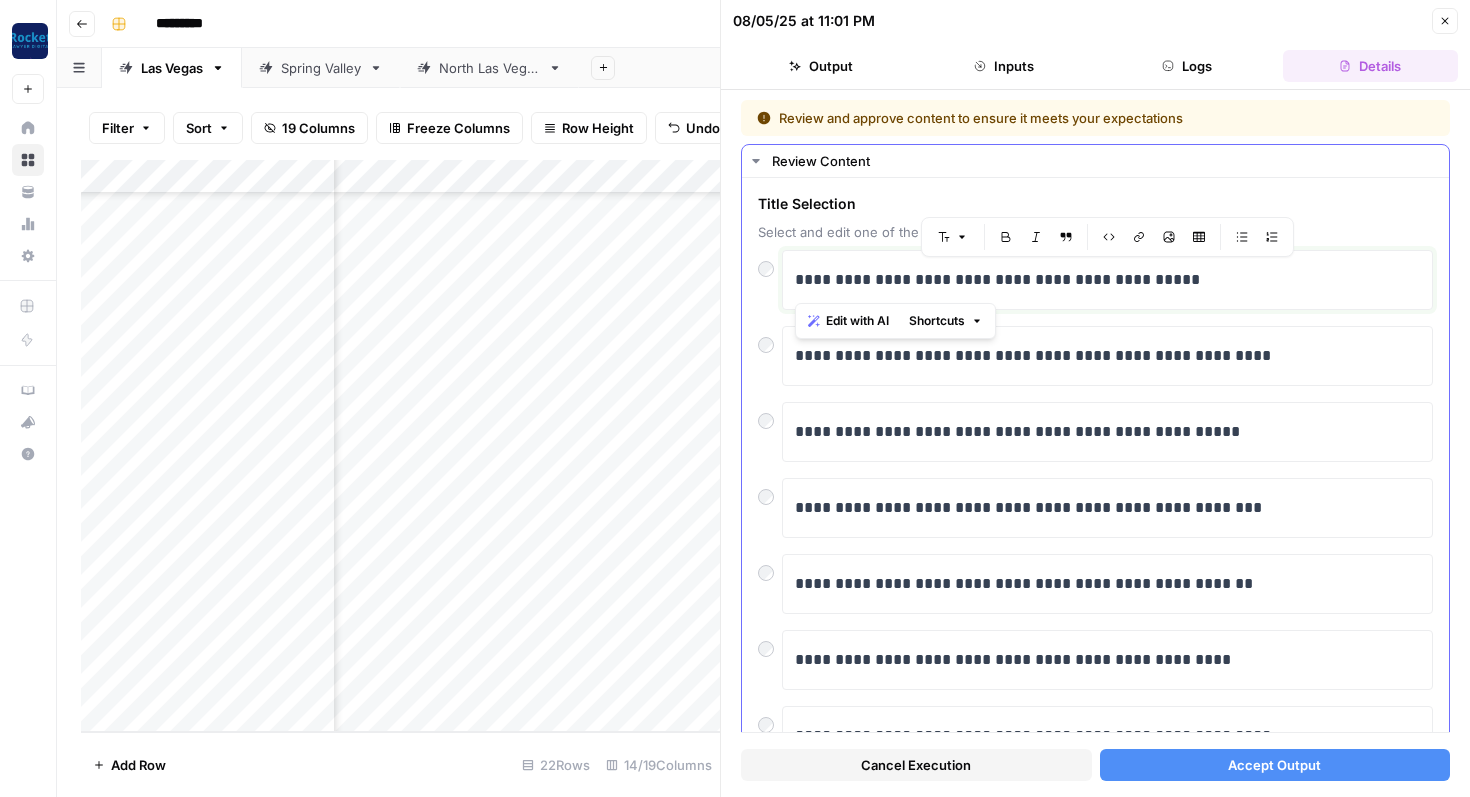 click on "**********" at bounding box center (1107, 280) 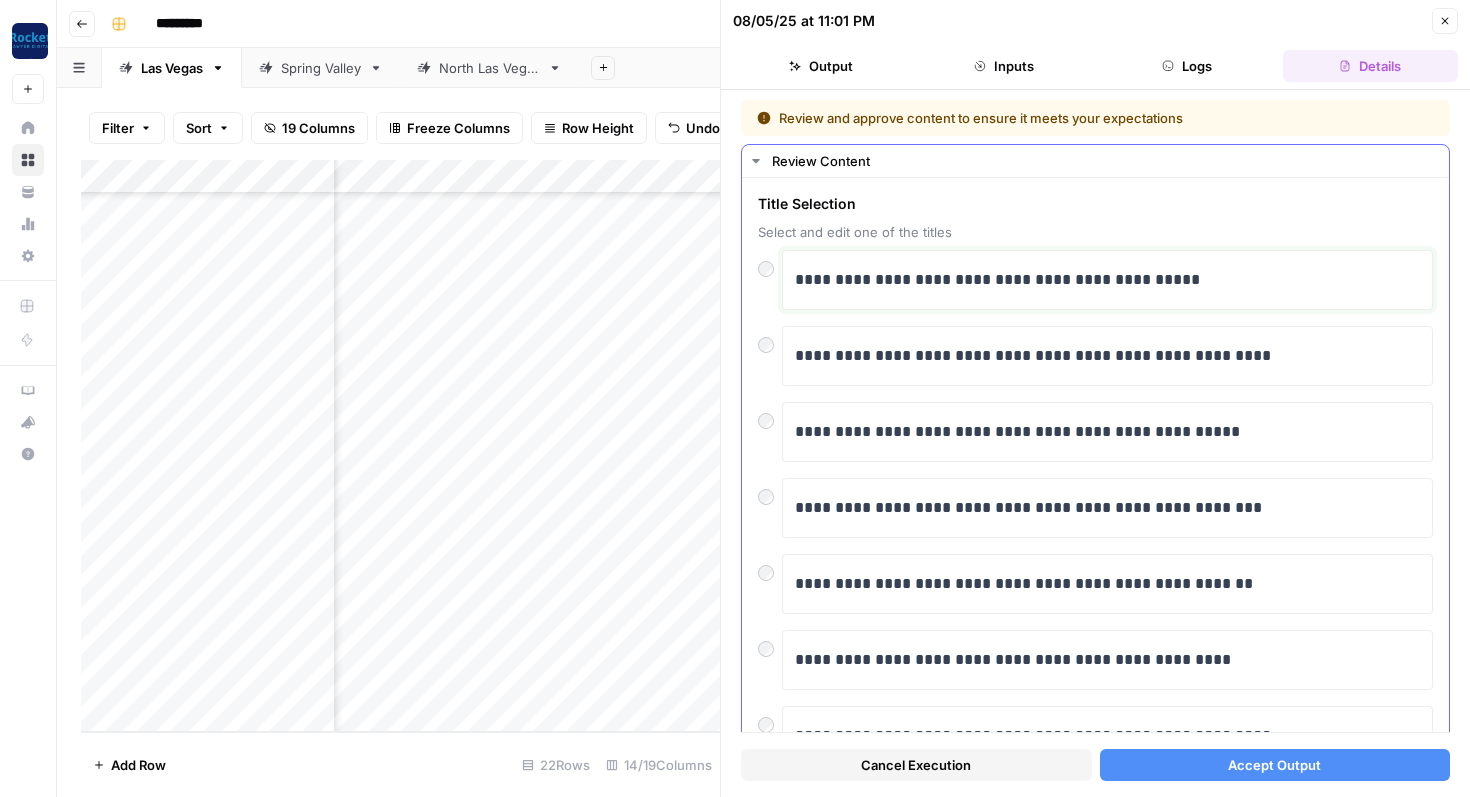 click on "**********" at bounding box center [1107, 280] 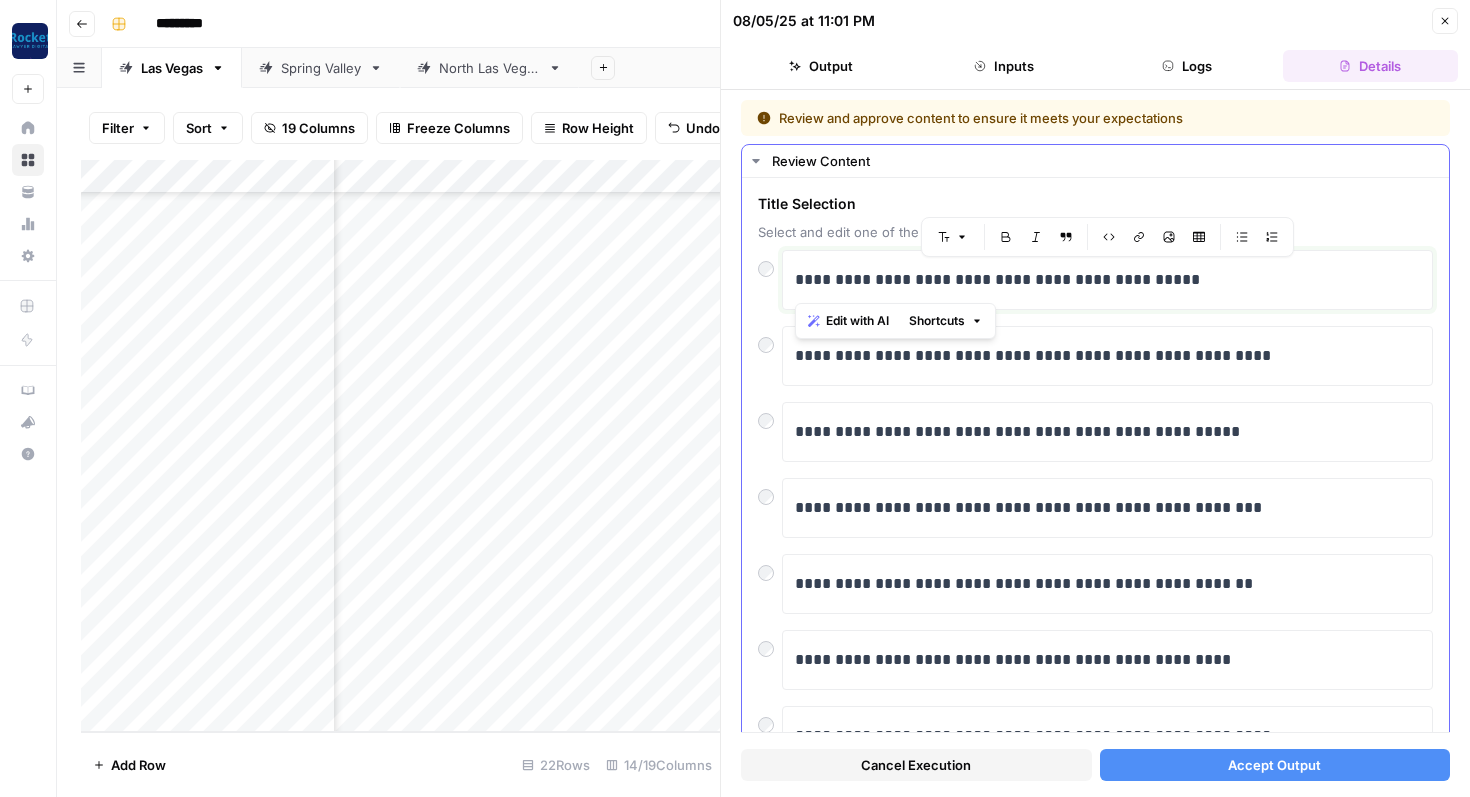 click on "**********" at bounding box center [1107, 280] 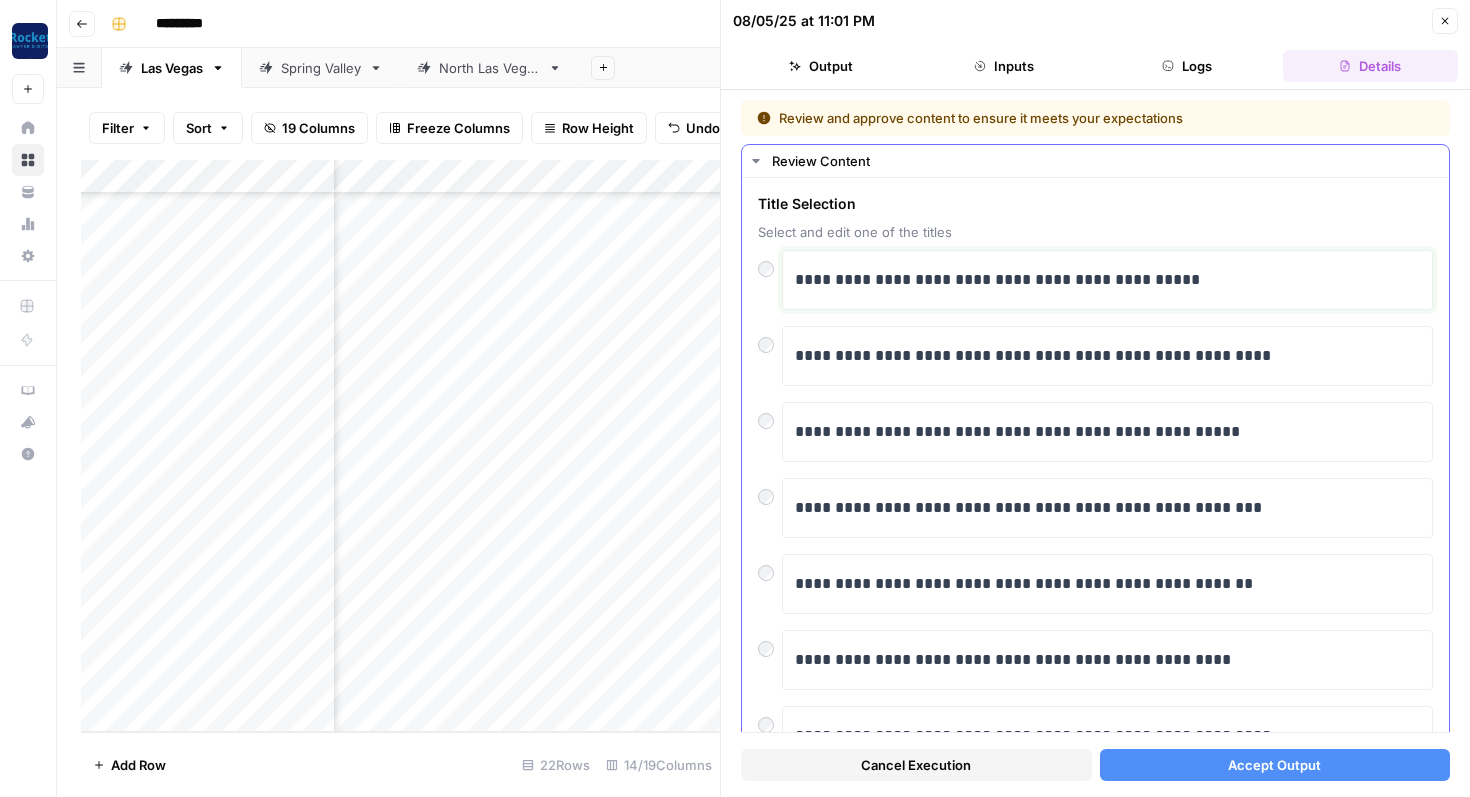 click on "**********" at bounding box center [1107, 280] 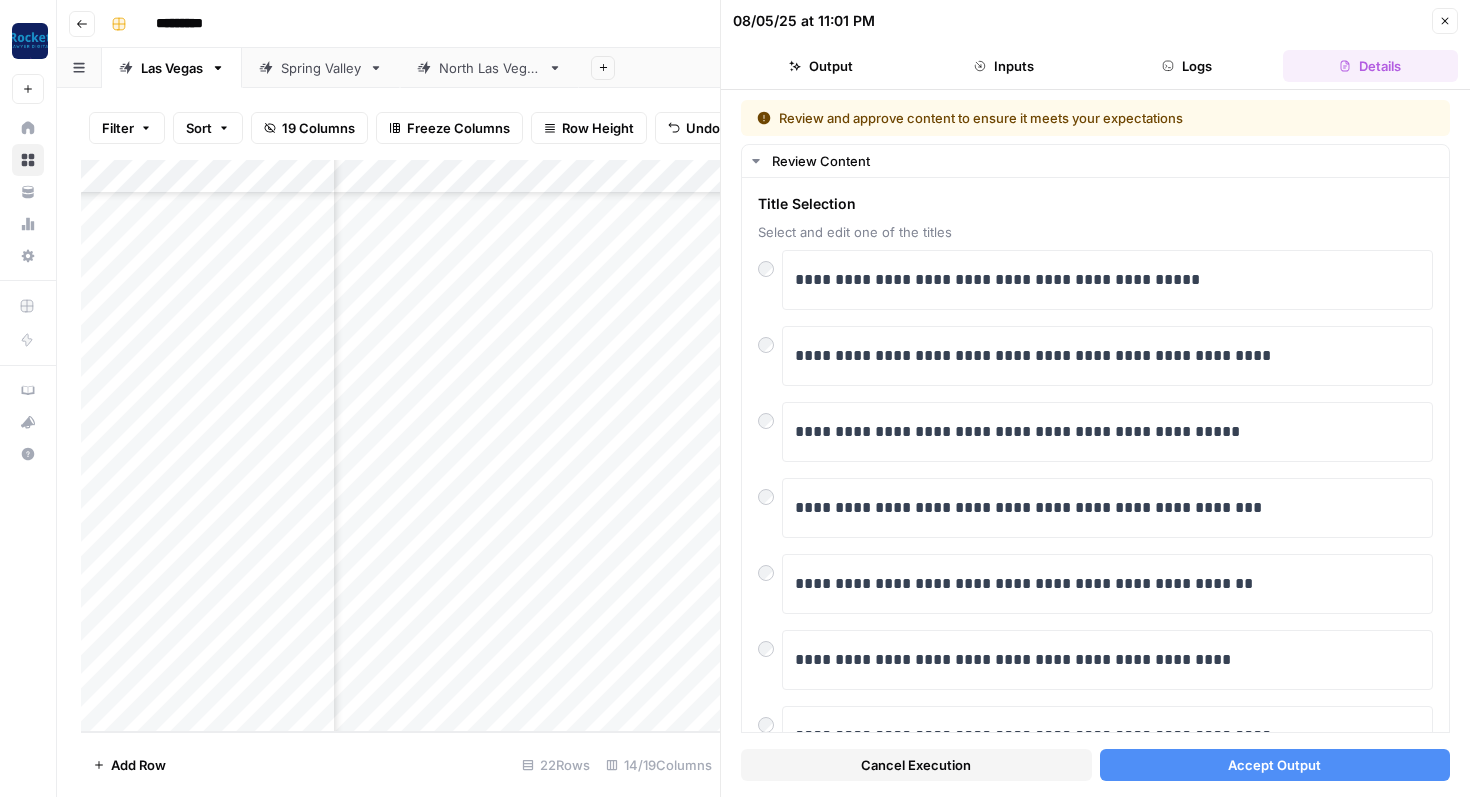 click on "Accept Output" at bounding box center [1275, 765] 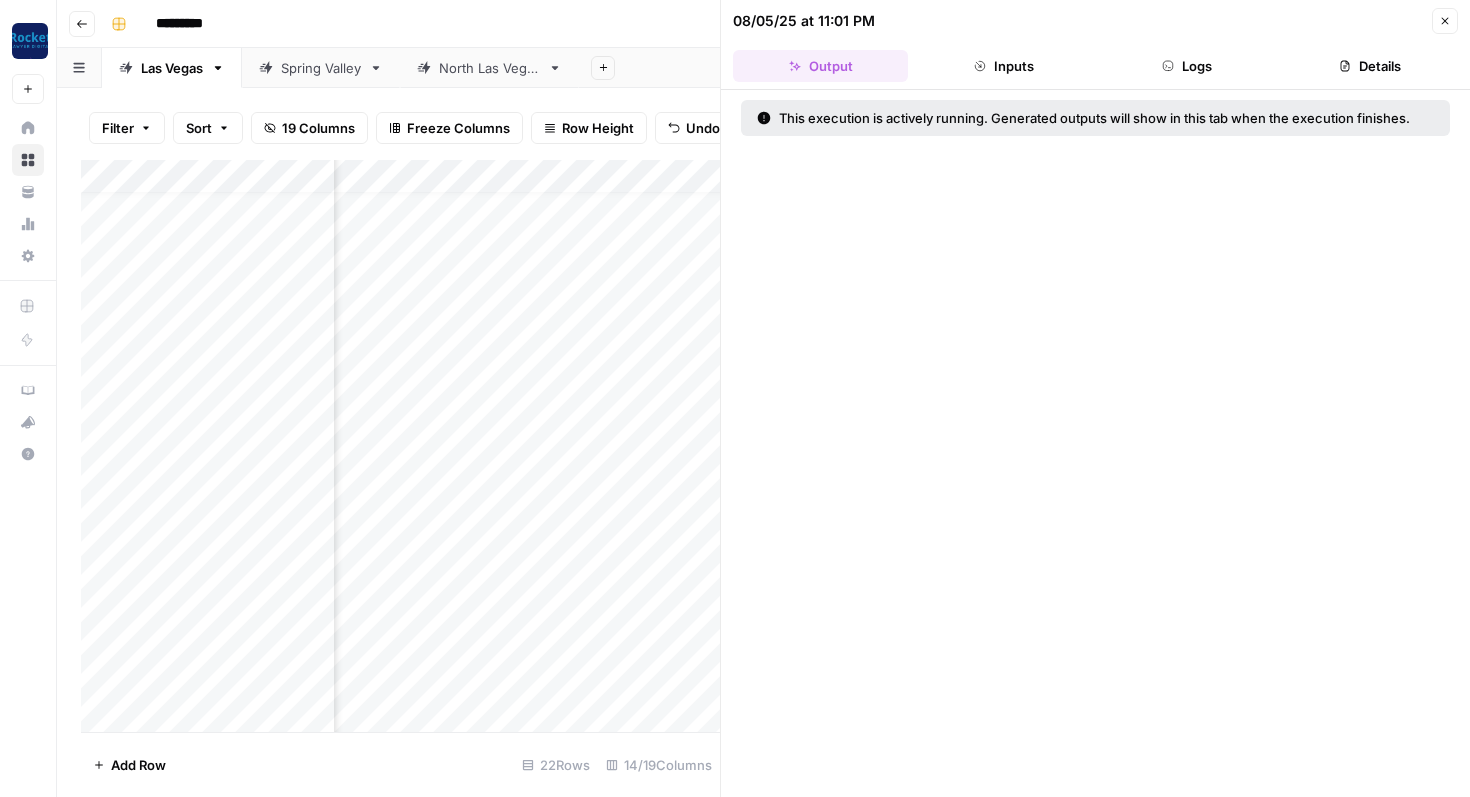 scroll, scrollTop: 29, scrollLeft: 337, axis: both 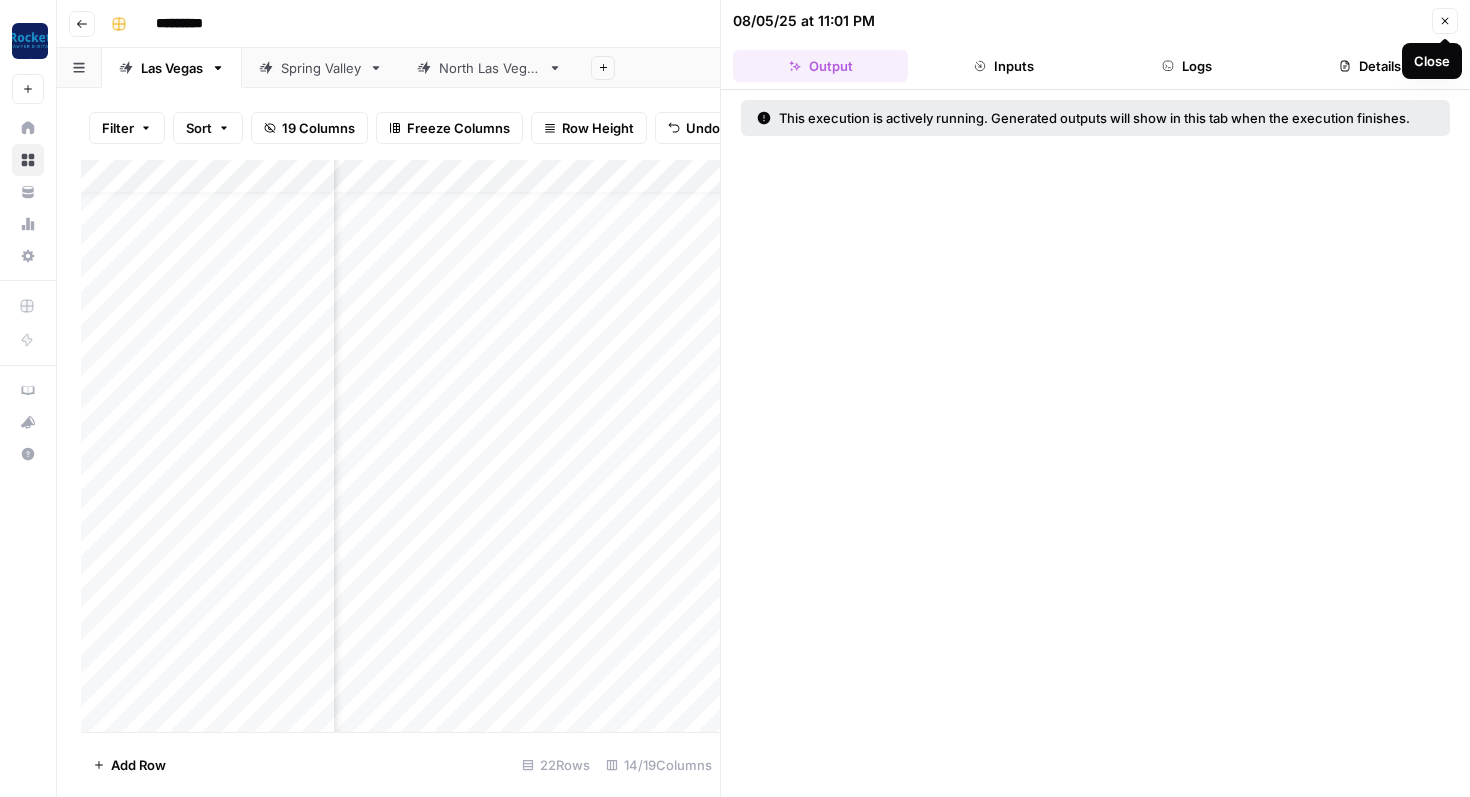 click 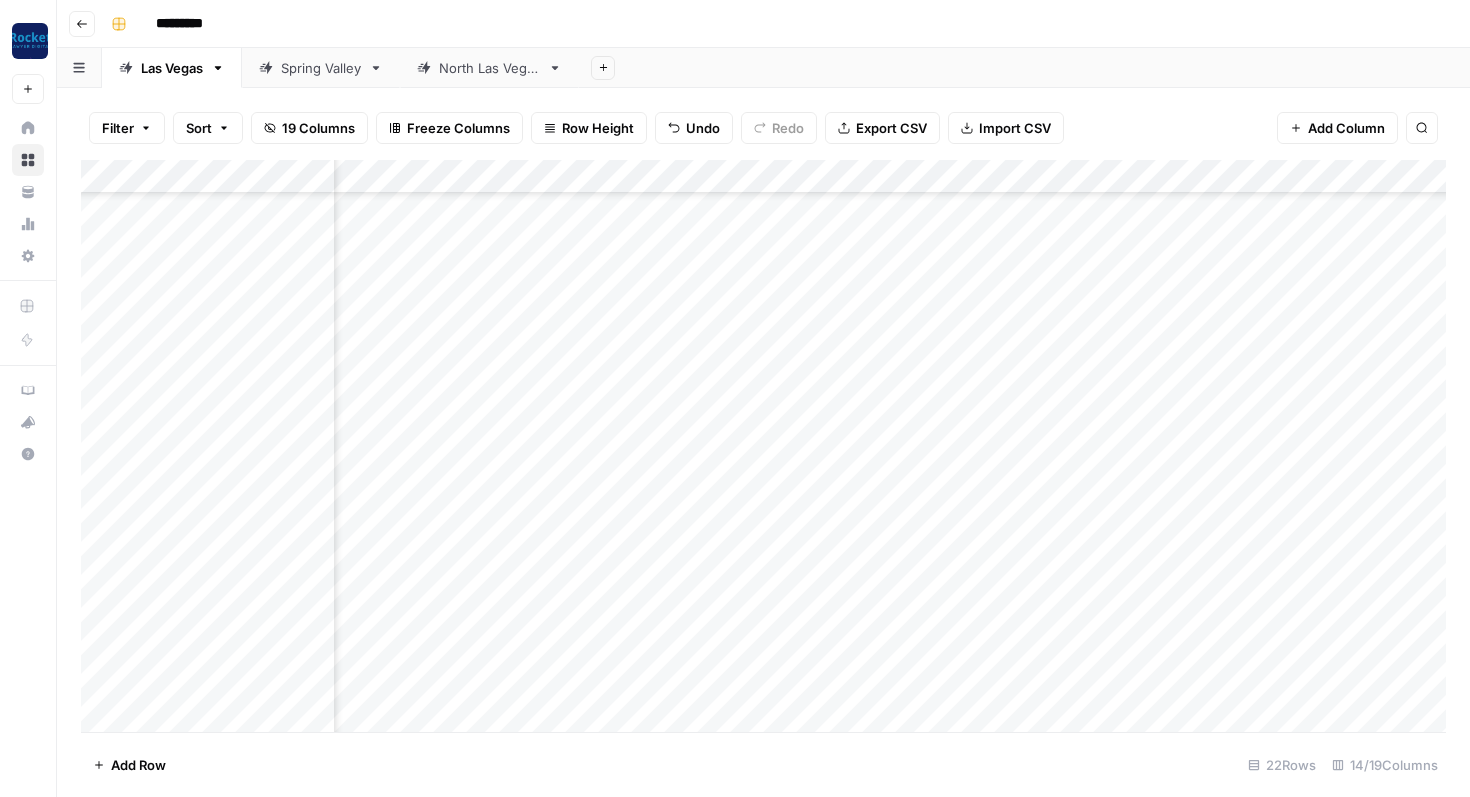 scroll, scrollTop: 242, scrollLeft: 337, axis: both 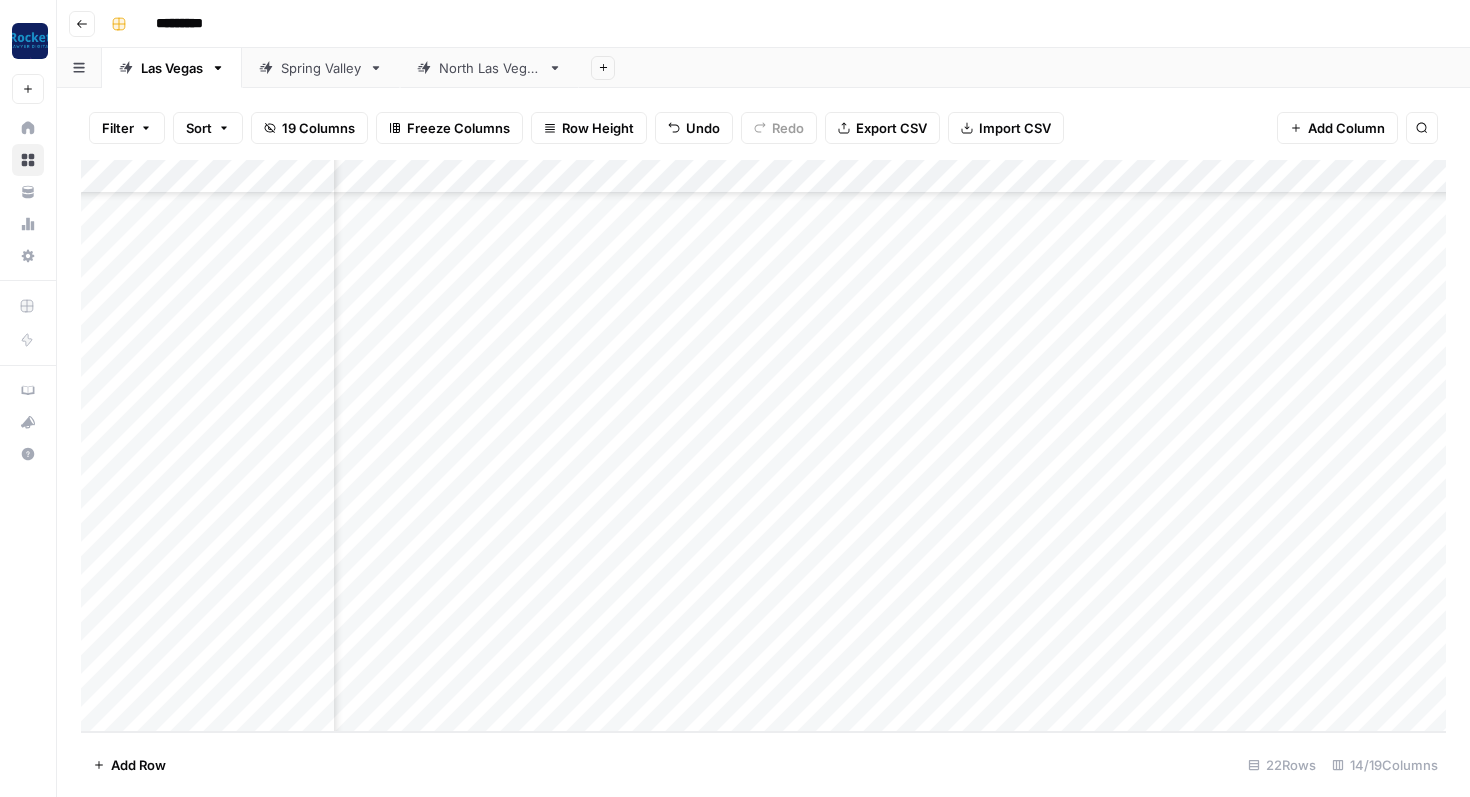 click on "Add Column" at bounding box center [763, 446] 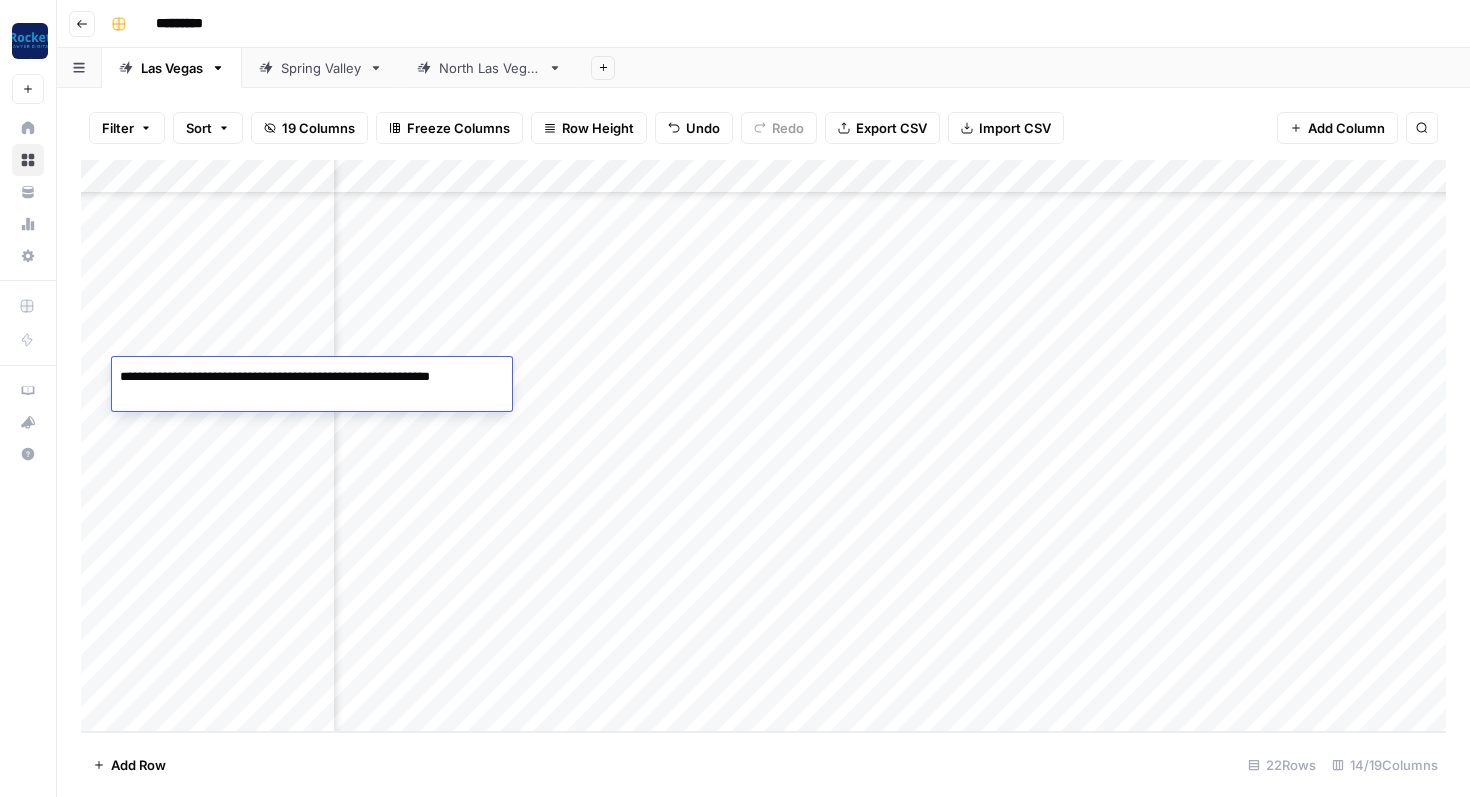click on "**********" at bounding box center (312, 387) 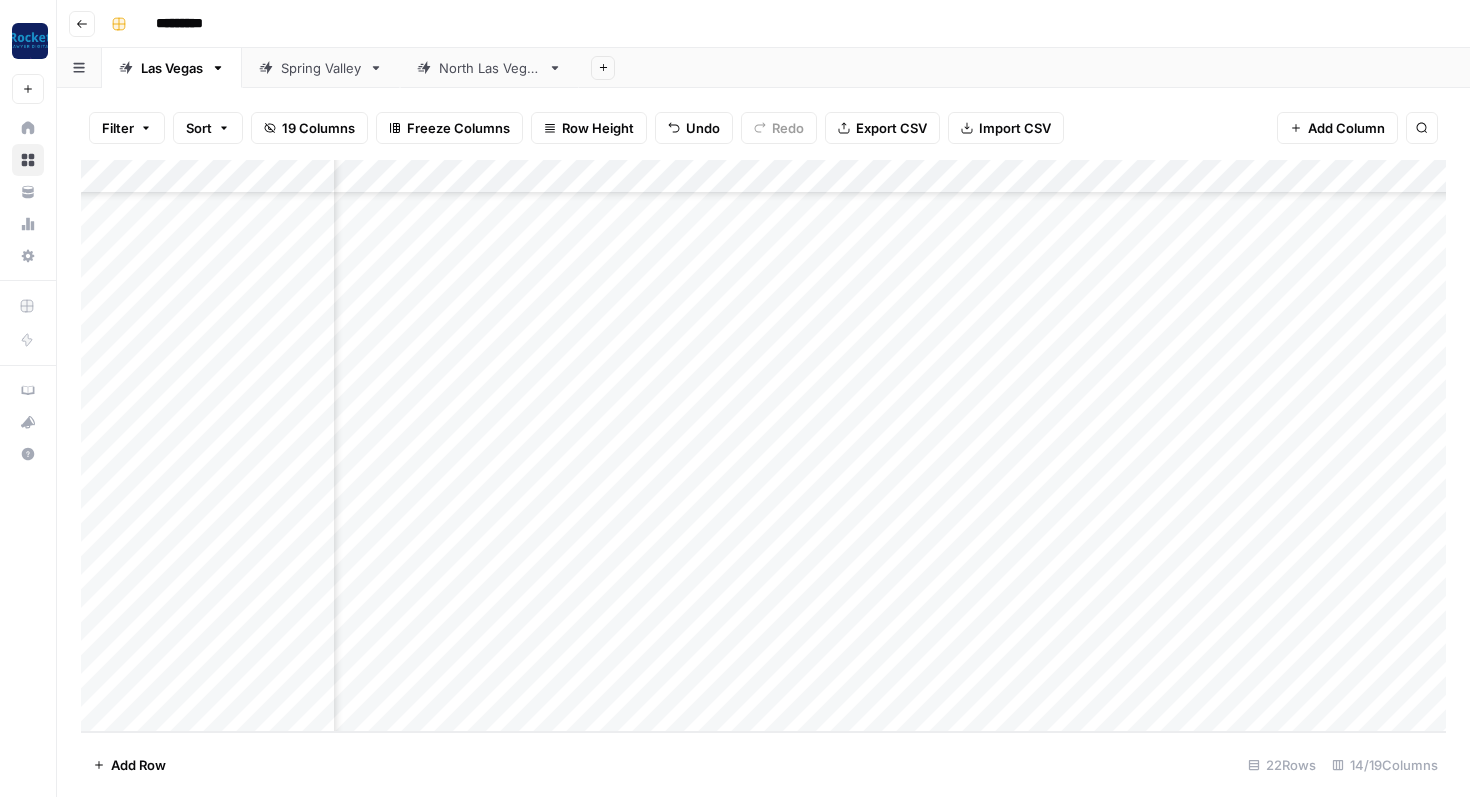 click on "Add Column" at bounding box center (763, 446) 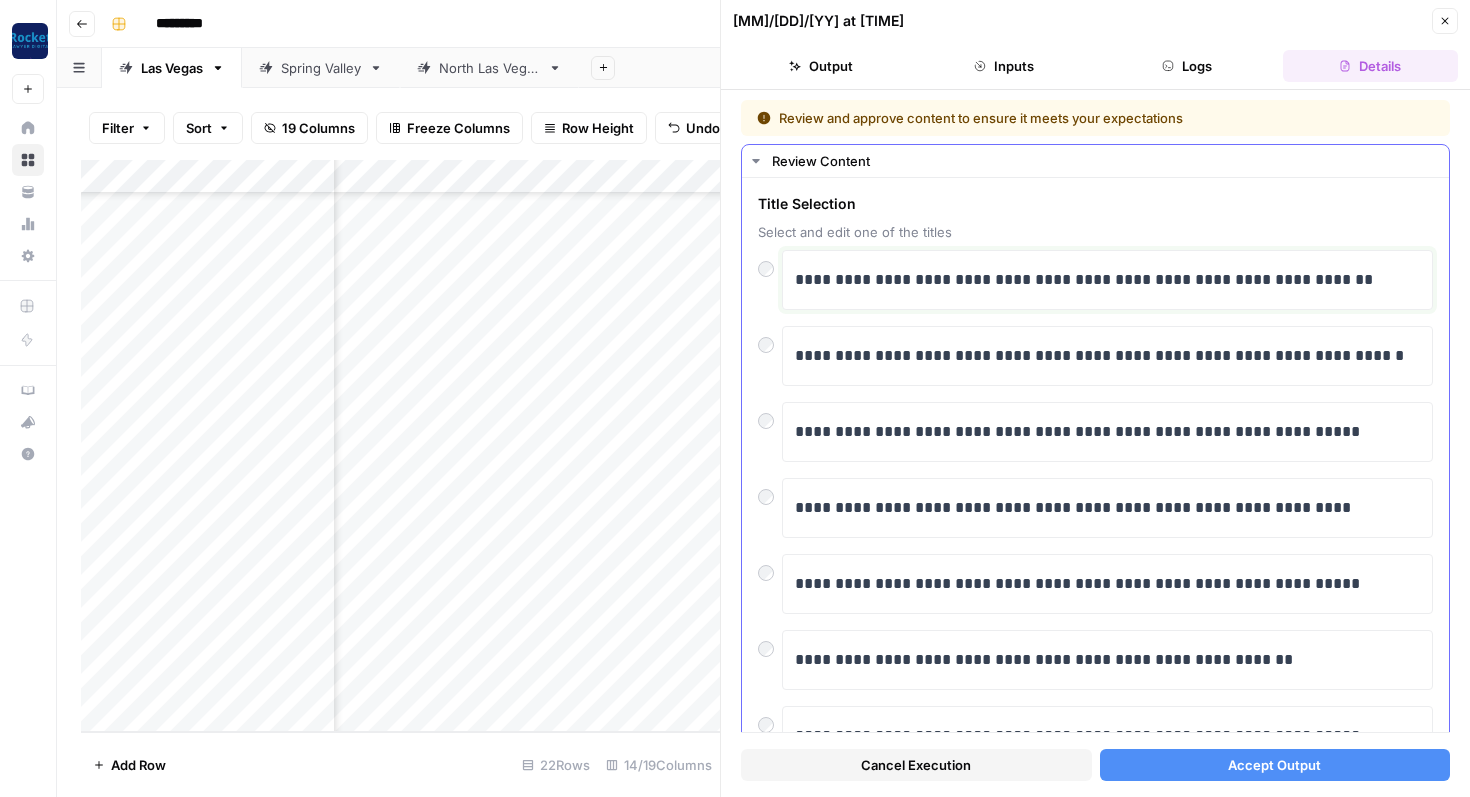 click on "**********" at bounding box center [1107, 280] 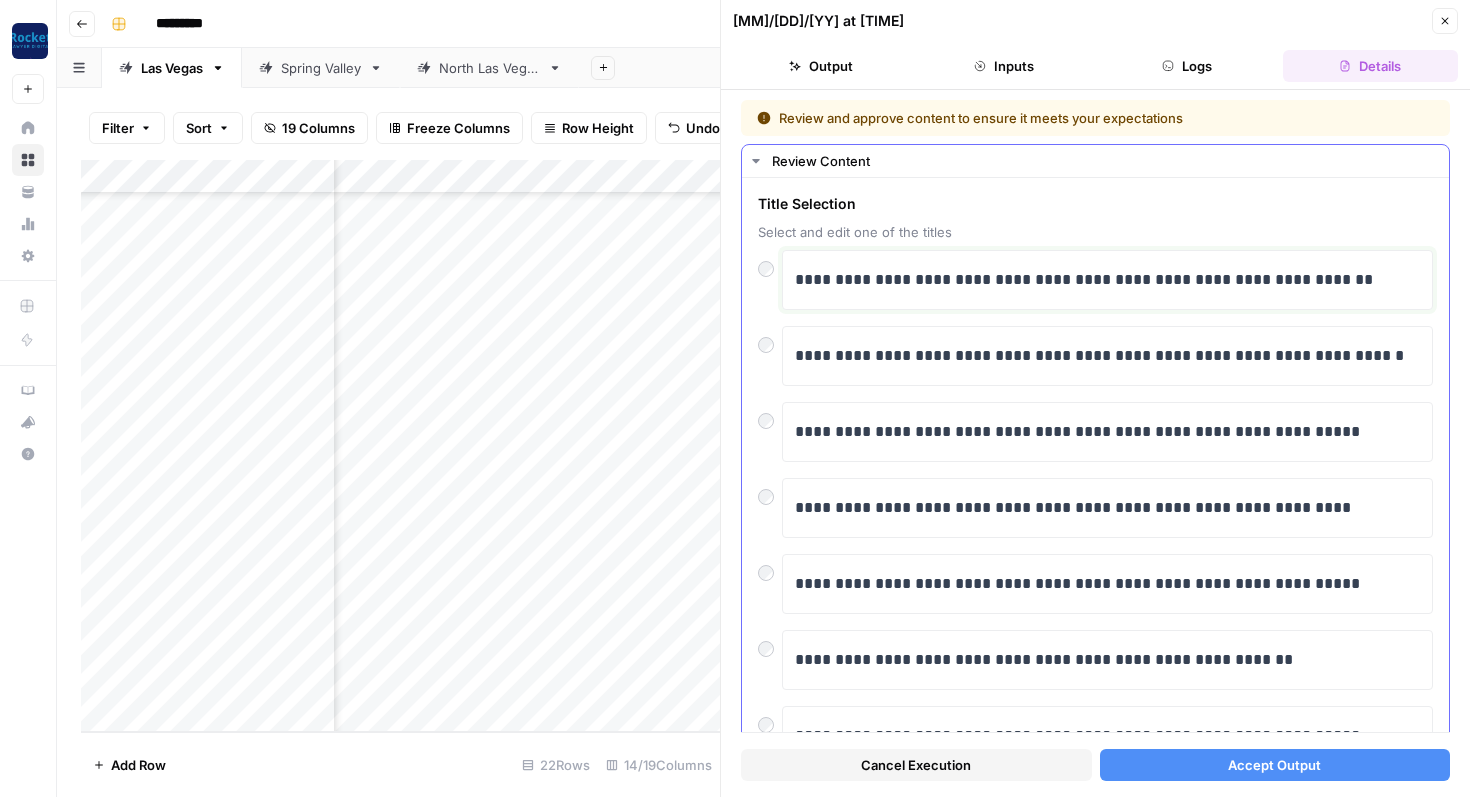 click on "**********" at bounding box center [1107, 280] 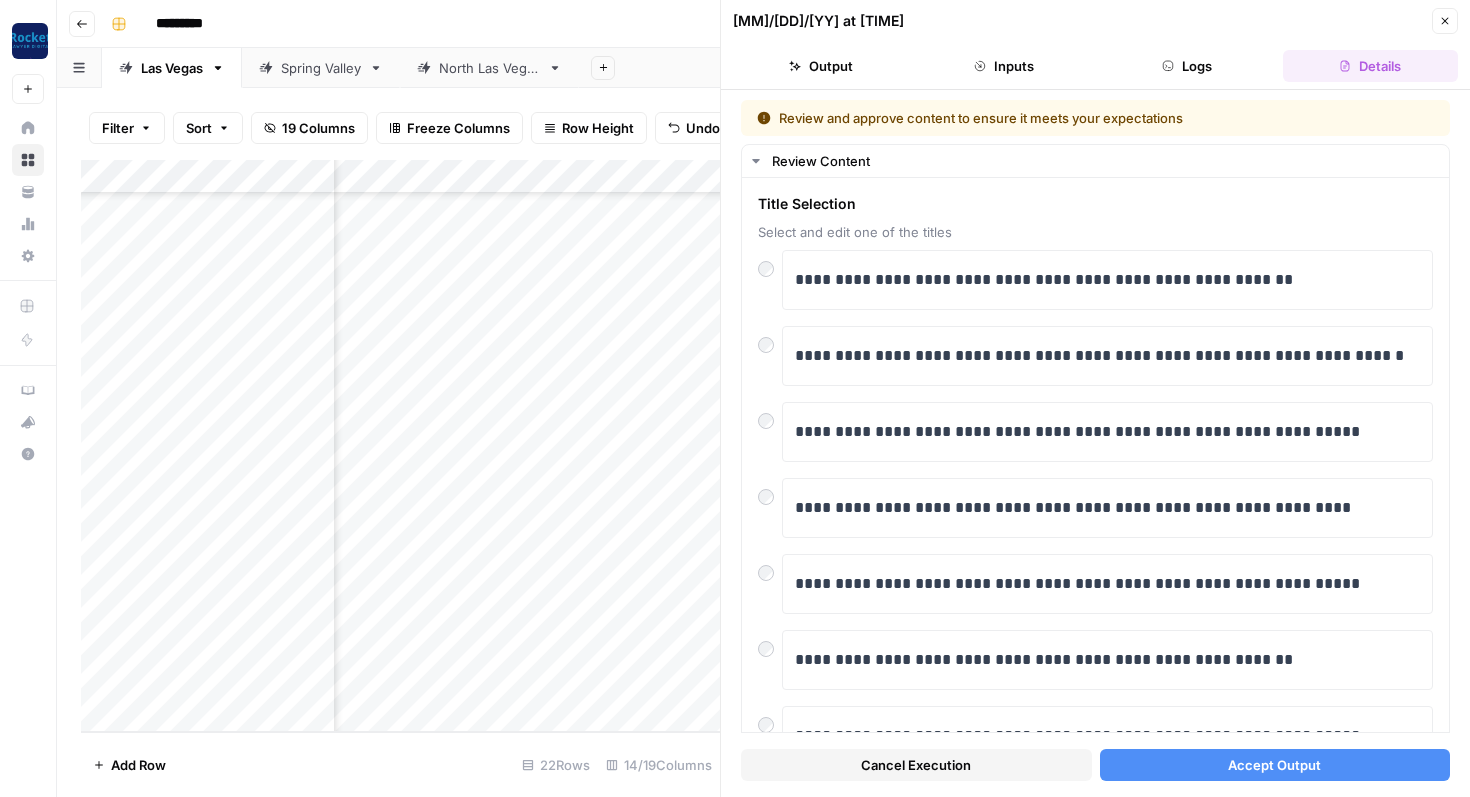 click on "Accept Output" at bounding box center [1275, 765] 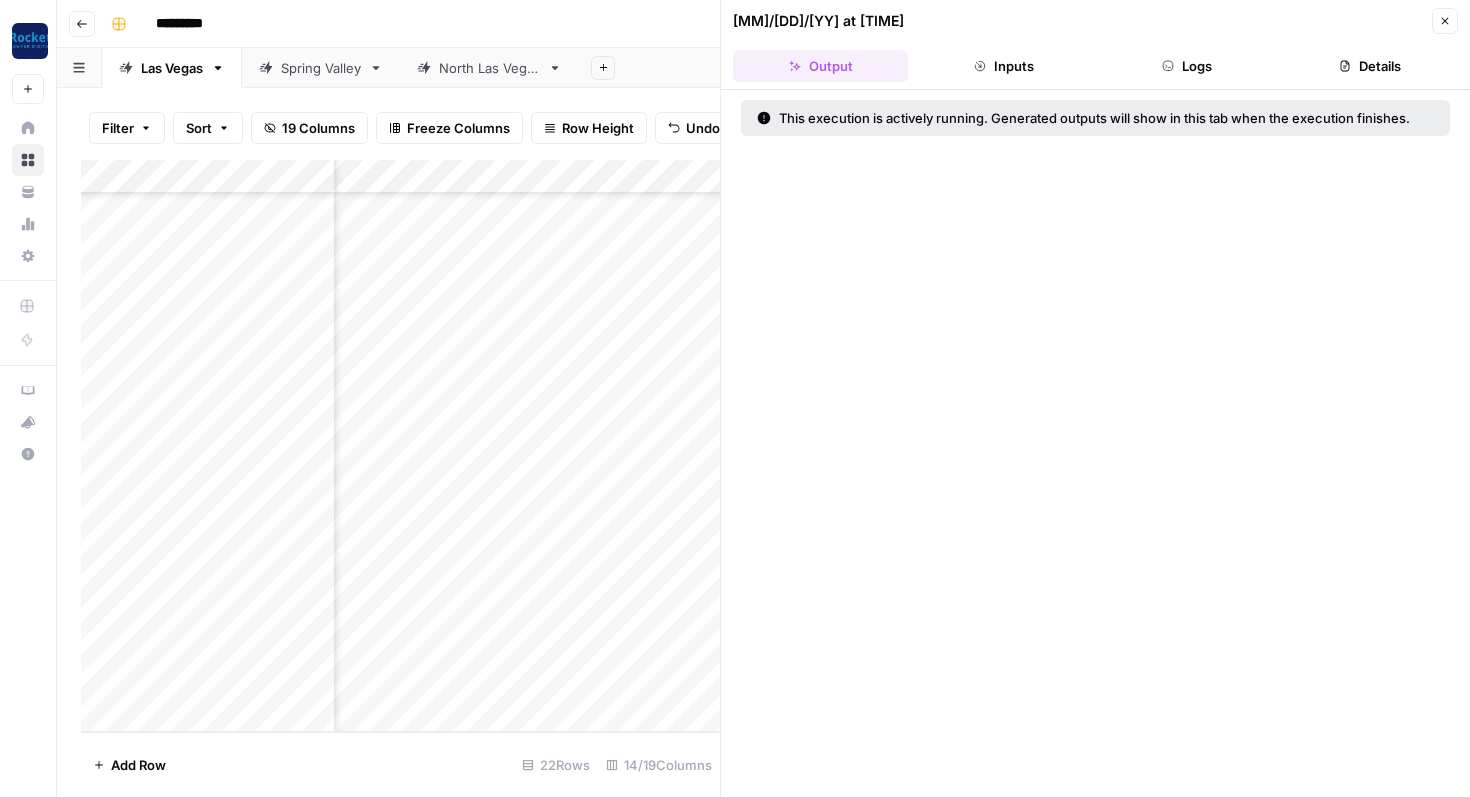 click 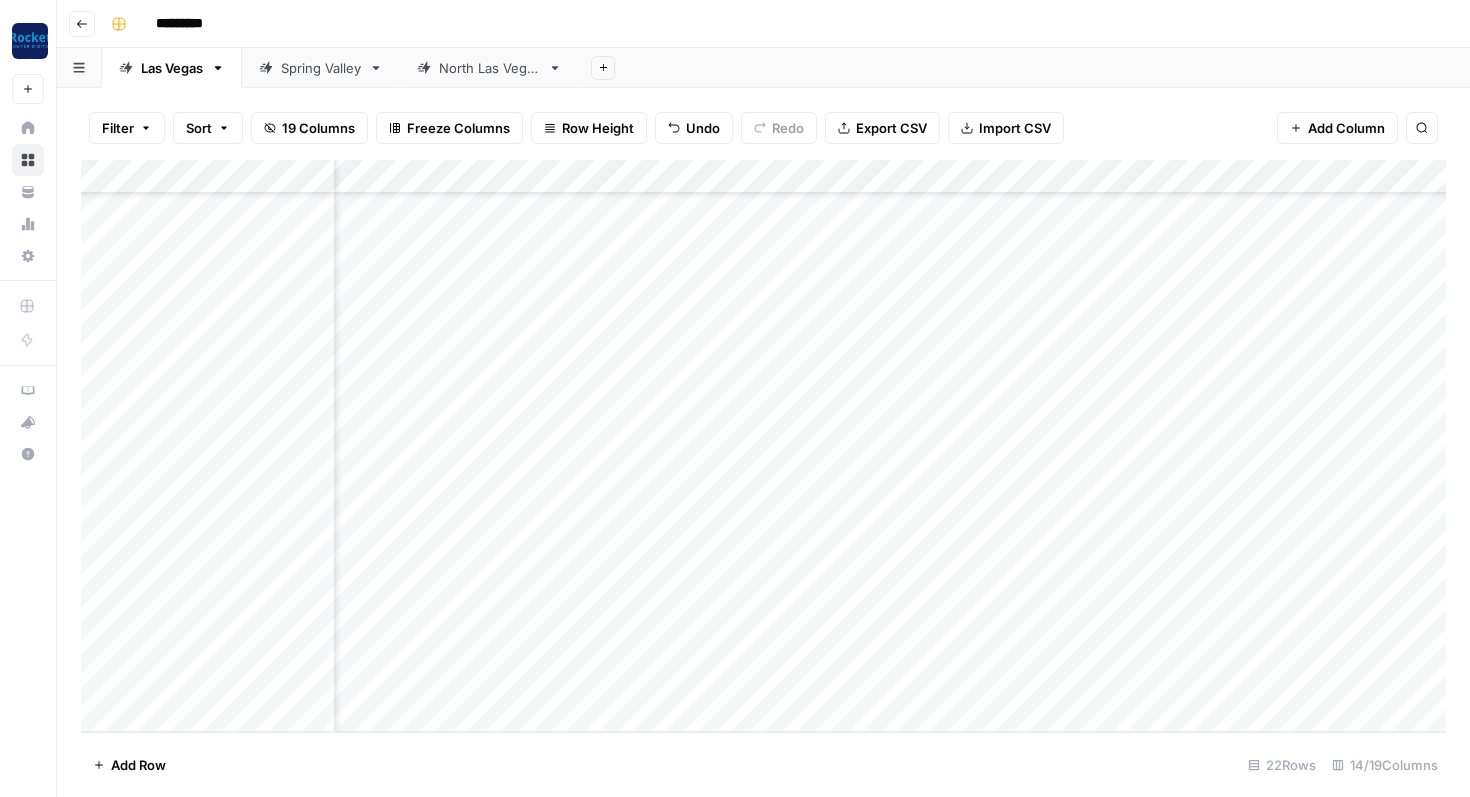 scroll, scrollTop: 242, scrollLeft: 724, axis: both 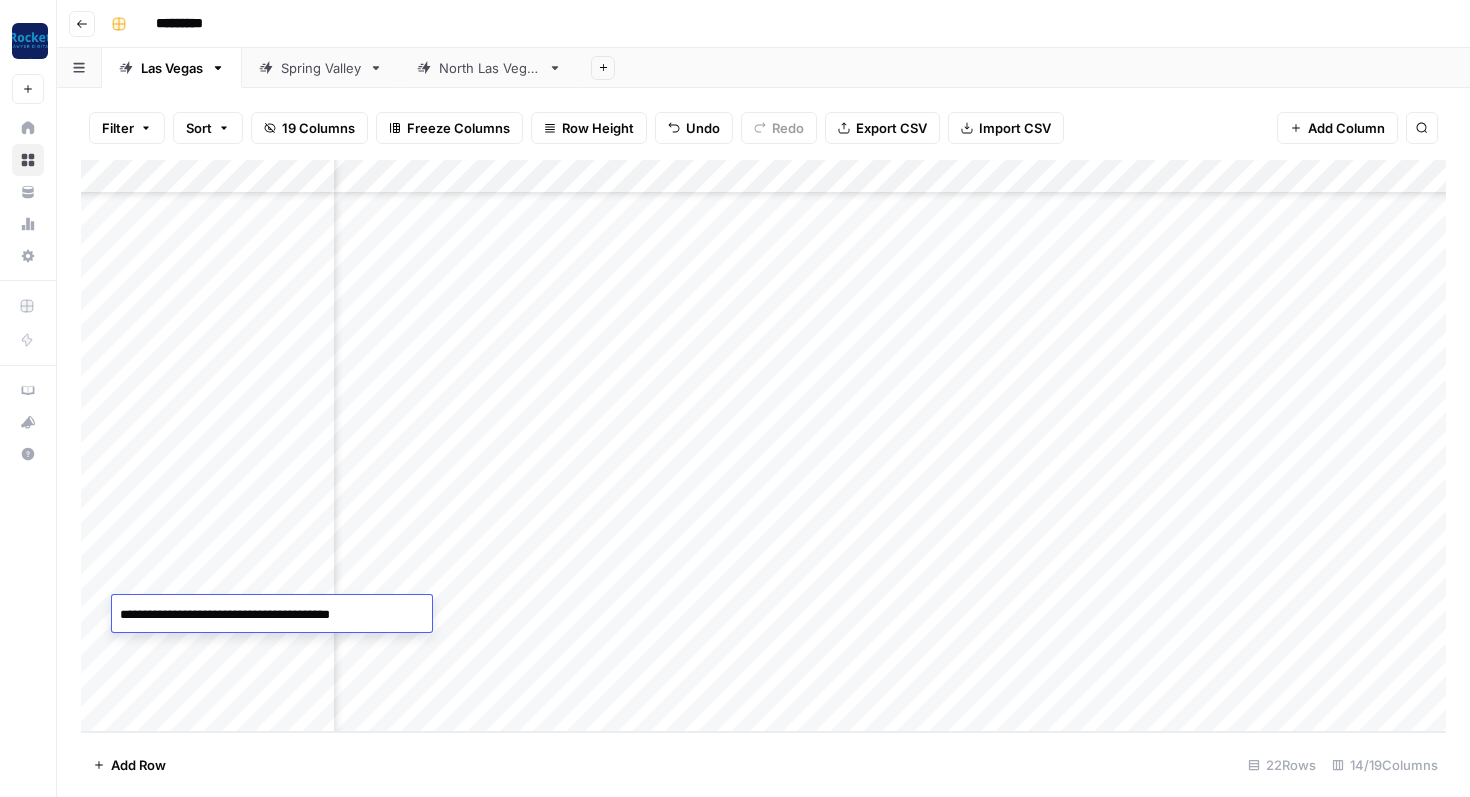 click on "**********" at bounding box center (272, 615) 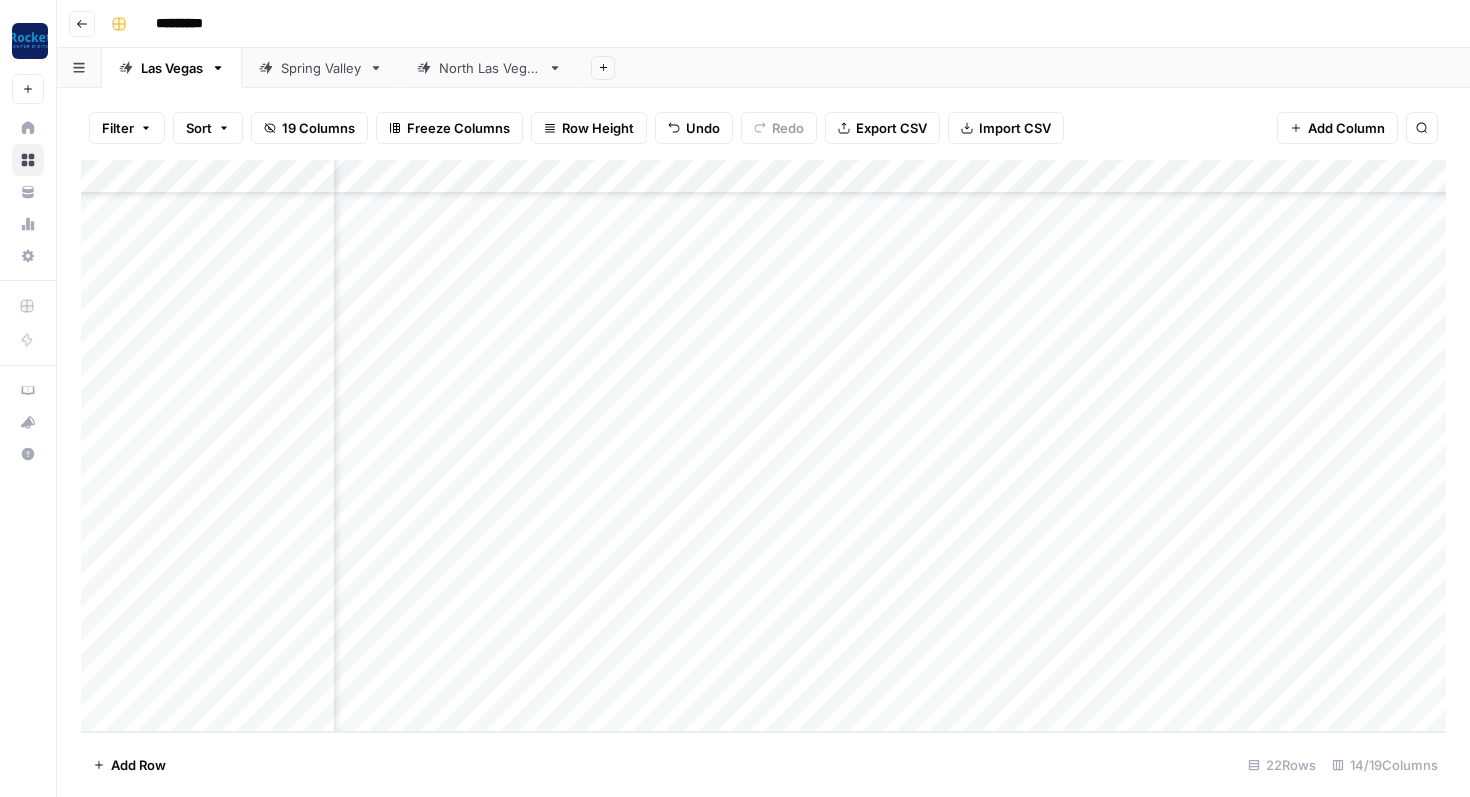 click on "Add Column" at bounding box center [763, 446] 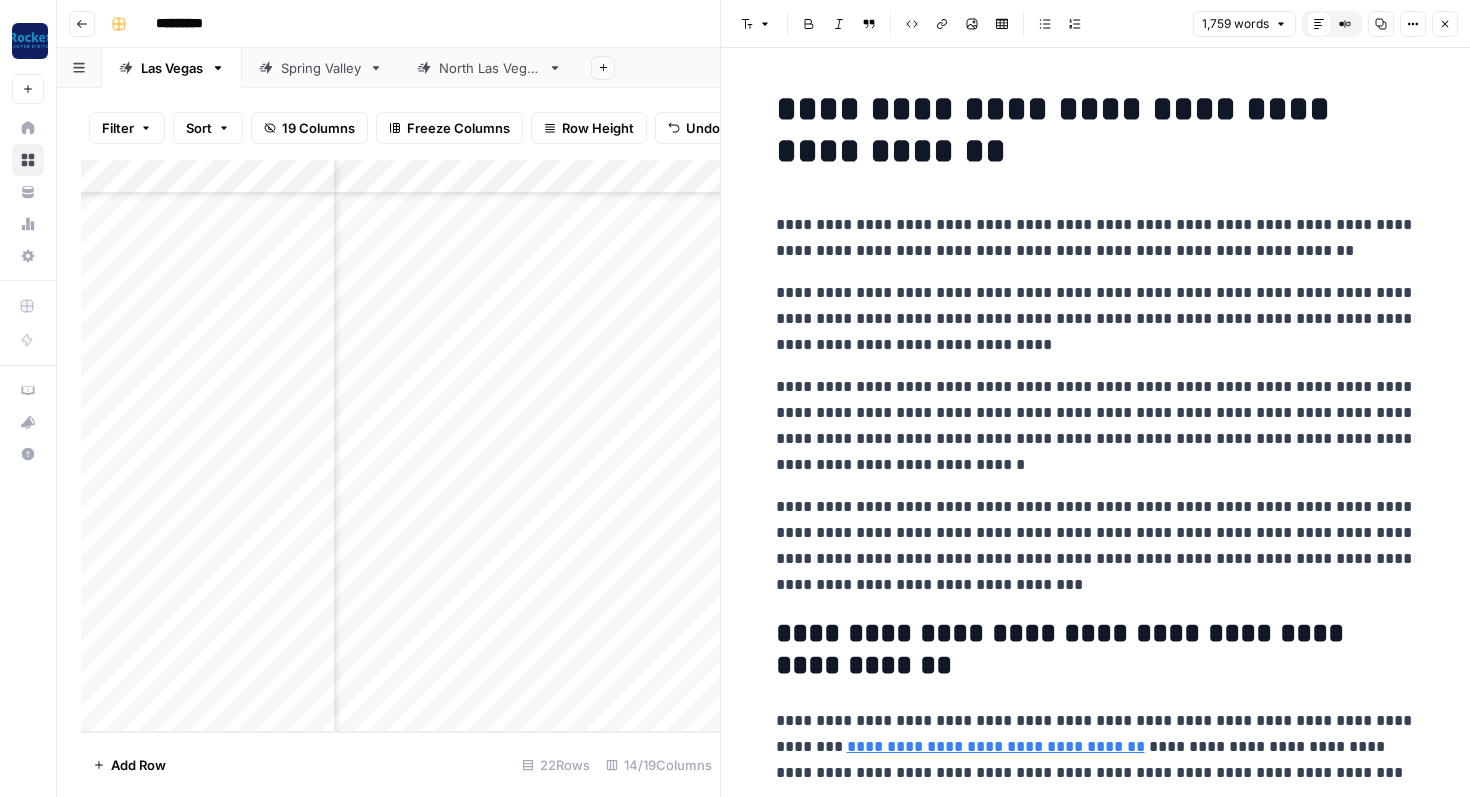 click on "**********" at bounding box center [1096, 319] 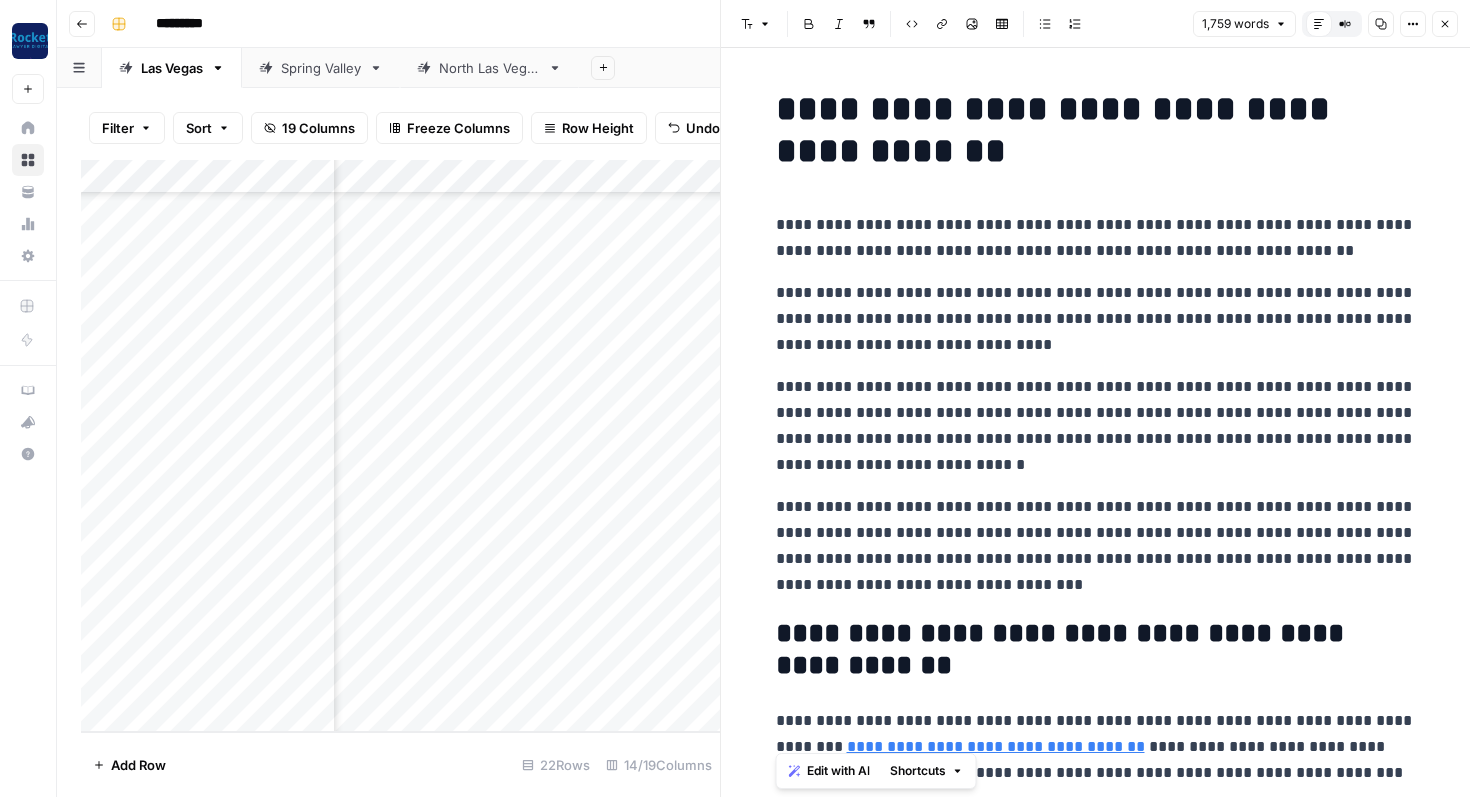 copy on "**********" 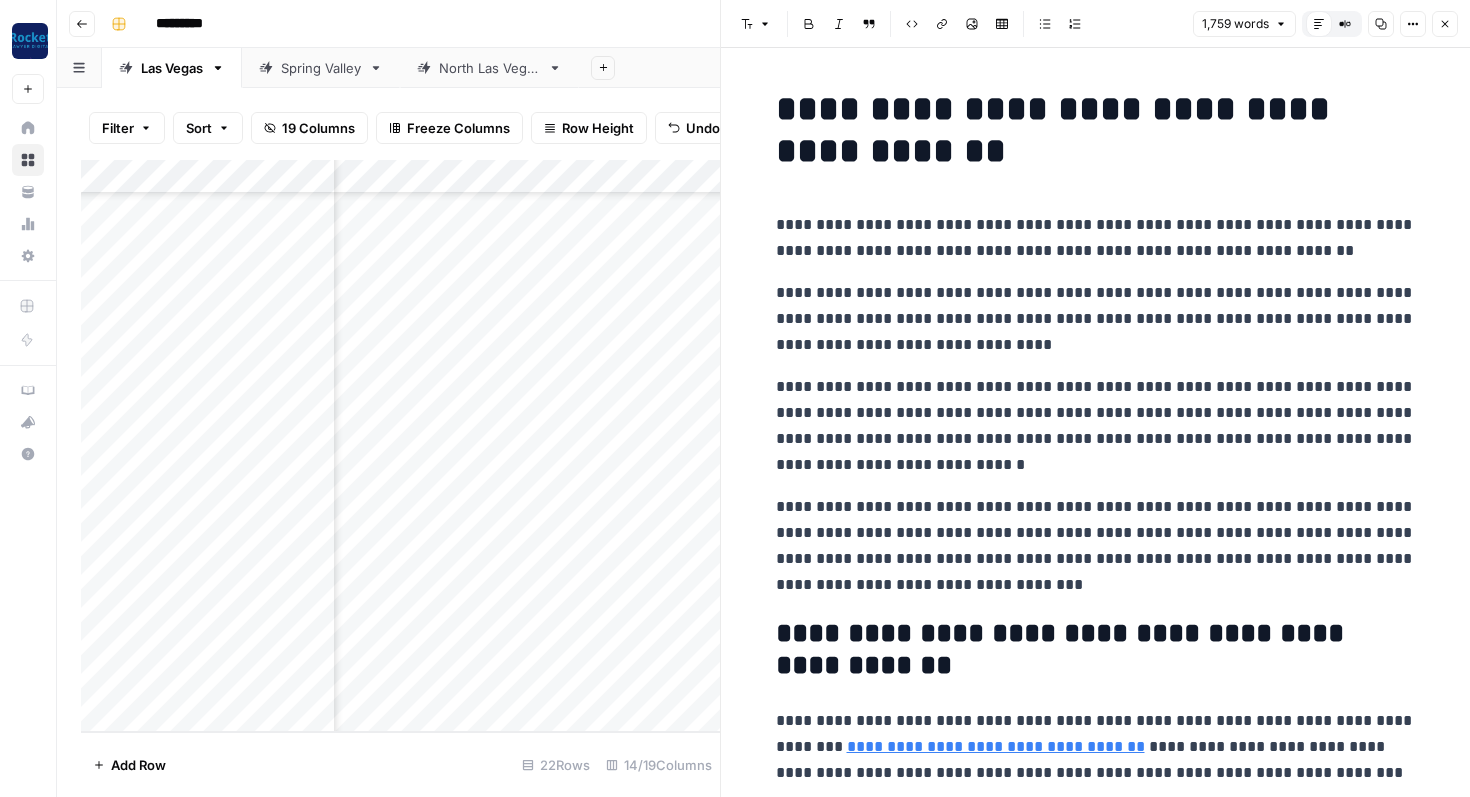 click 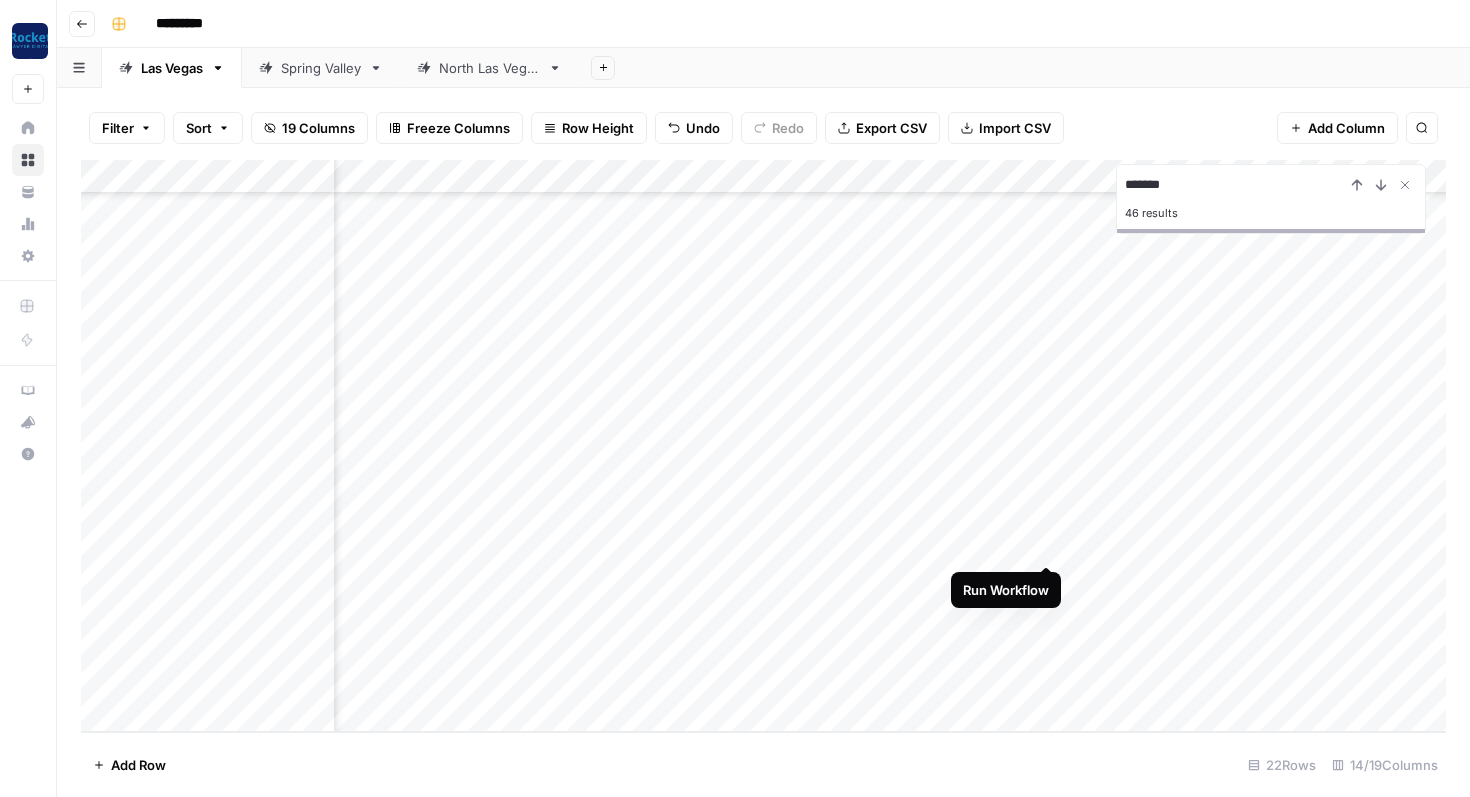 type on "*******" 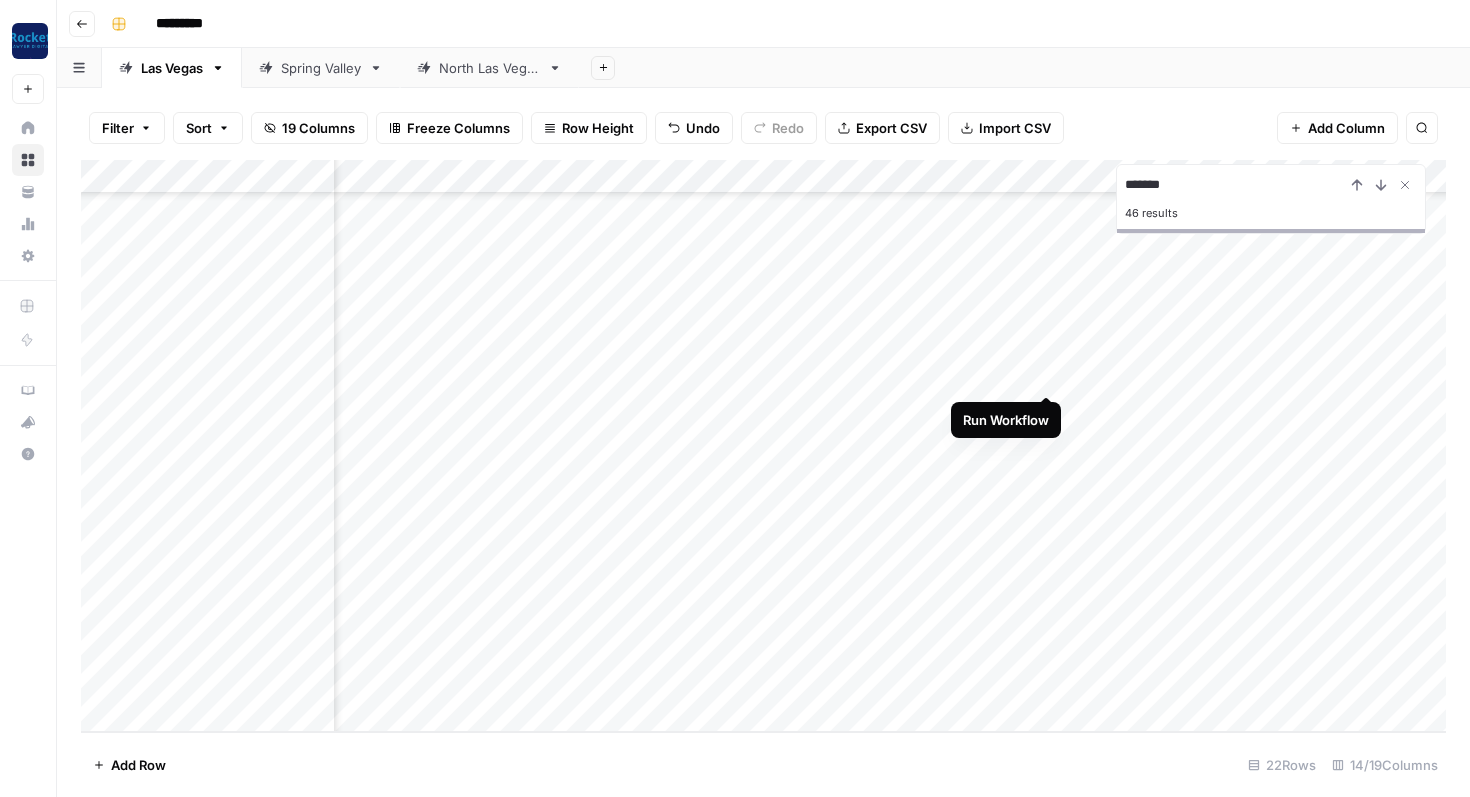 click on "Add Column" at bounding box center (763, 446) 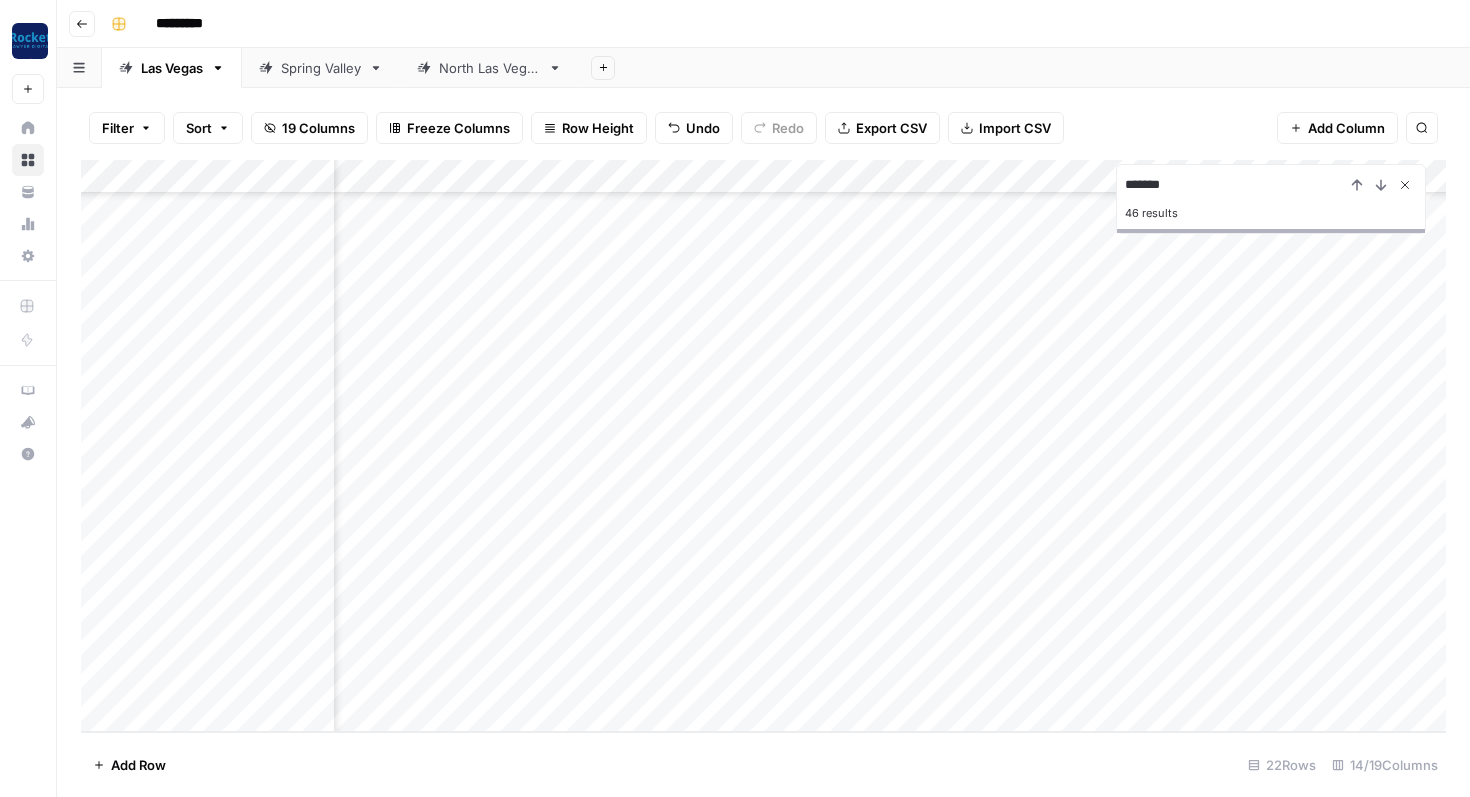 click 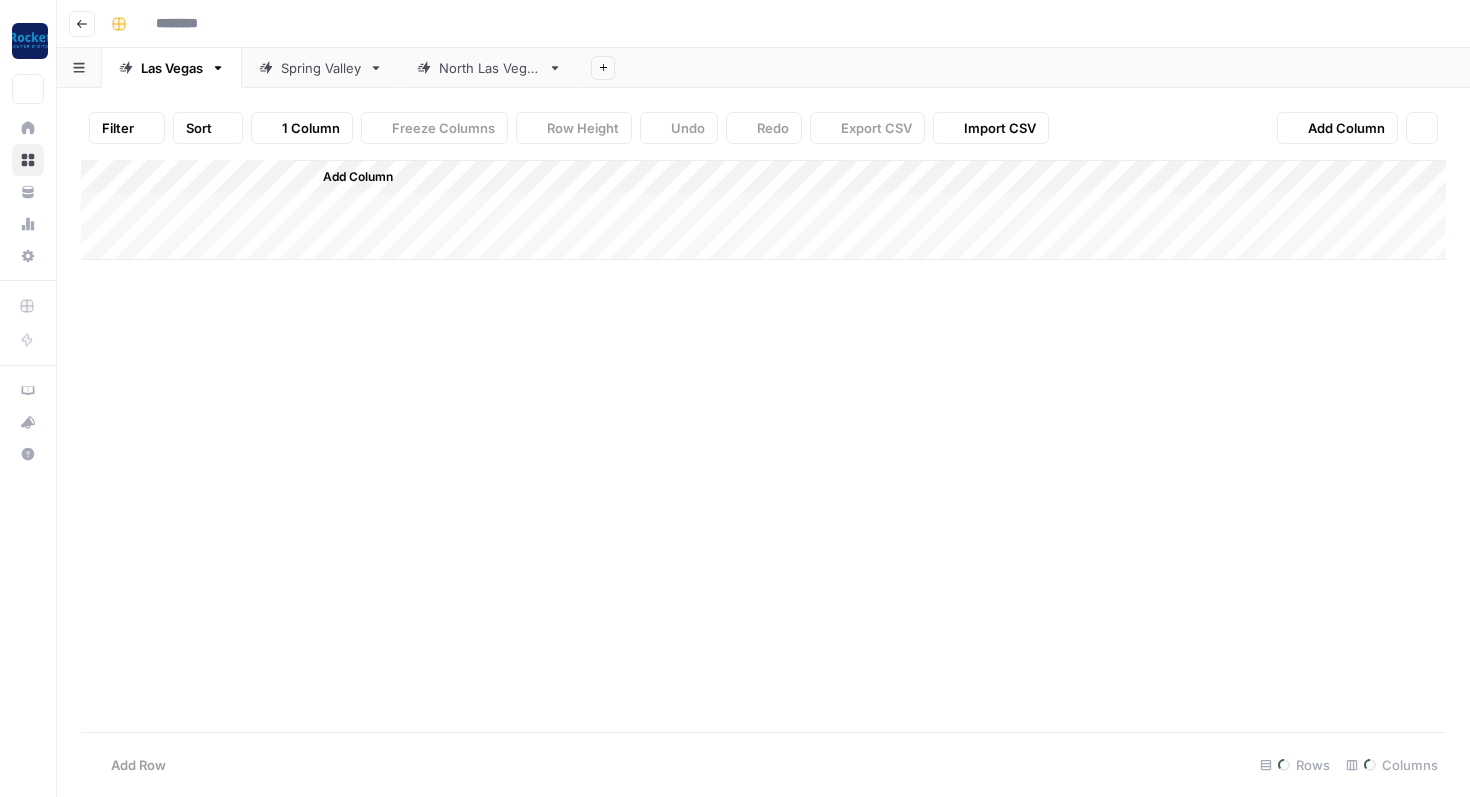 type on "*********" 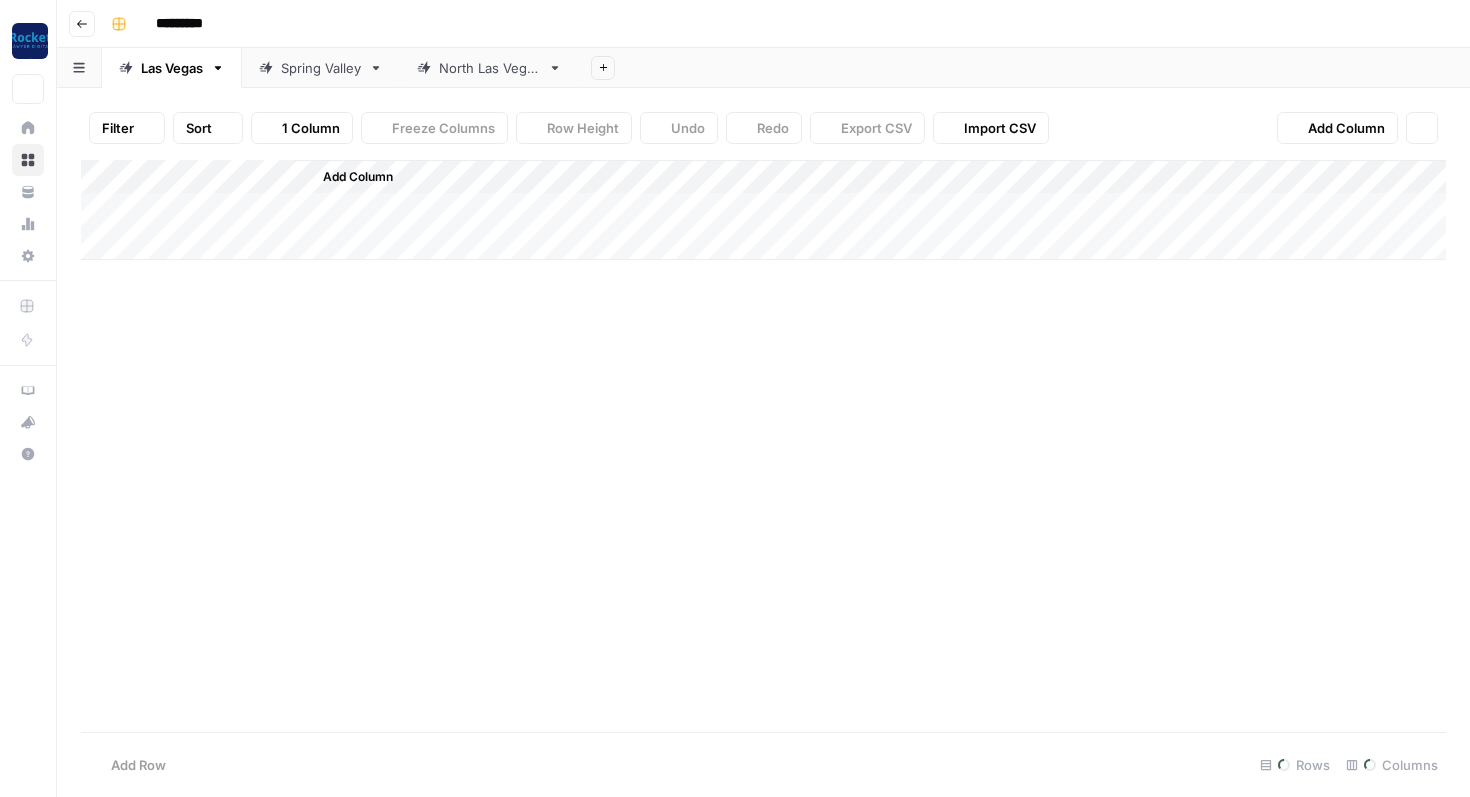 scroll, scrollTop: 0, scrollLeft: 0, axis: both 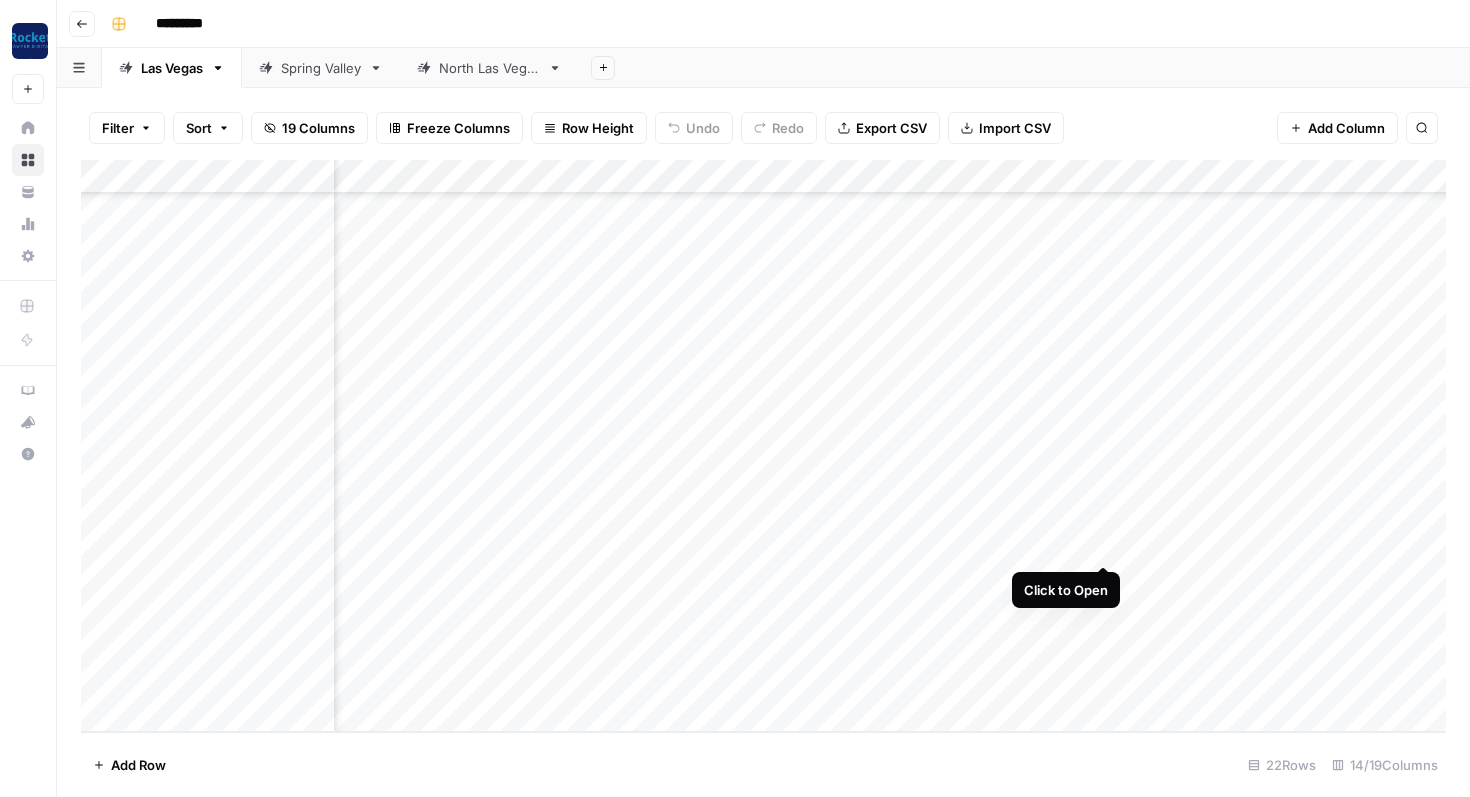 click on "Add Column" at bounding box center [763, 446] 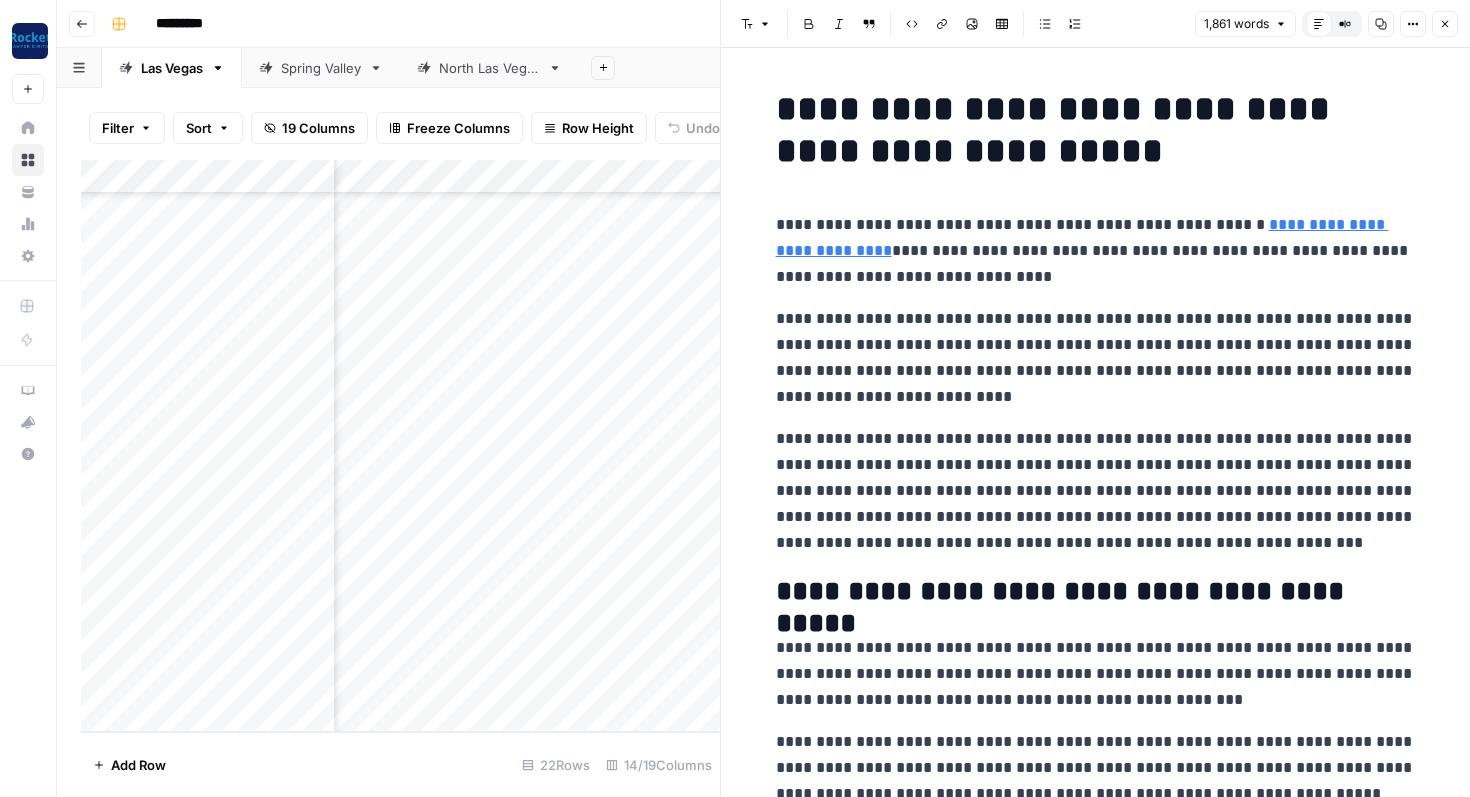 click on "**********" at bounding box center [1096, 251] 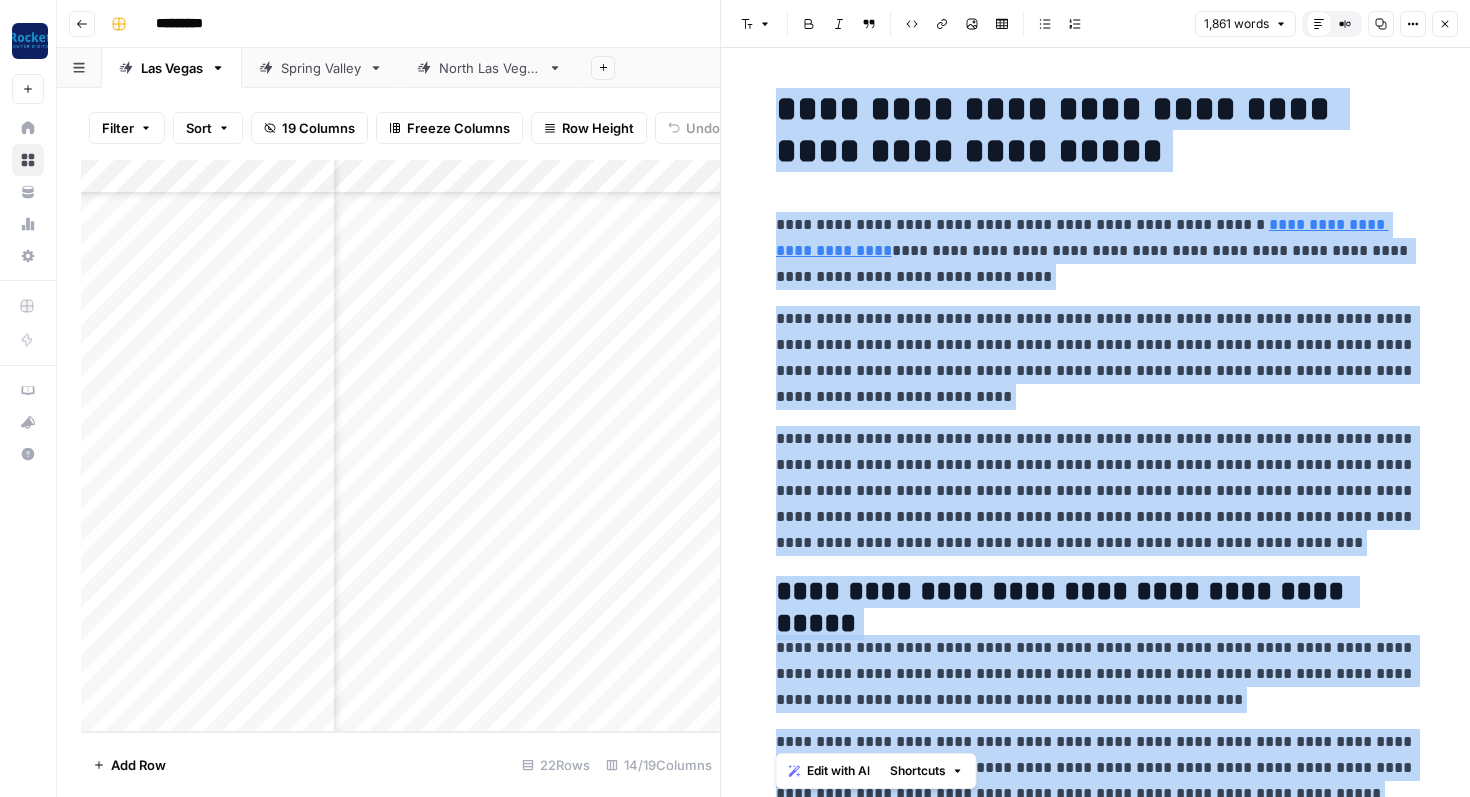 copy on "**********" 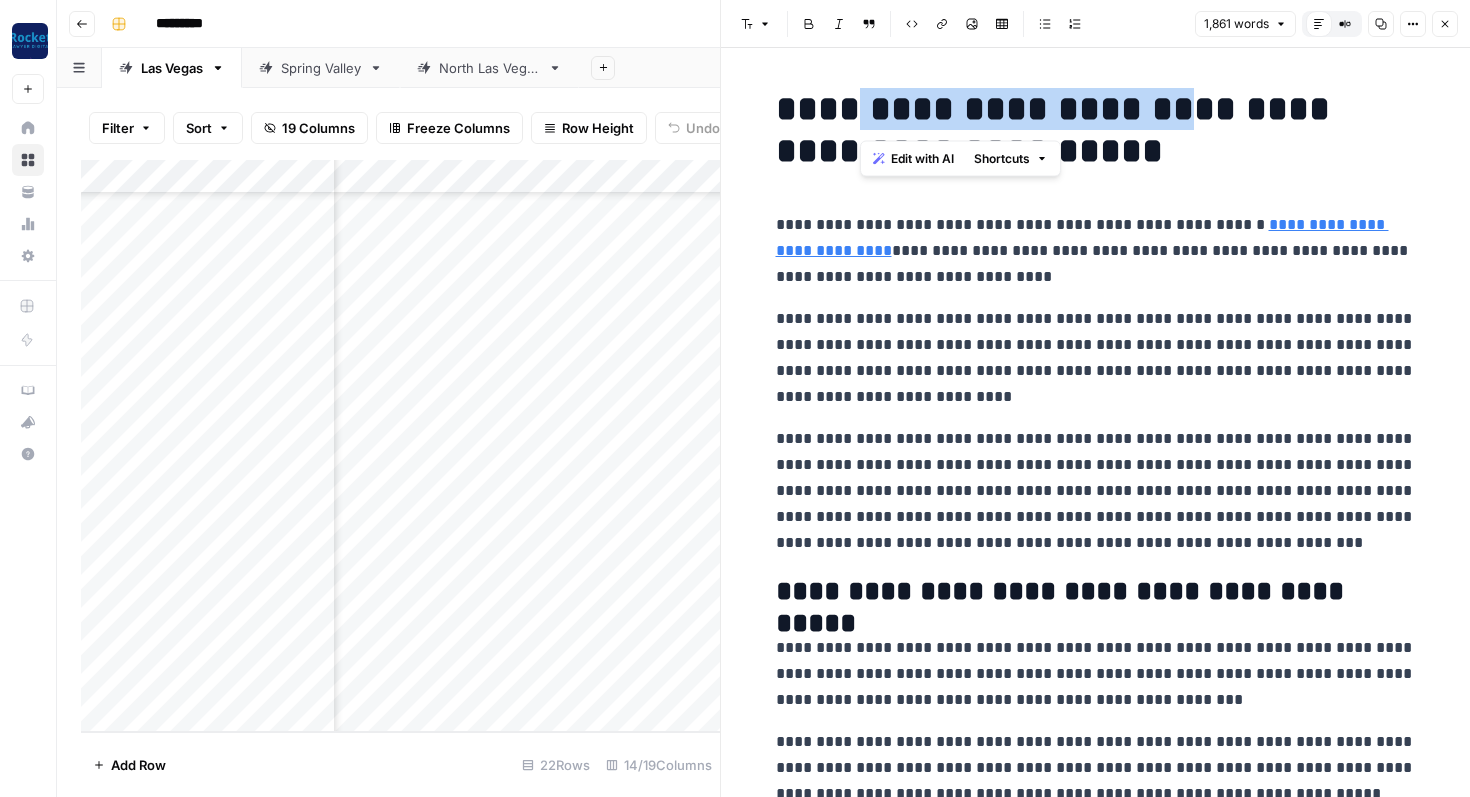 drag, startPoint x: 946, startPoint y: 116, endPoint x: 1127, endPoint y: 119, distance: 181.02486 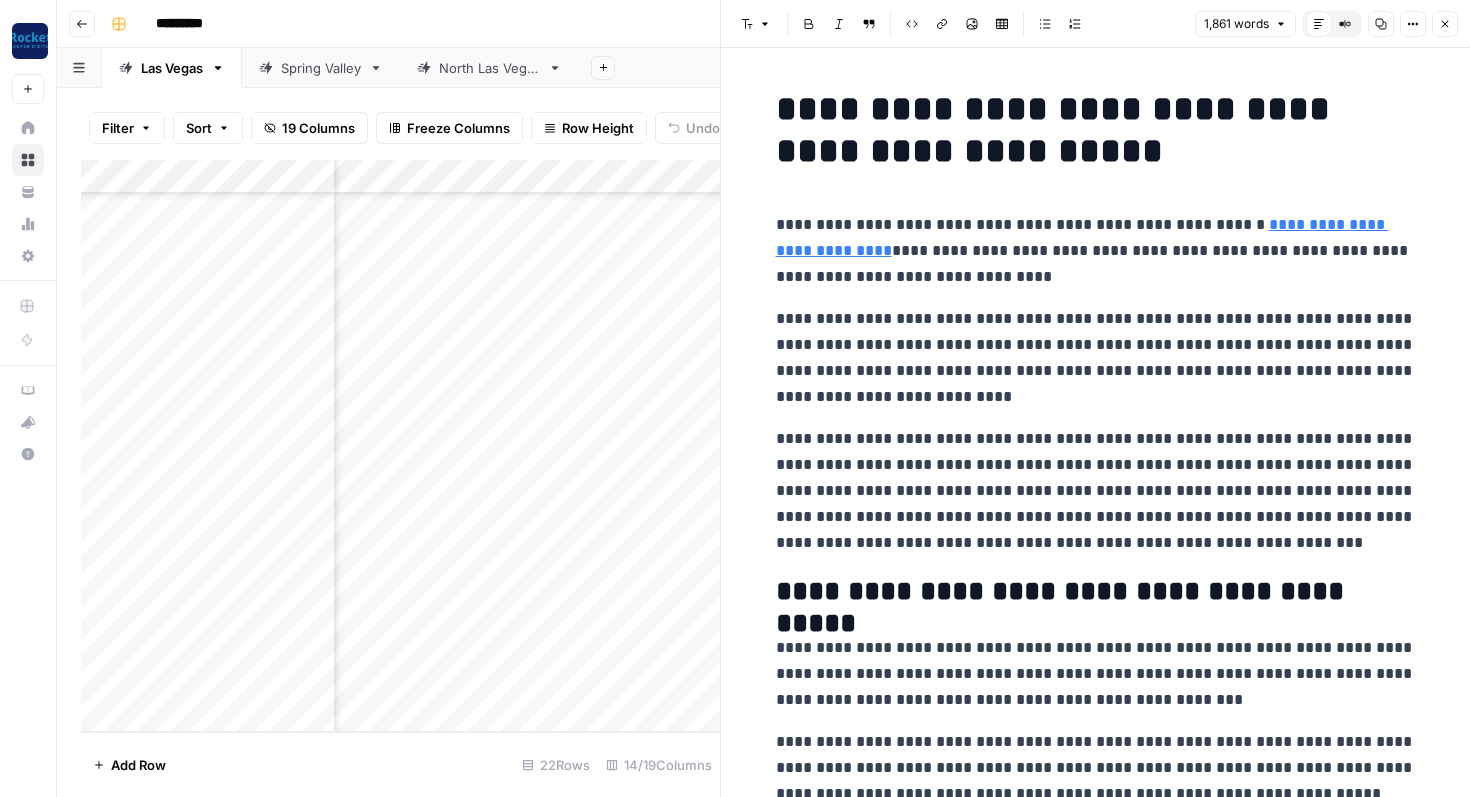 click 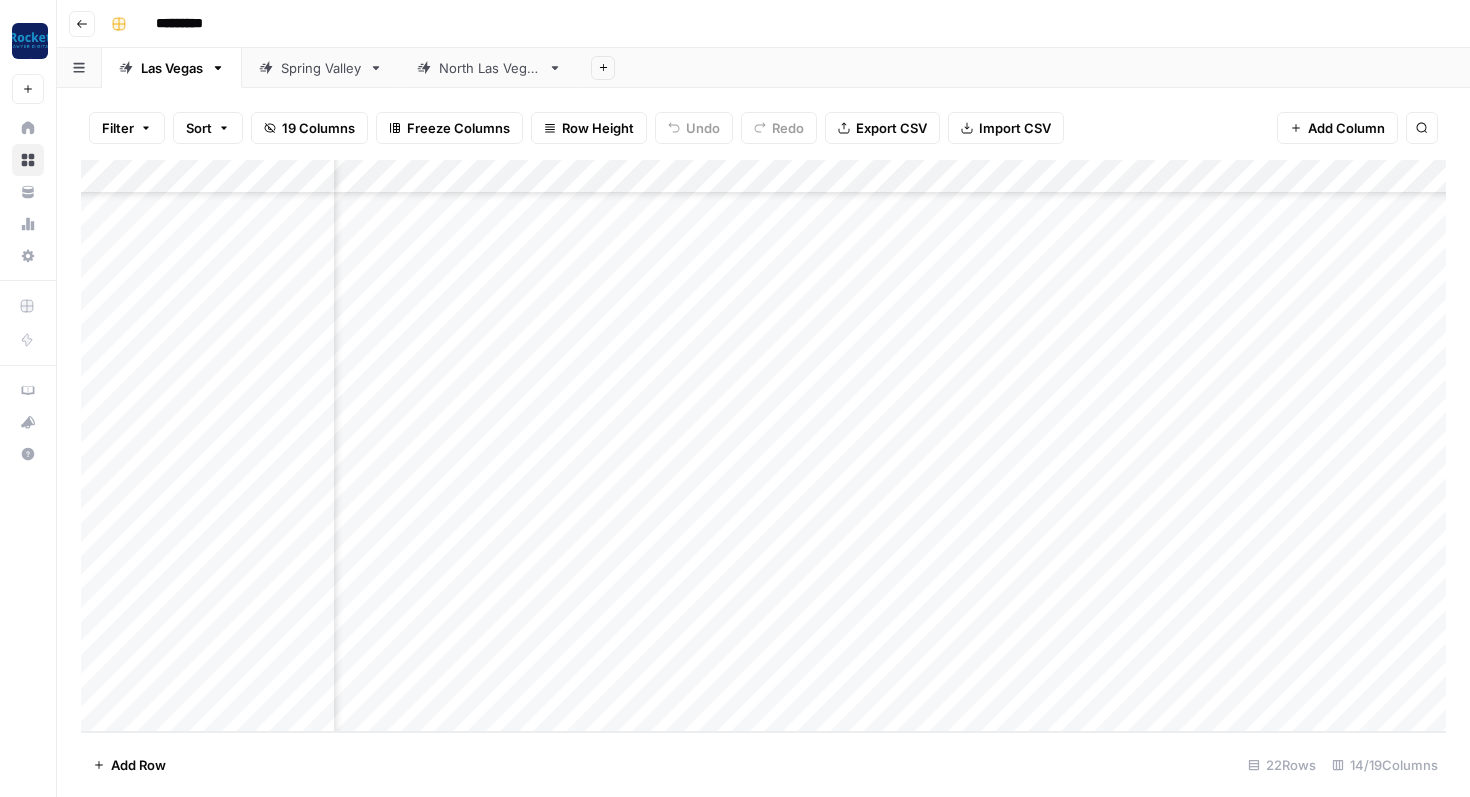 click on "Add Column" at bounding box center [763, 446] 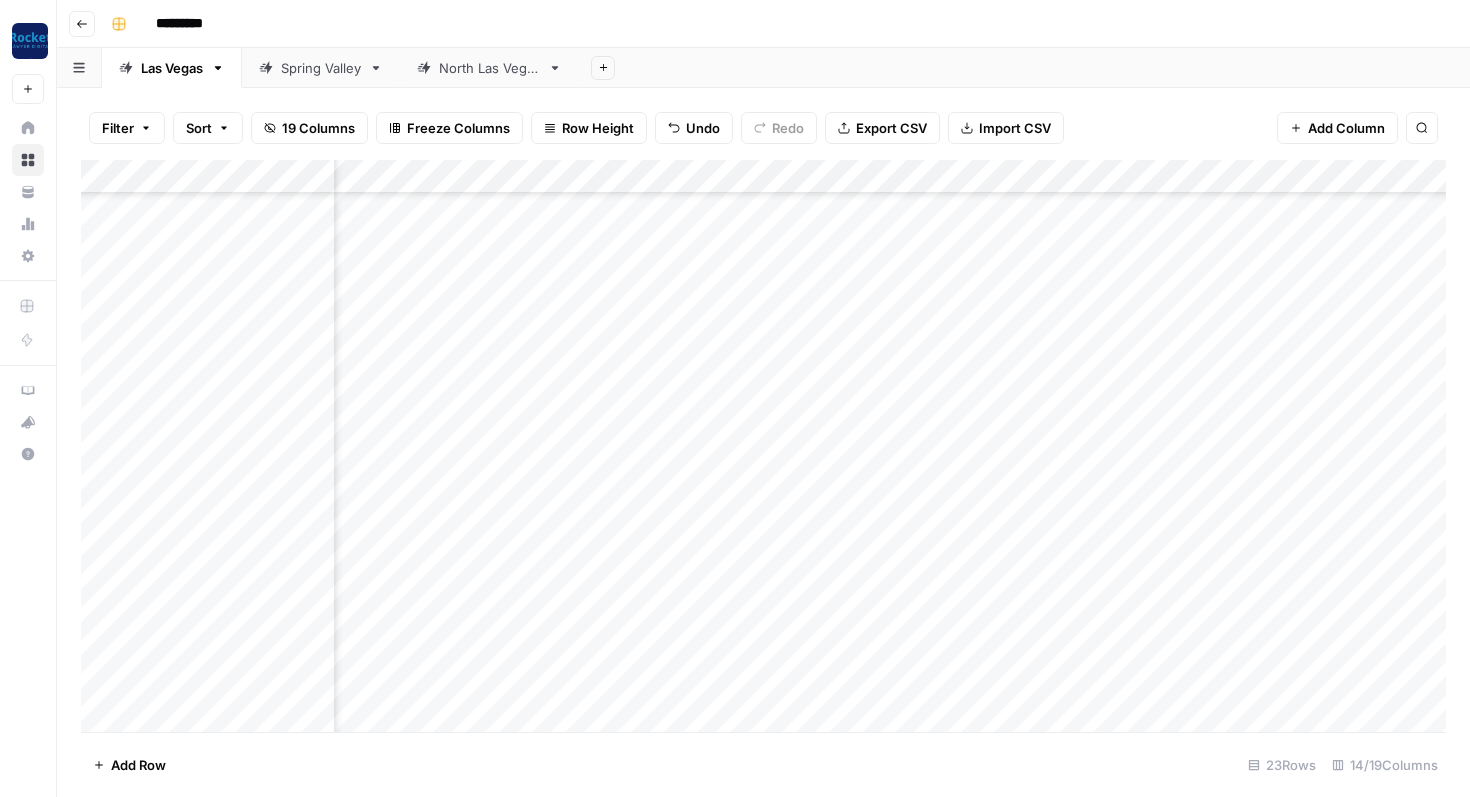 scroll, scrollTop: 276, scrollLeft: 1079, axis: both 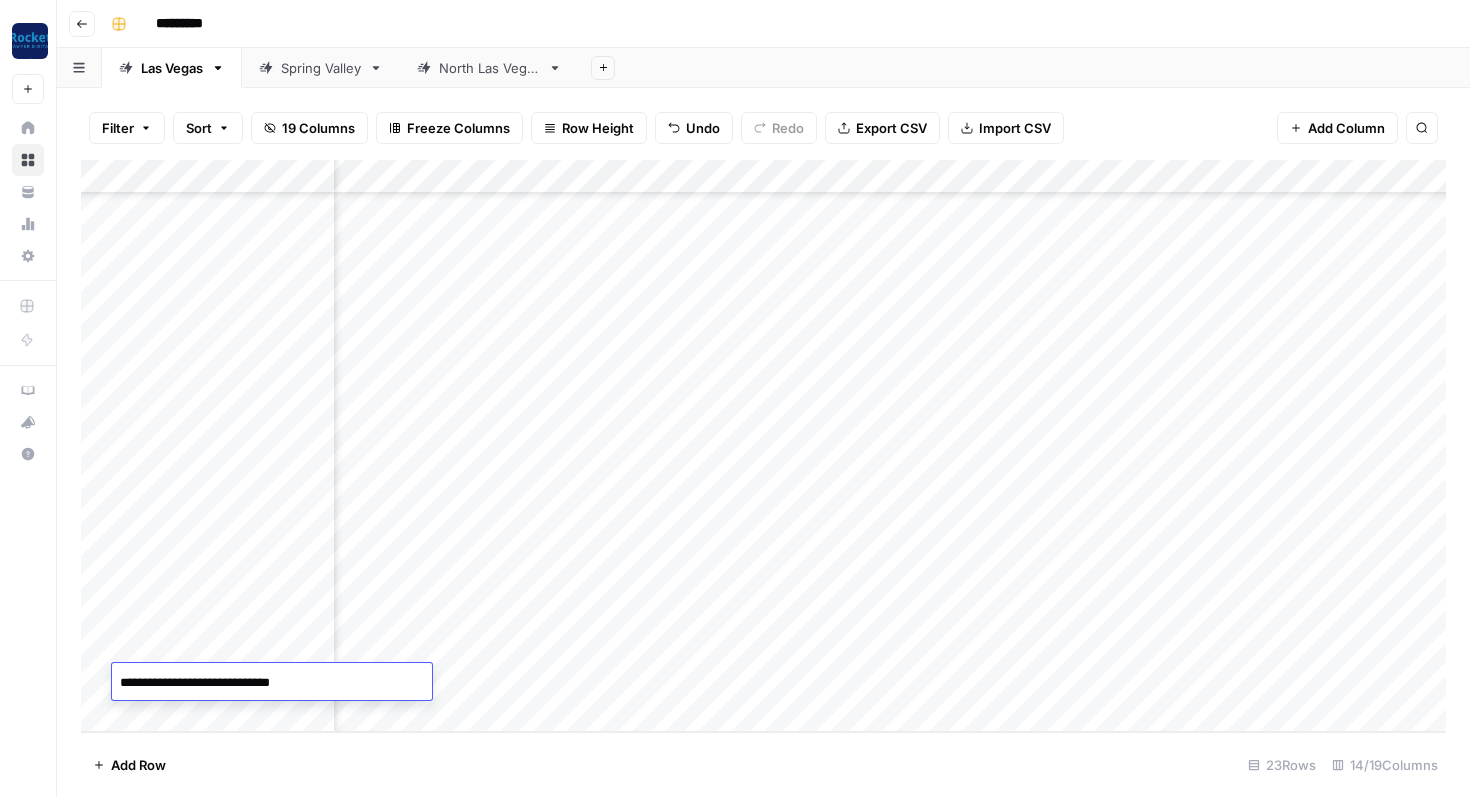 type on "**********" 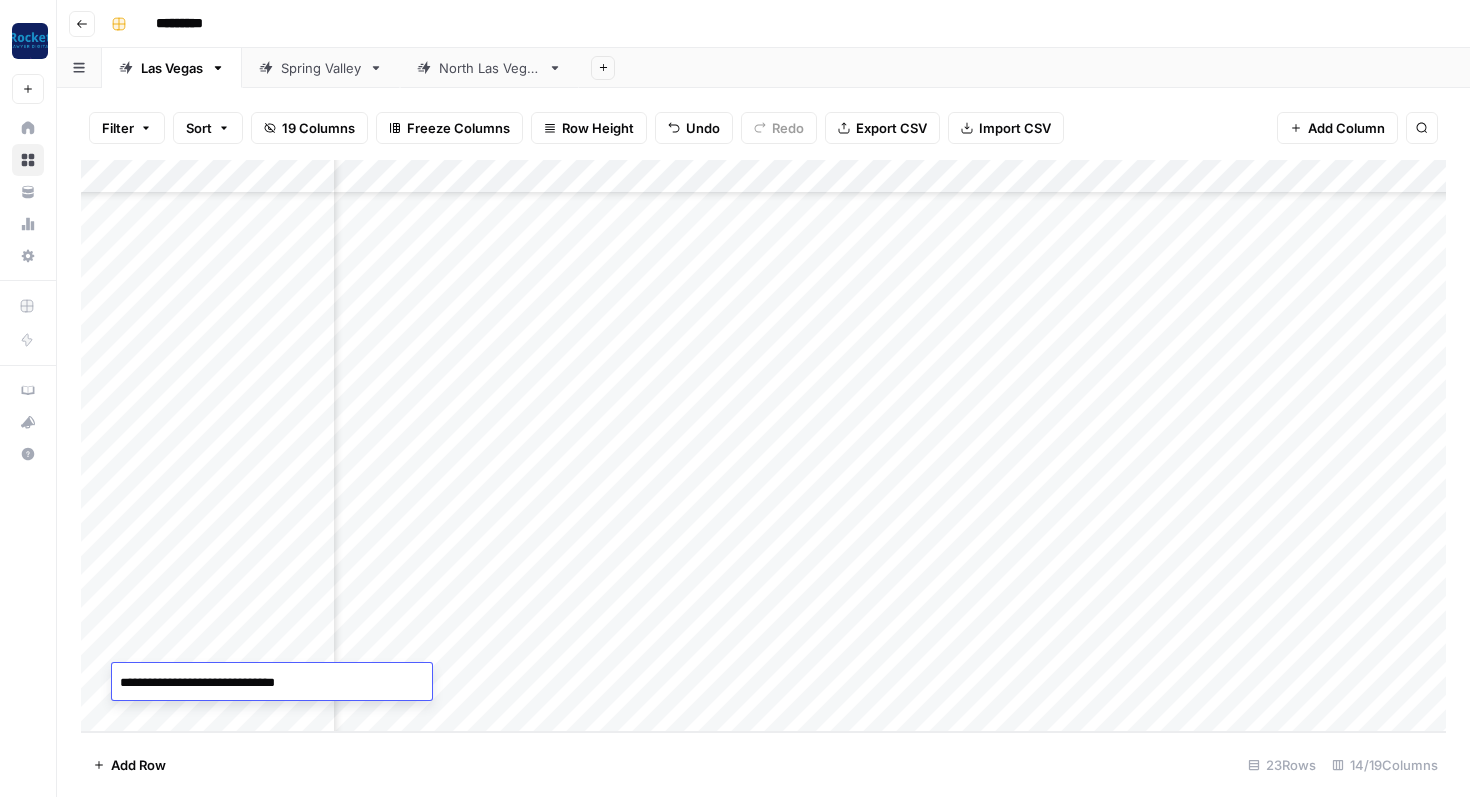 click on "Add Column" at bounding box center [763, 446] 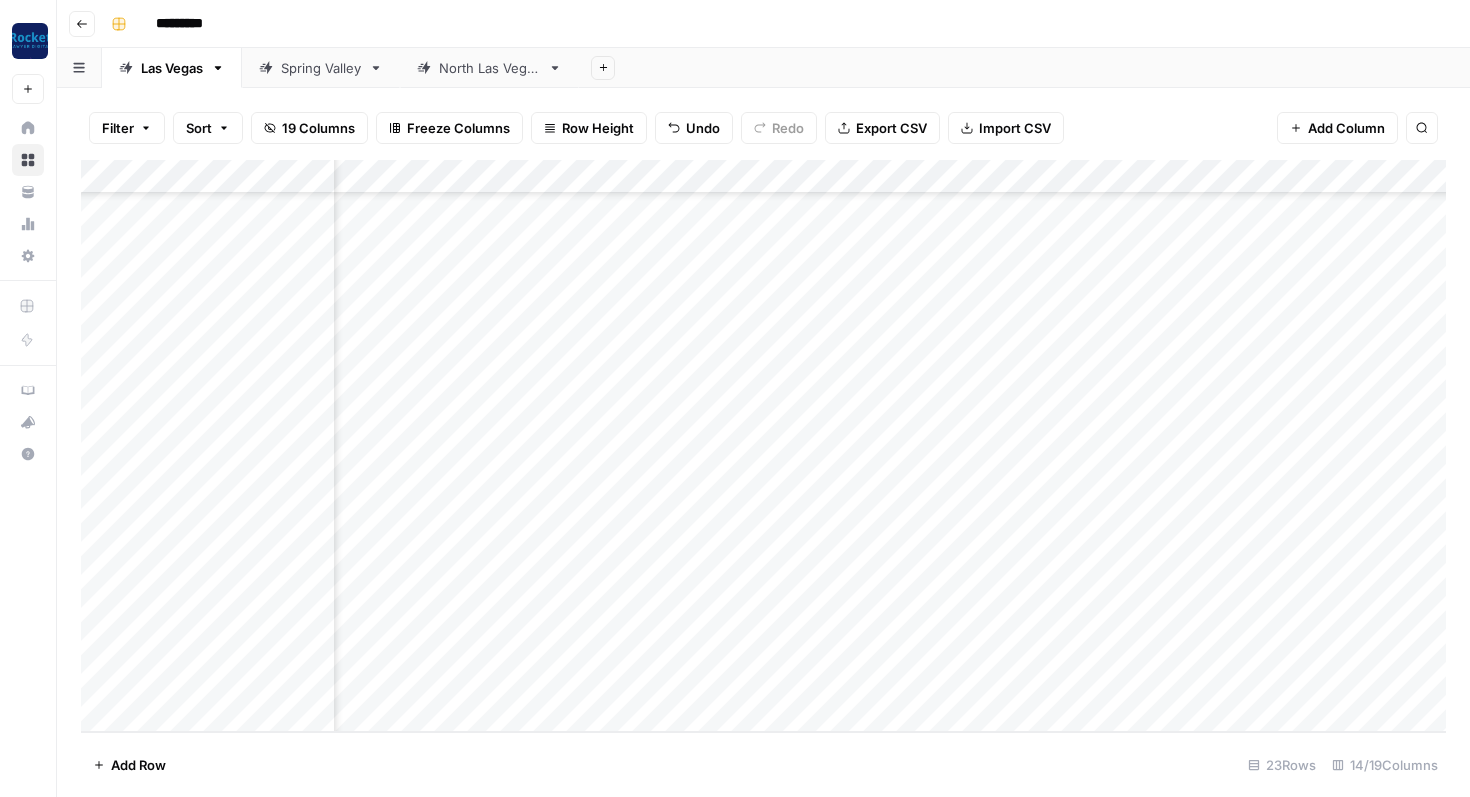 scroll, scrollTop: 276, scrollLeft: 0, axis: vertical 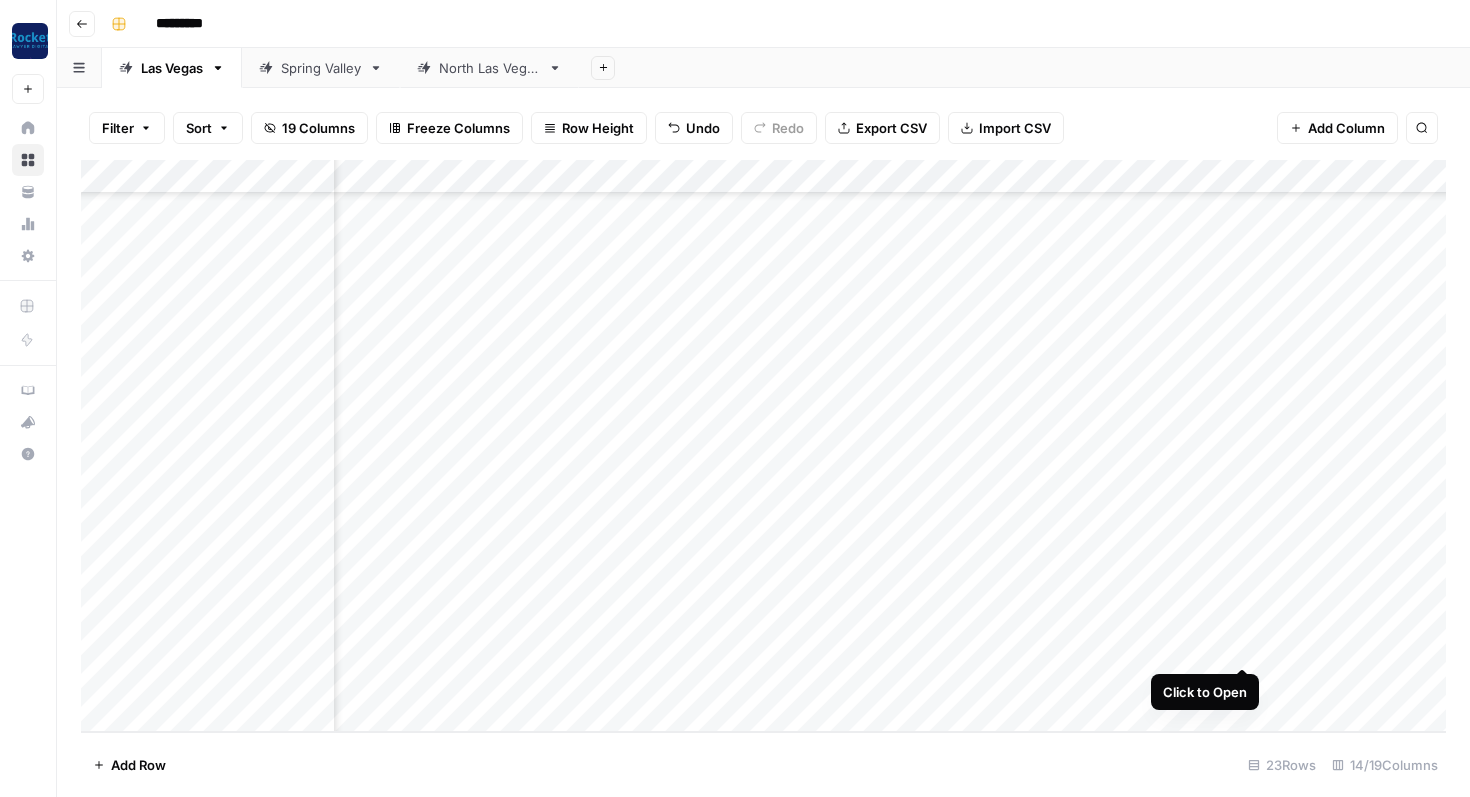 click on "Add Column" at bounding box center [763, 446] 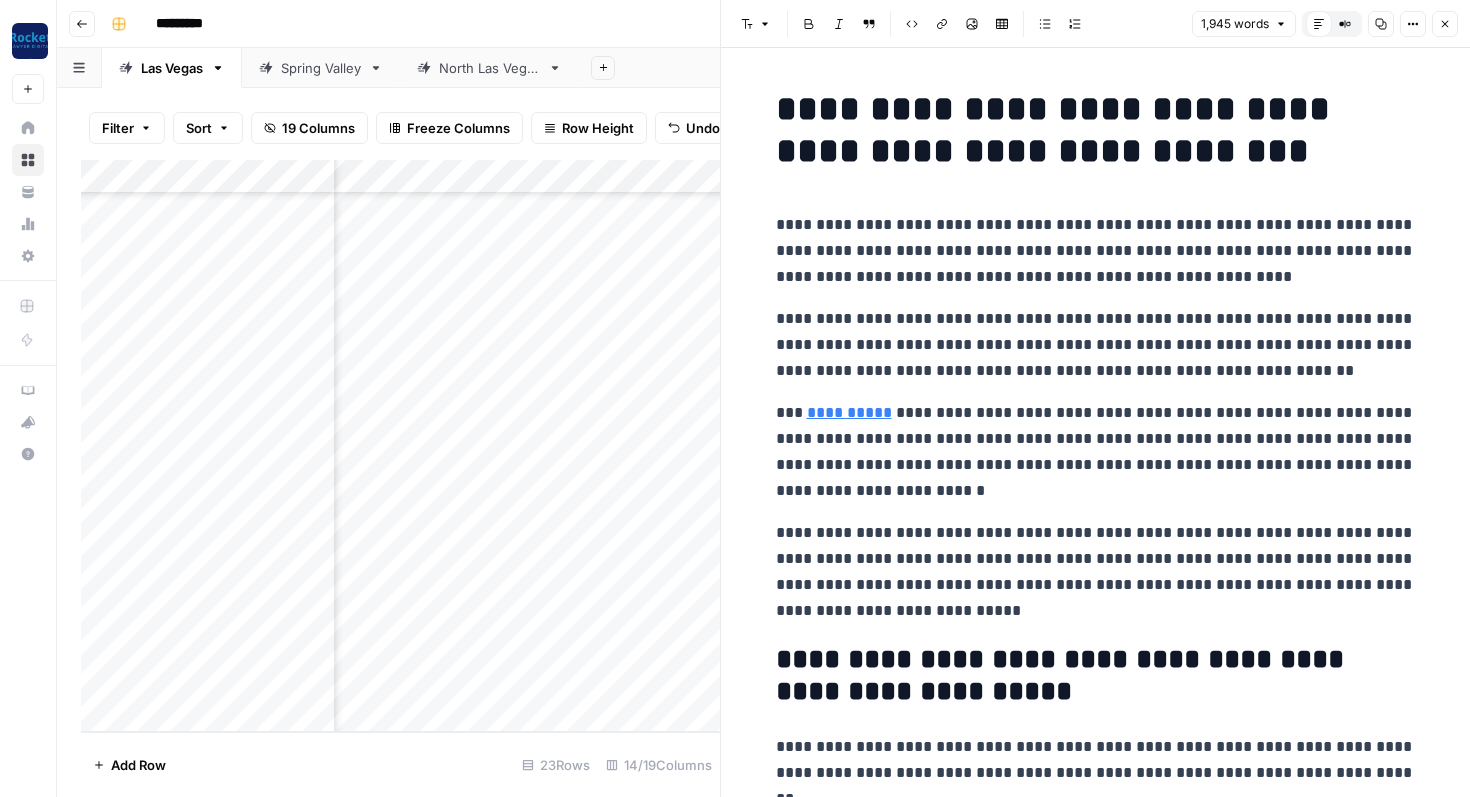 click on "**********" at bounding box center (1096, 251) 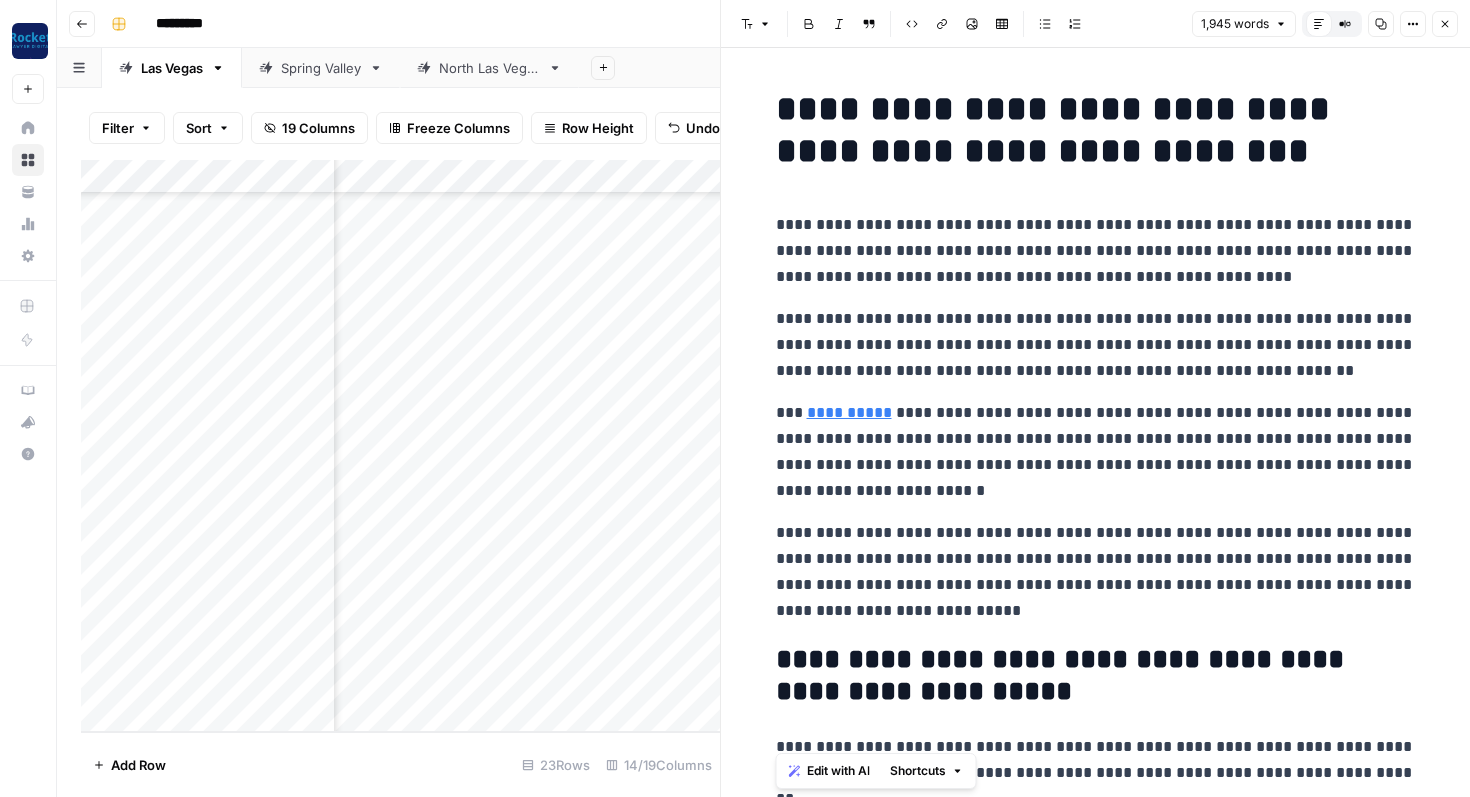copy on "**********" 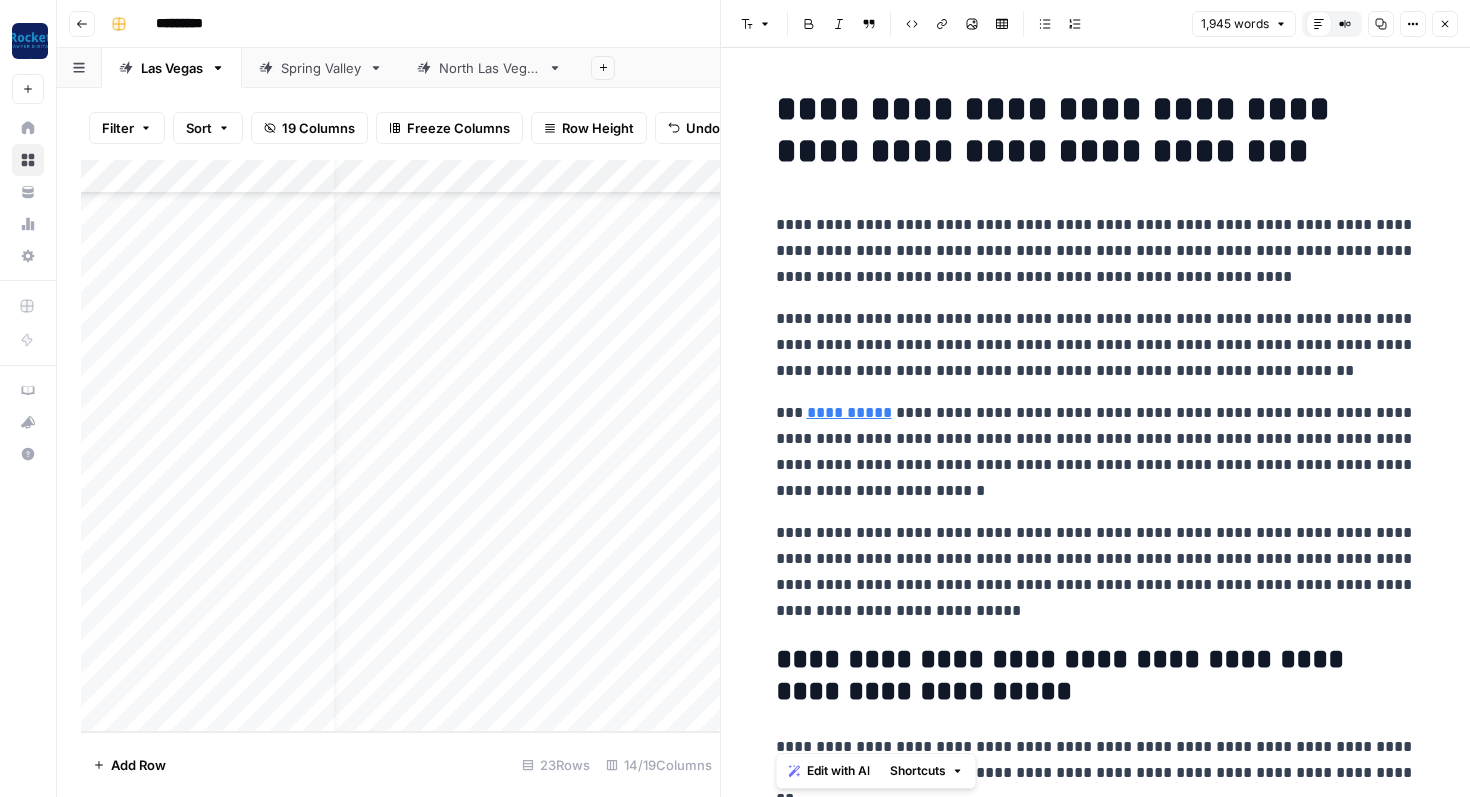 scroll, scrollTop: 276, scrollLeft: 32, axis: both 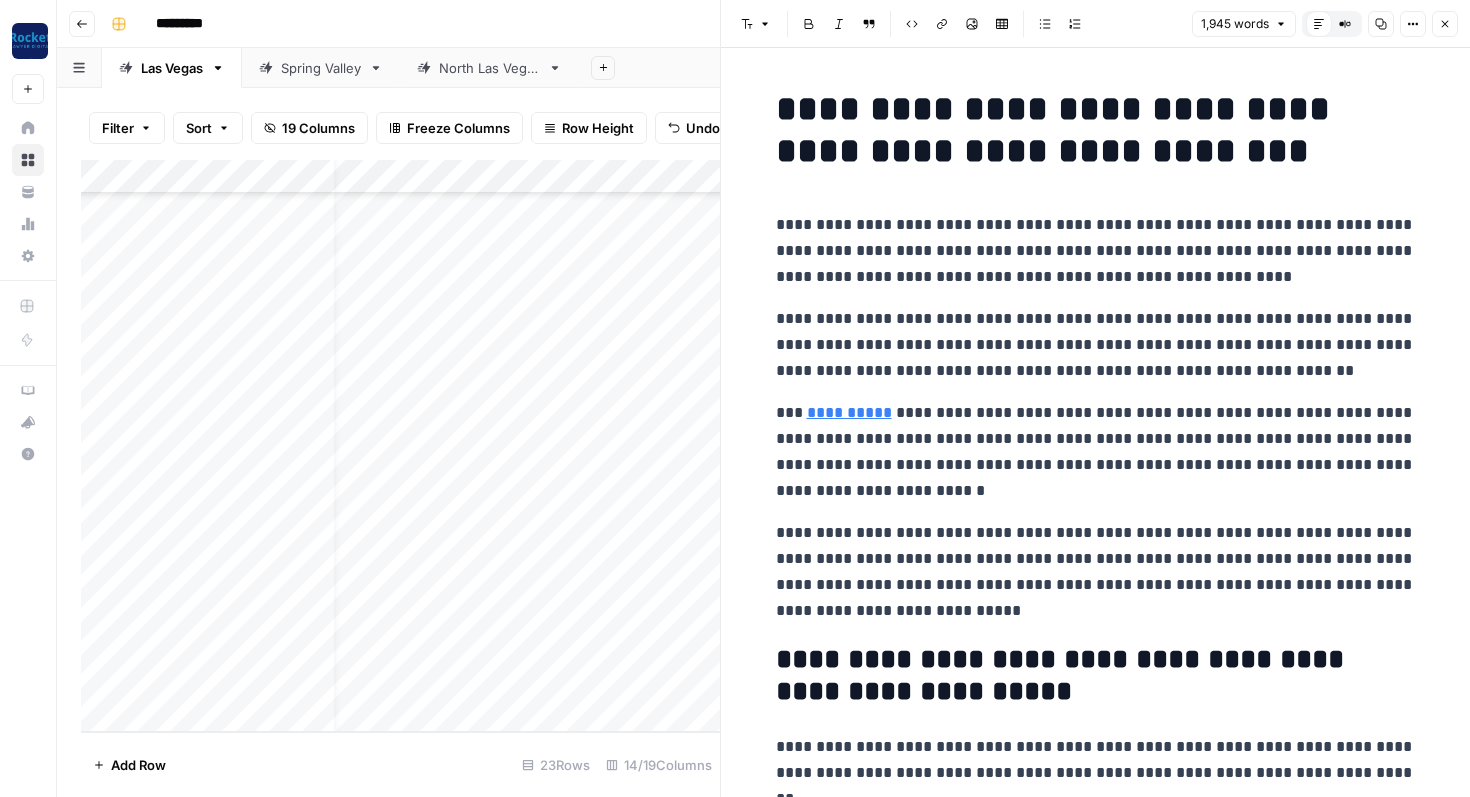 click 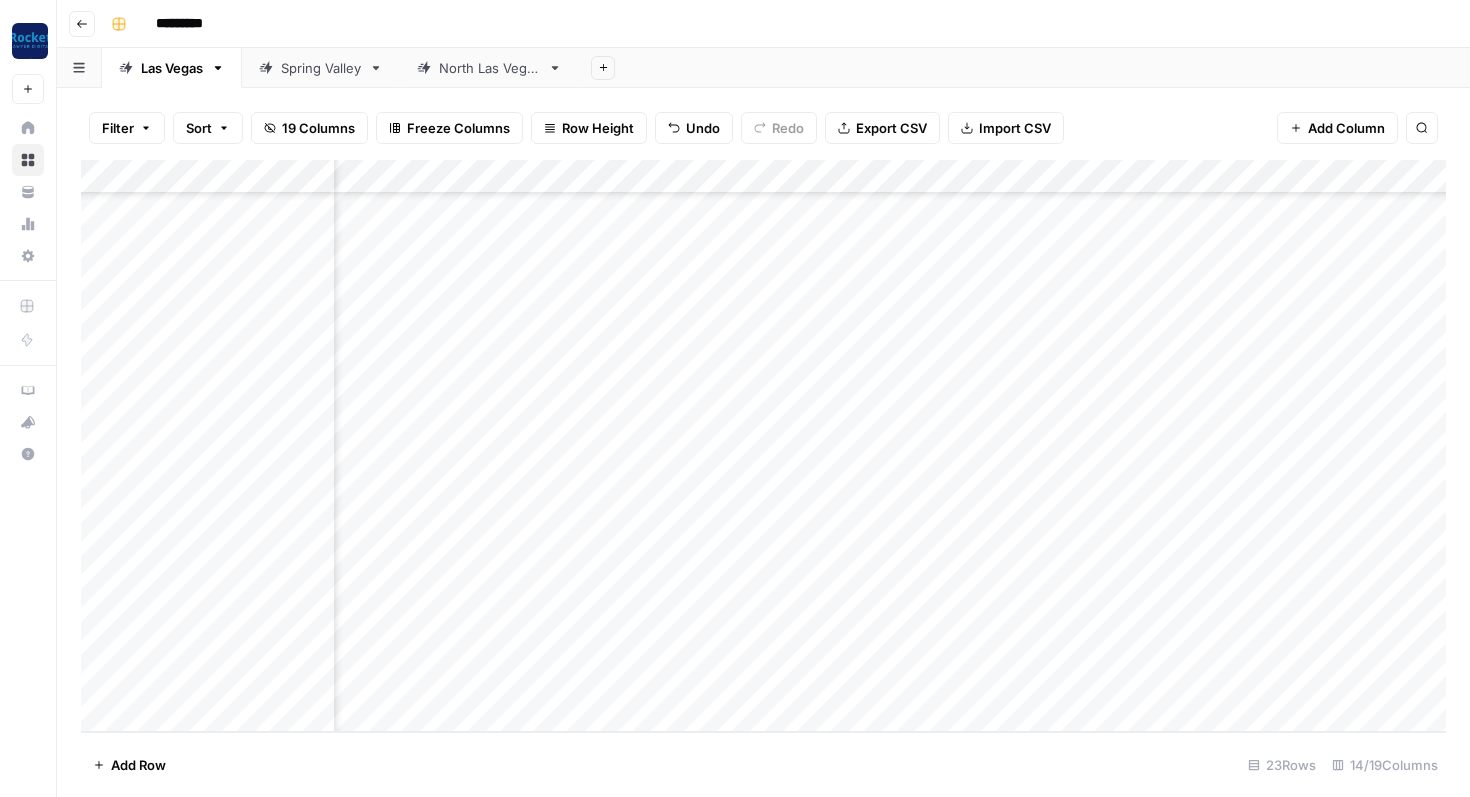 scroll, scrollTop: 276, scrollLeft: 505, axis: both 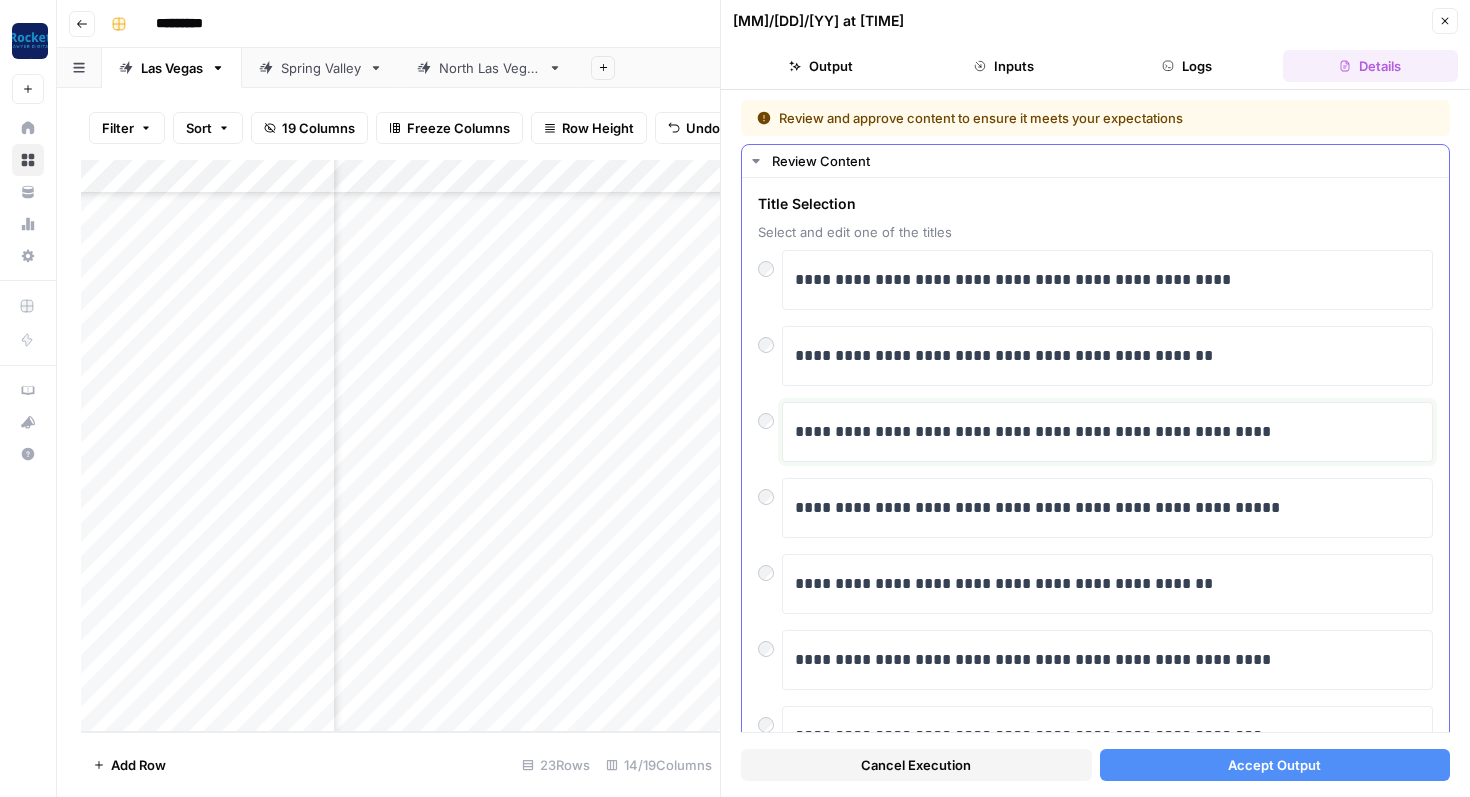 click on "**********" at bounding box center (1107, 432) 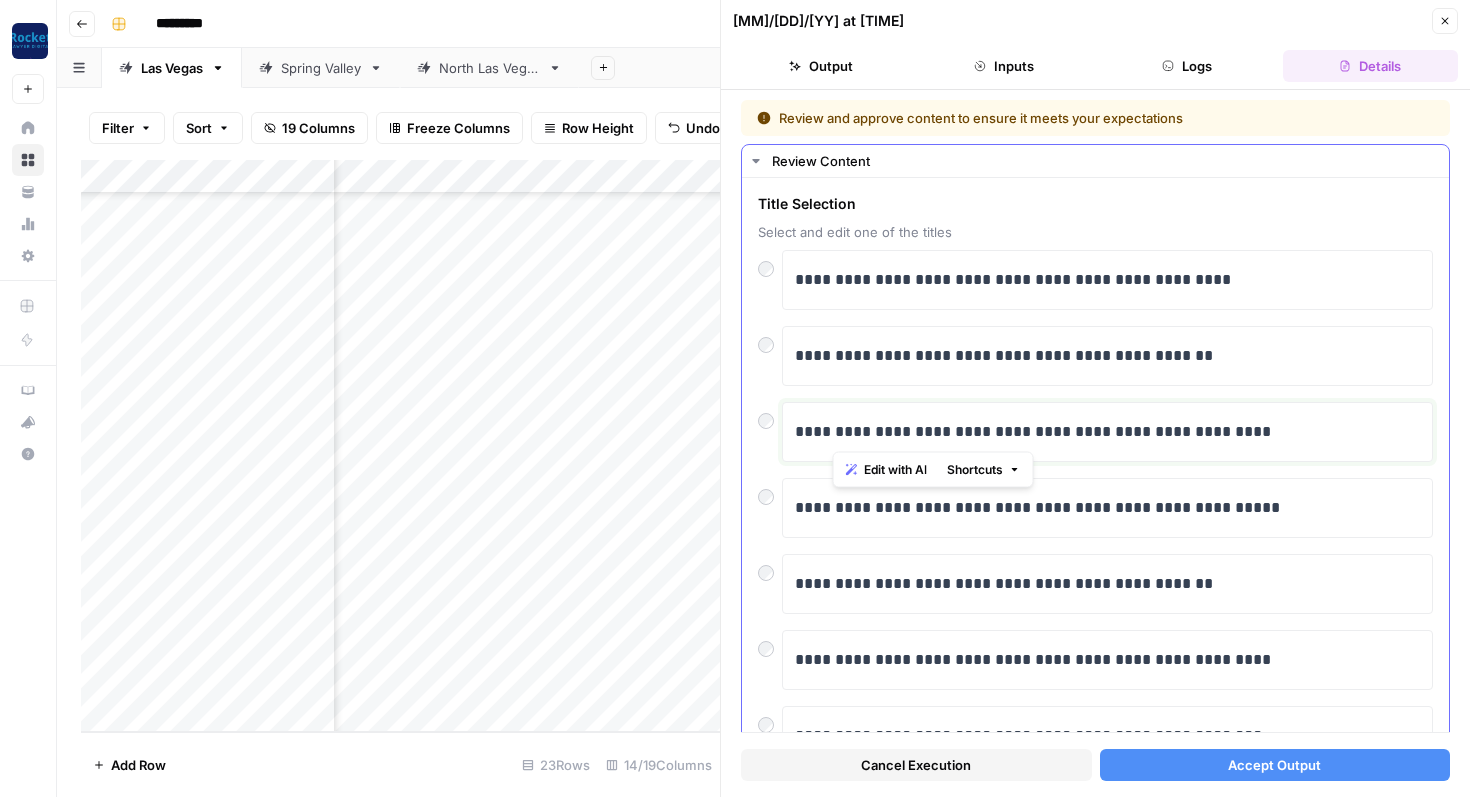 click on "**********" at bounding box center (1107, 432) 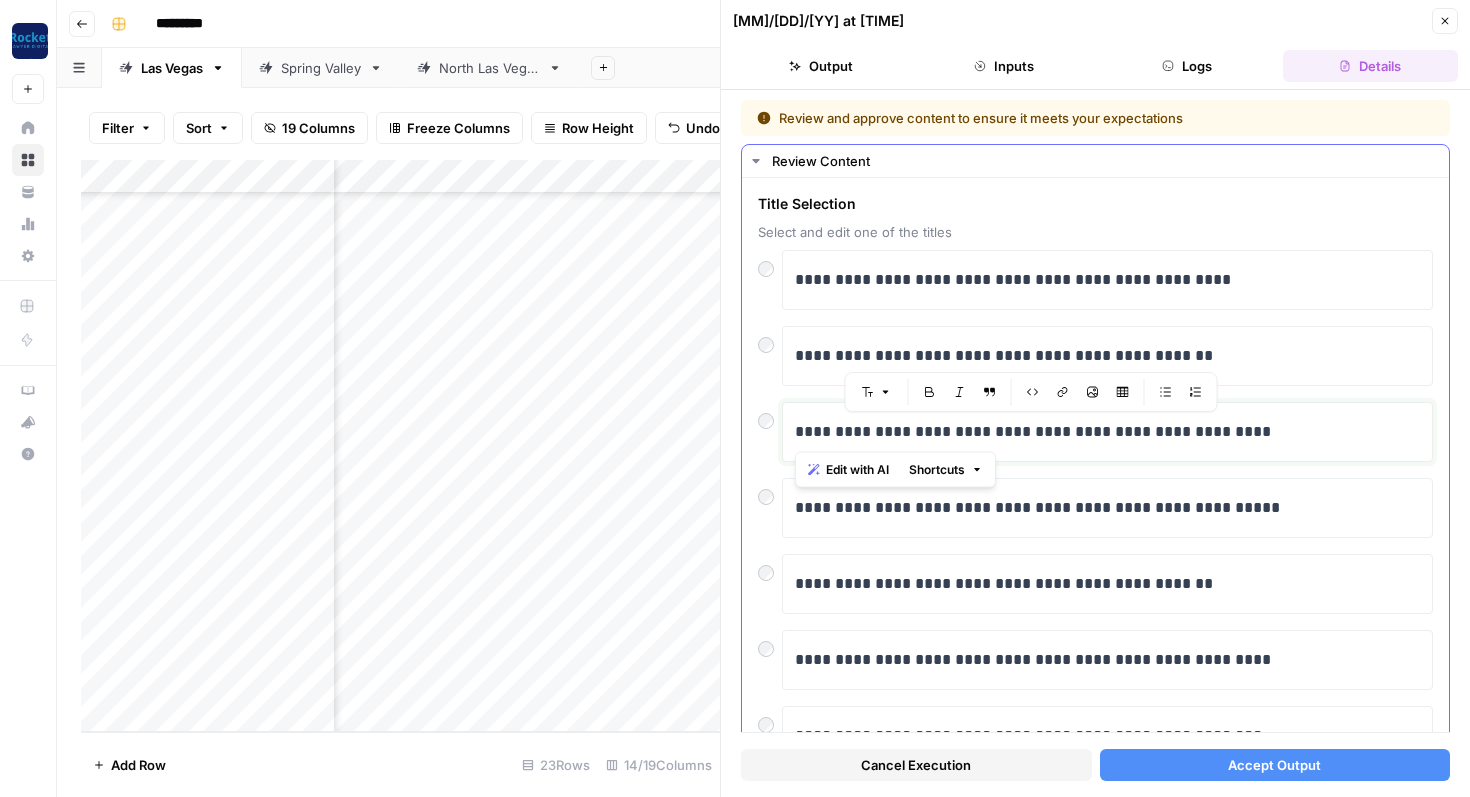 copy on "**********" 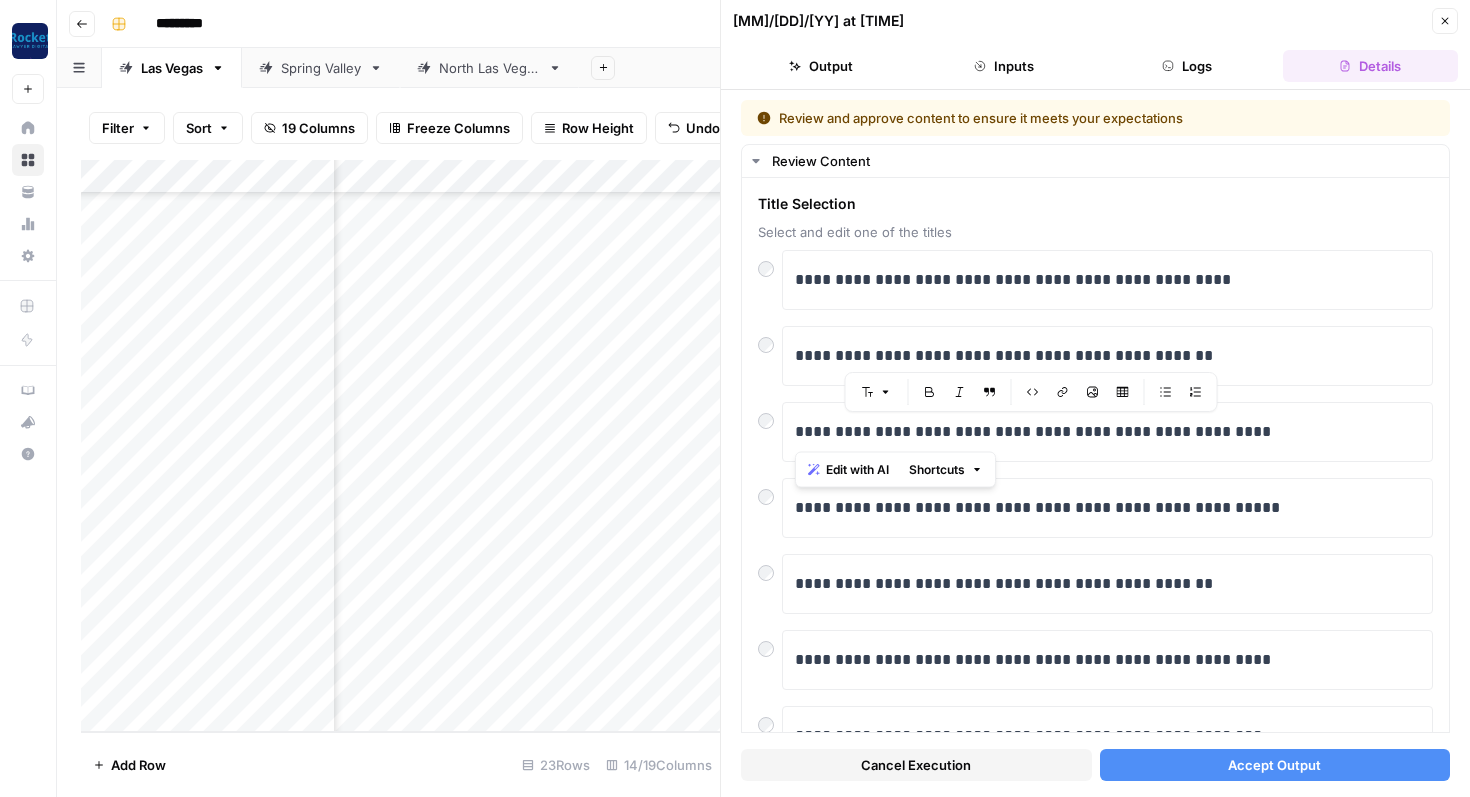 click on "Accept Output" at bounding box center (1275, 765) 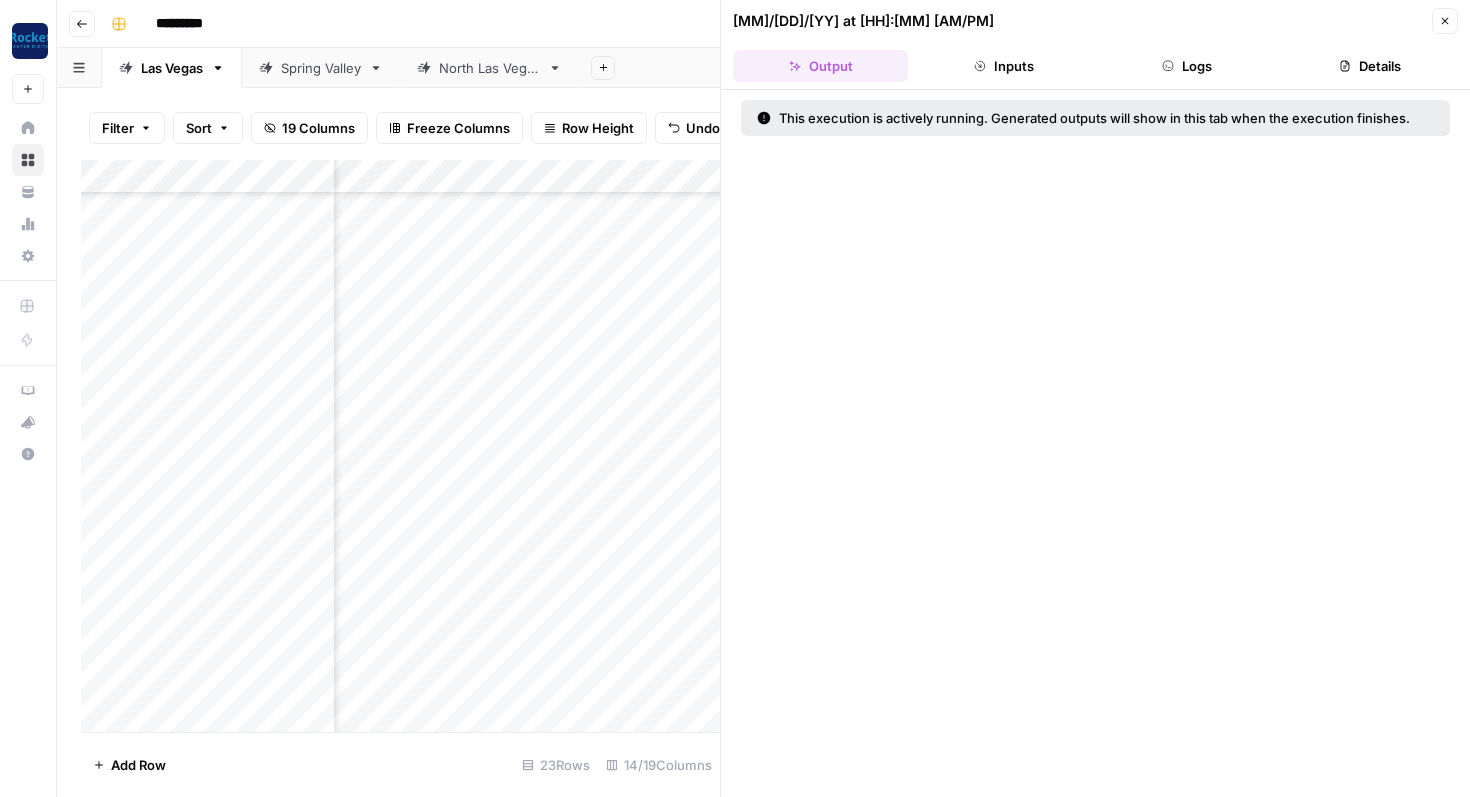scroll, scrollTop: 0, scrollLeft: 0, axis: both 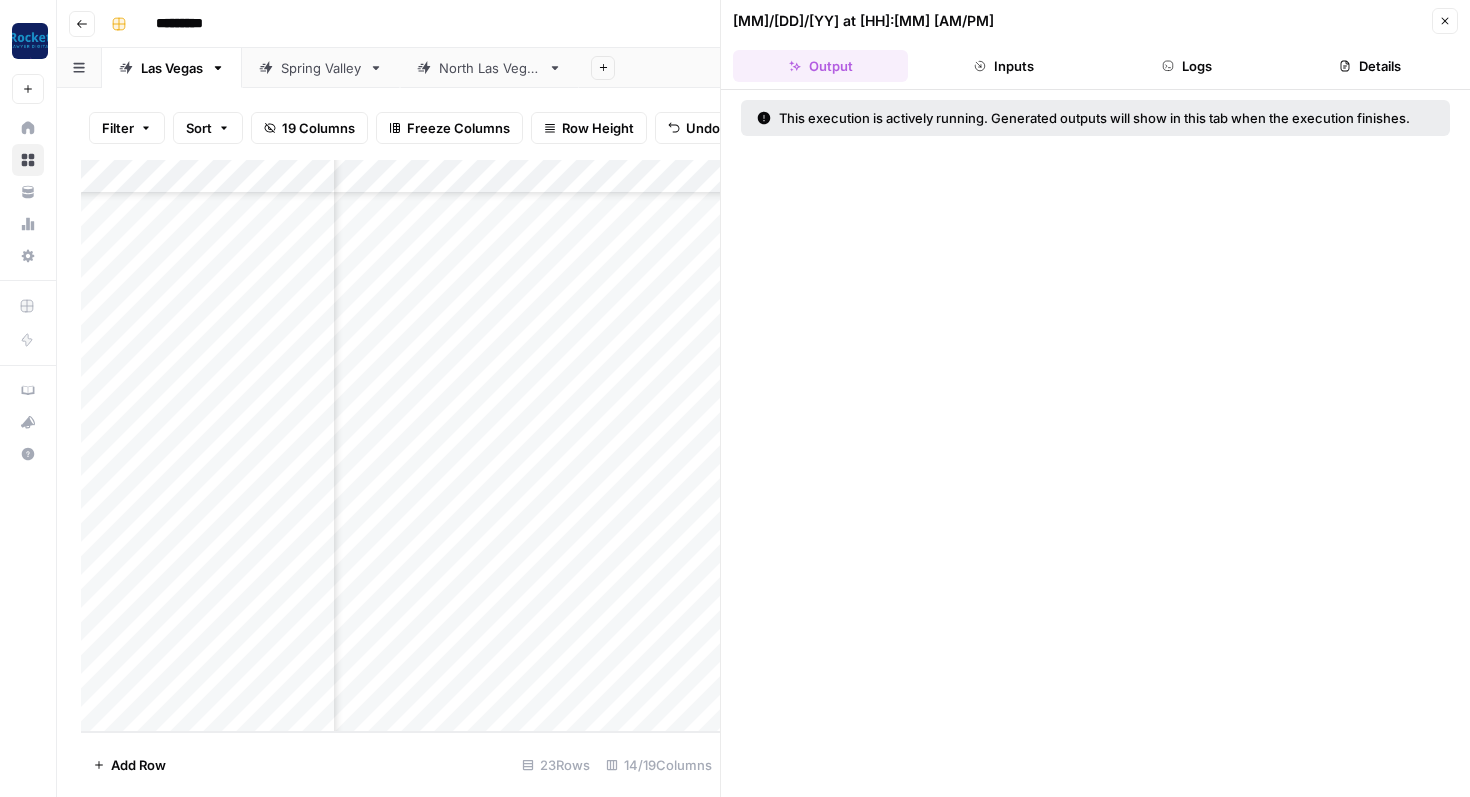 click on "Close" at bounding box center [1445, 21] 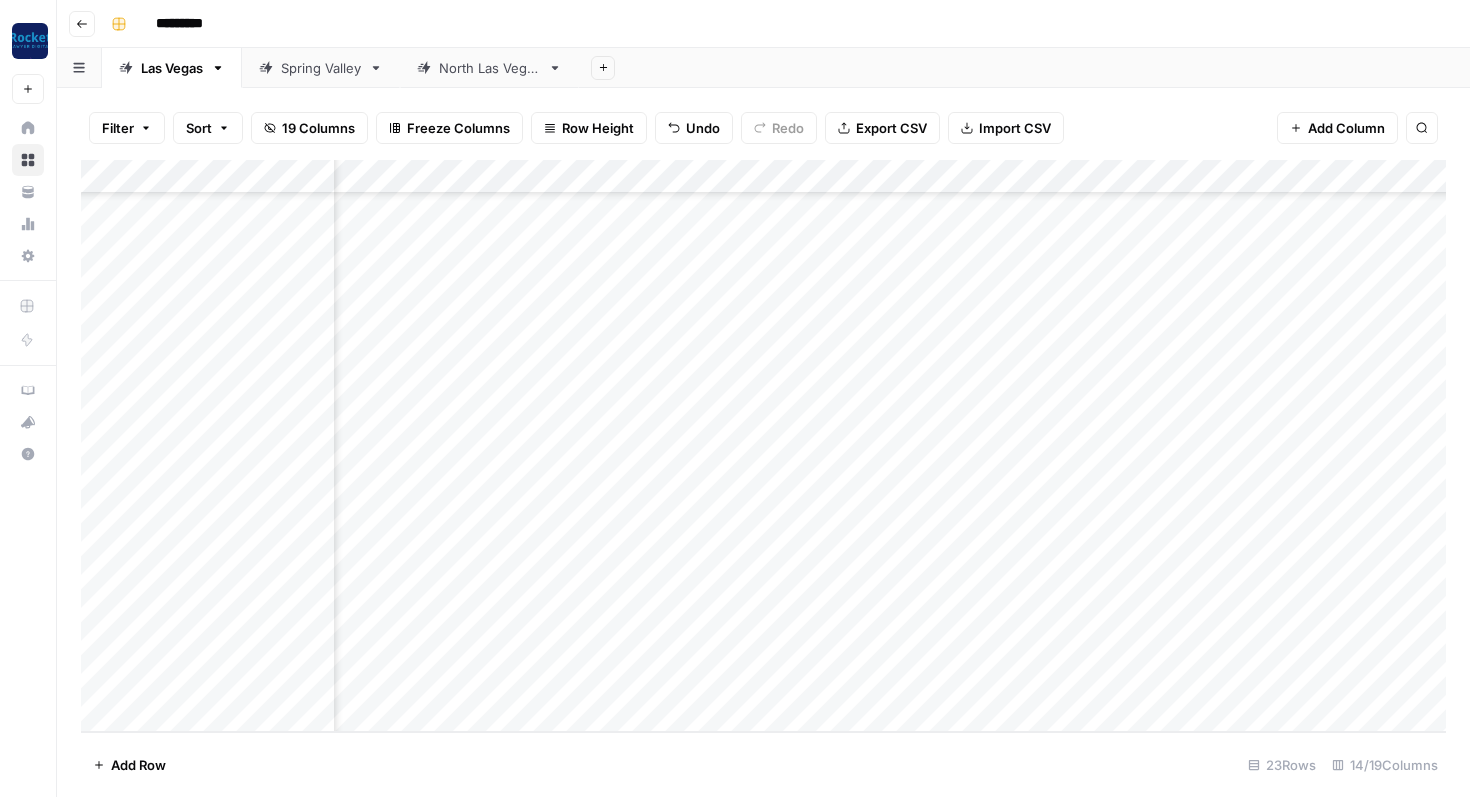 scroll, scrollTop: 276, scrollLeft: 979, axis: both 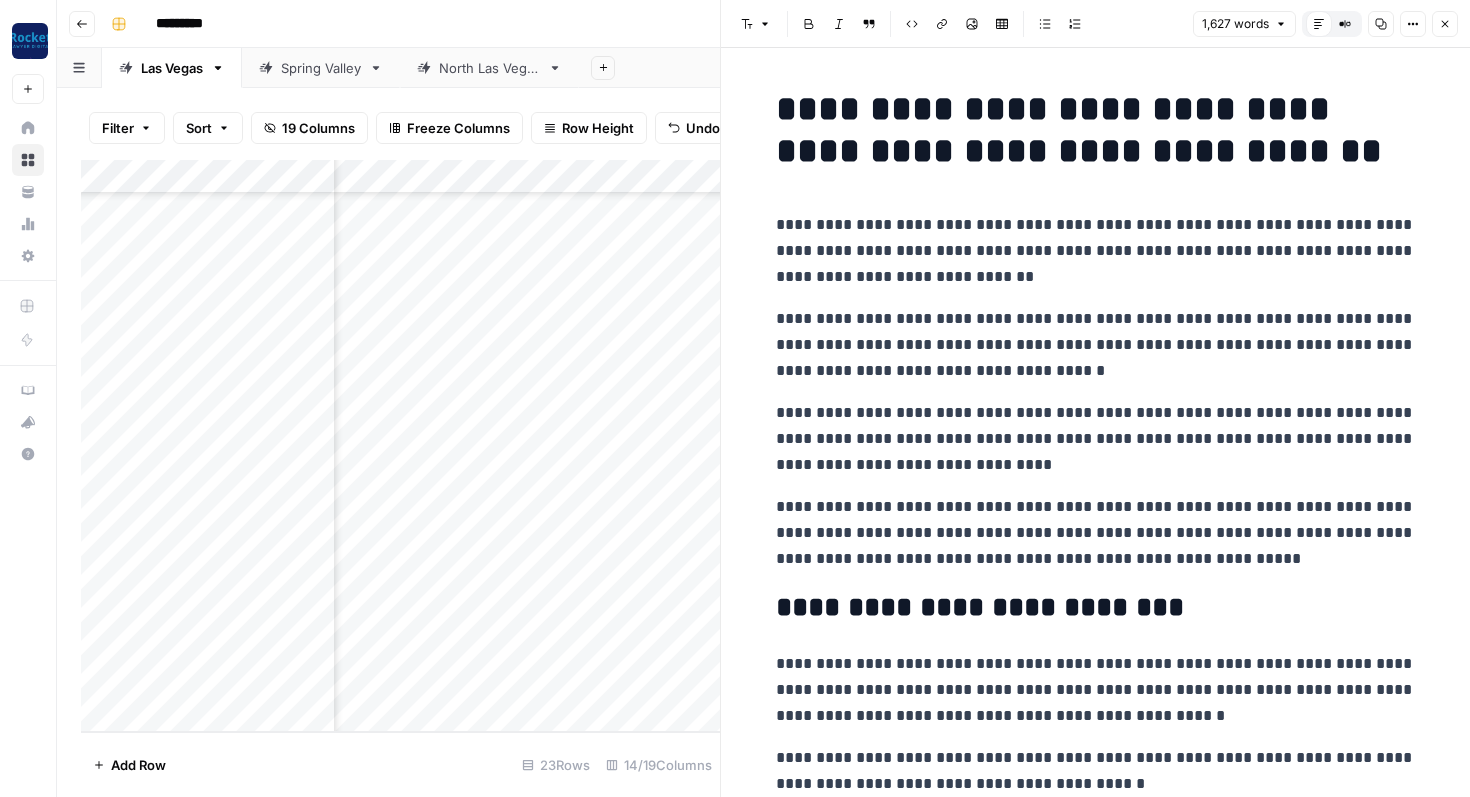 click on "**********" at bounding box center (1096, 345) 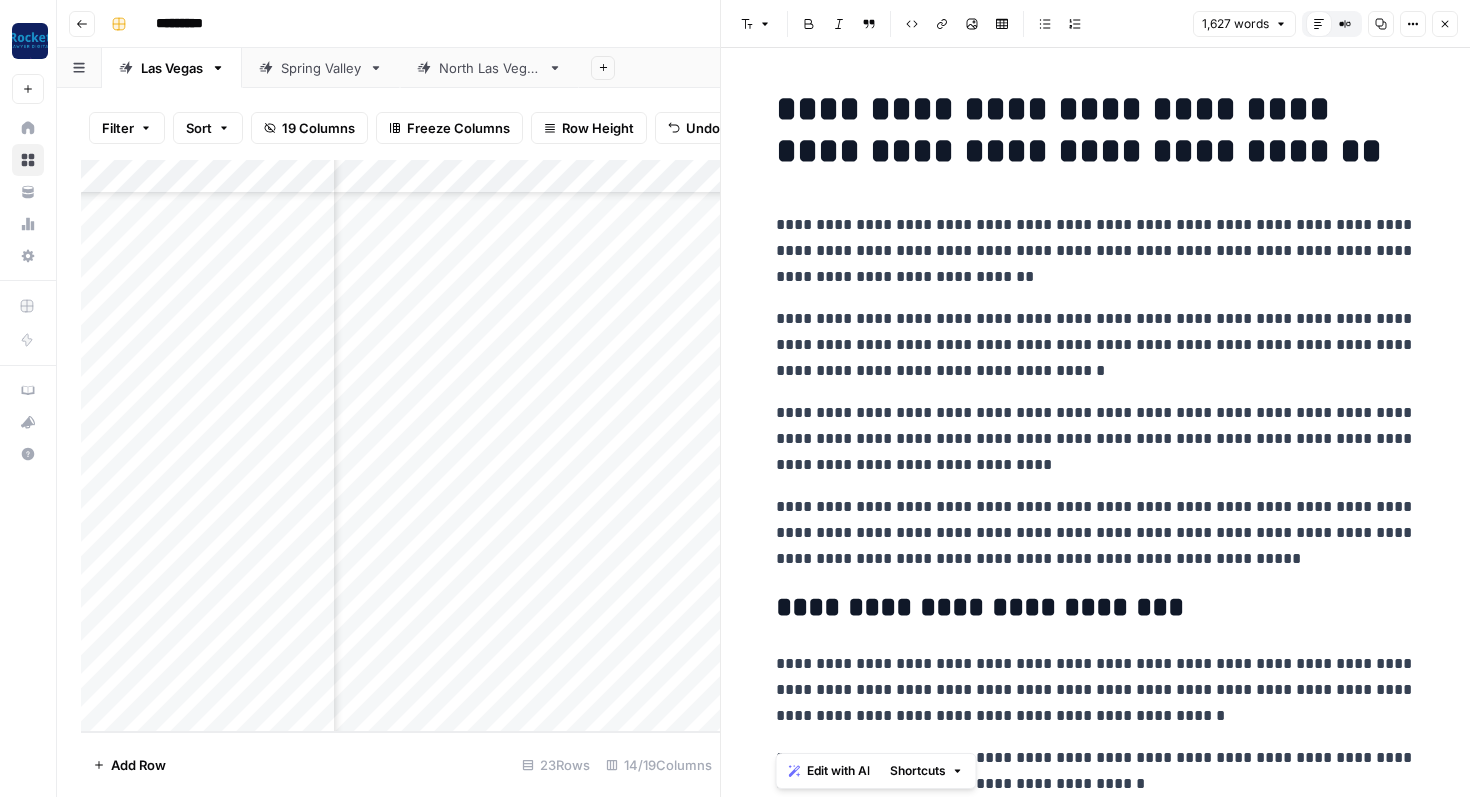 copy on "**********" 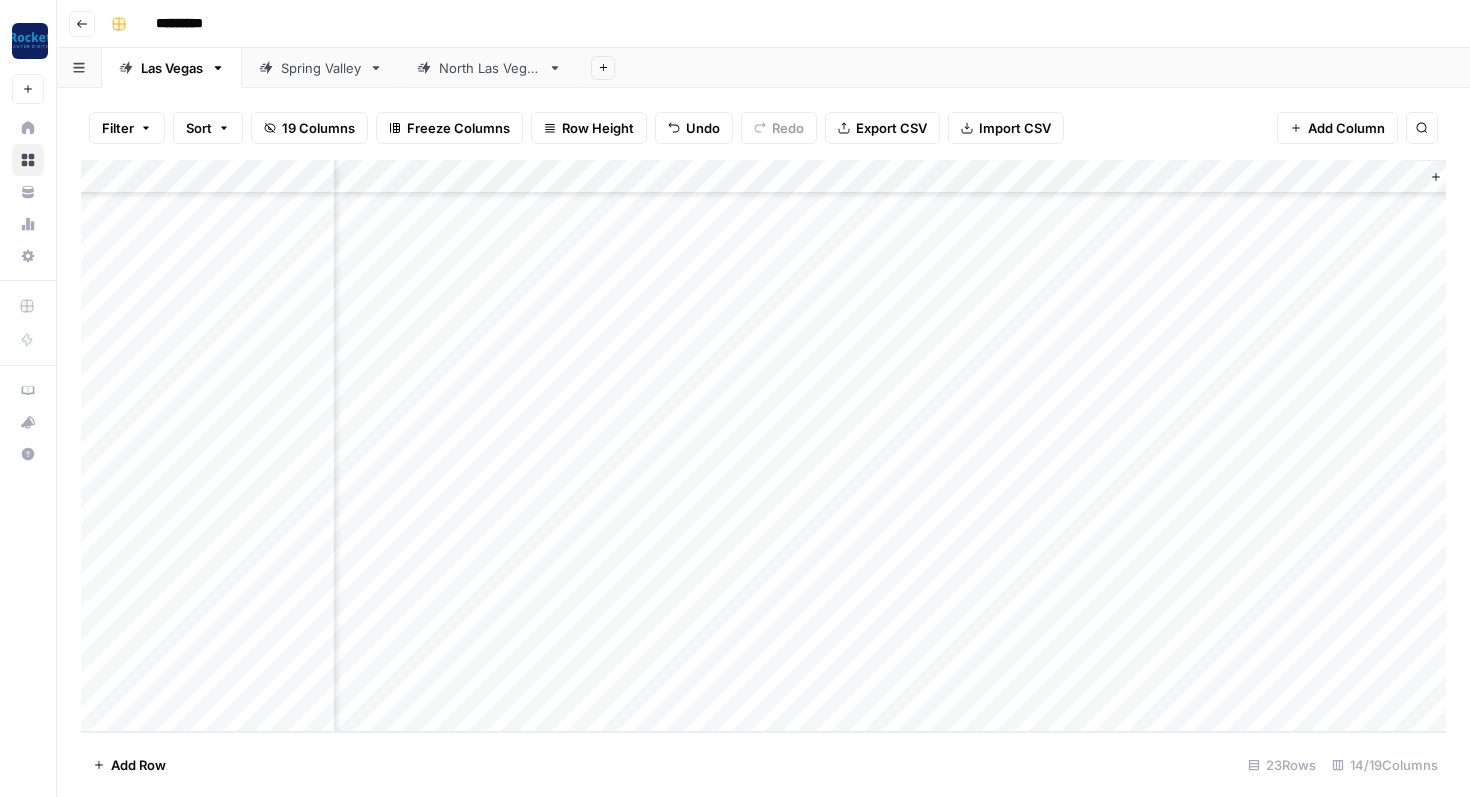 scroll, scrollTop: 276, scrollLeft: 1155, axis: both 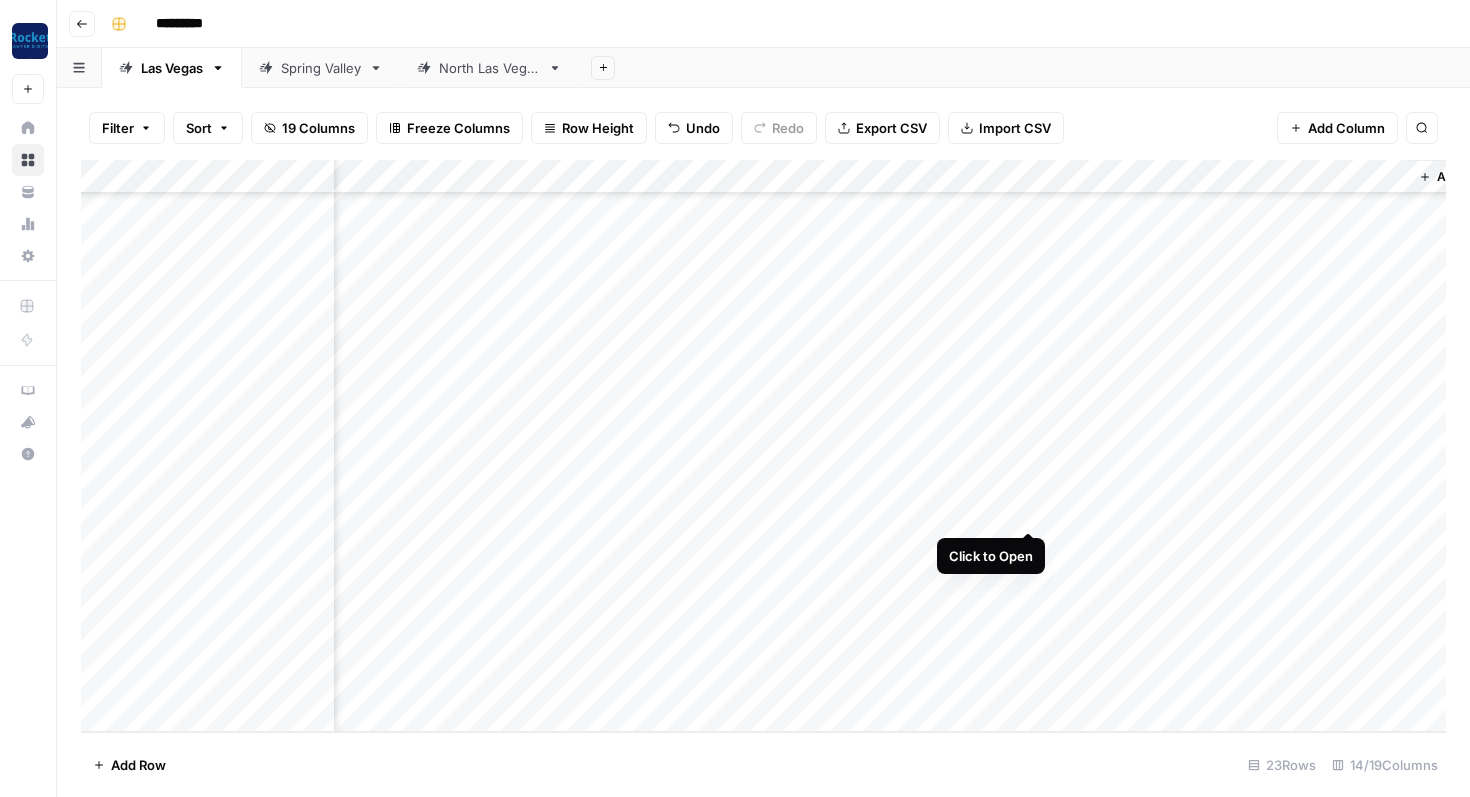 click on "Add Column" at bounding box center [763, 446] 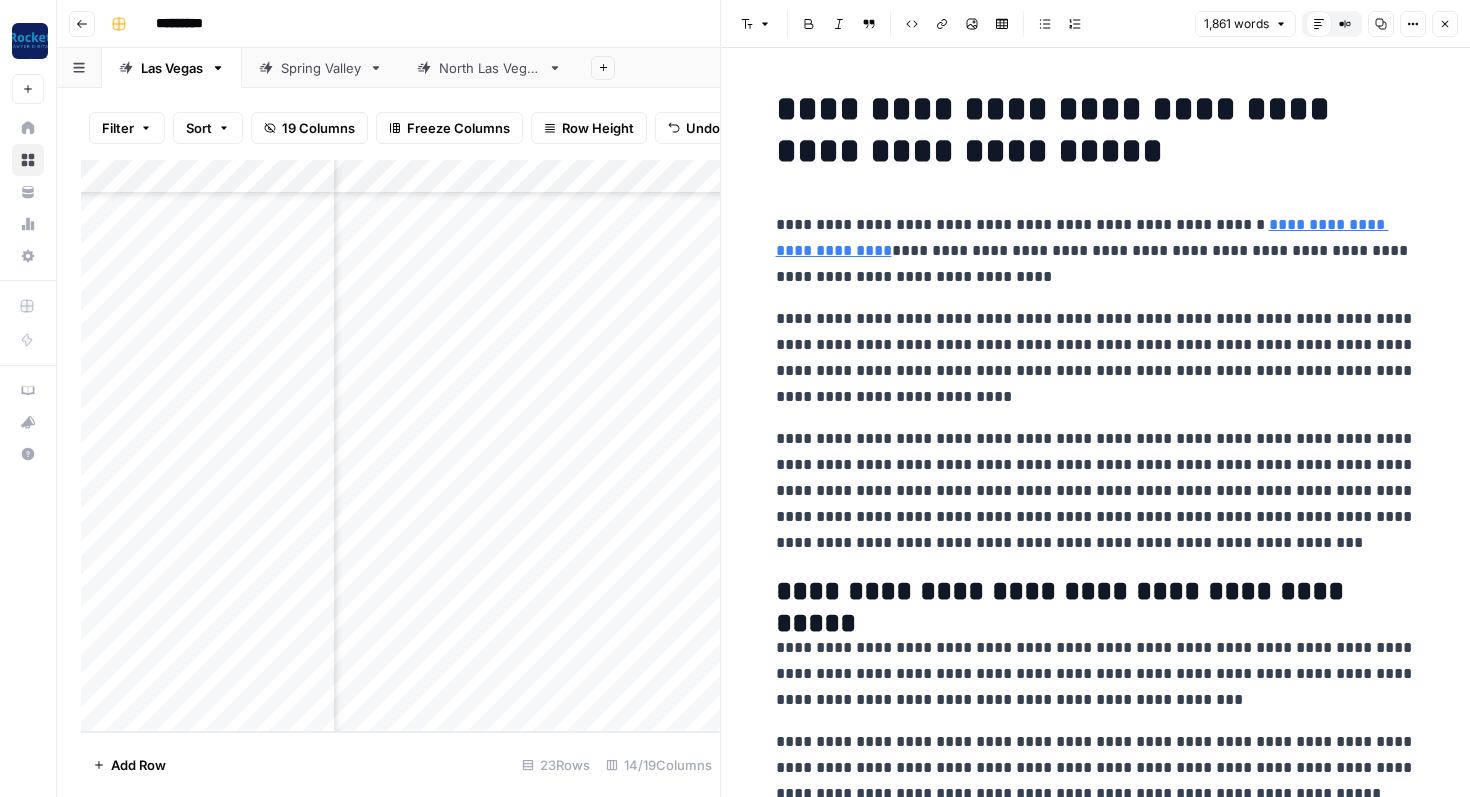 click on "**********" at bounding box center [1096, 358] 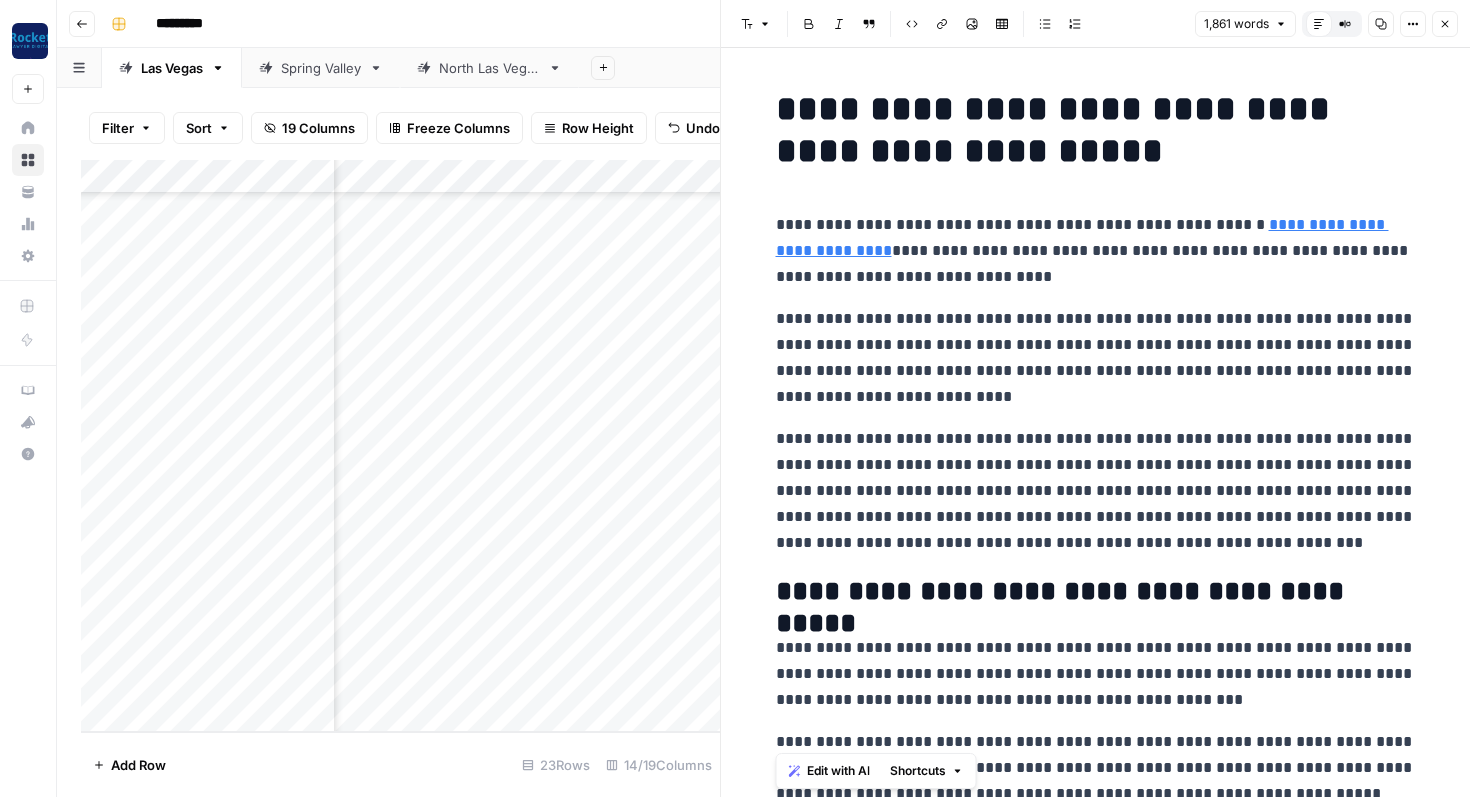 copy on "**********" 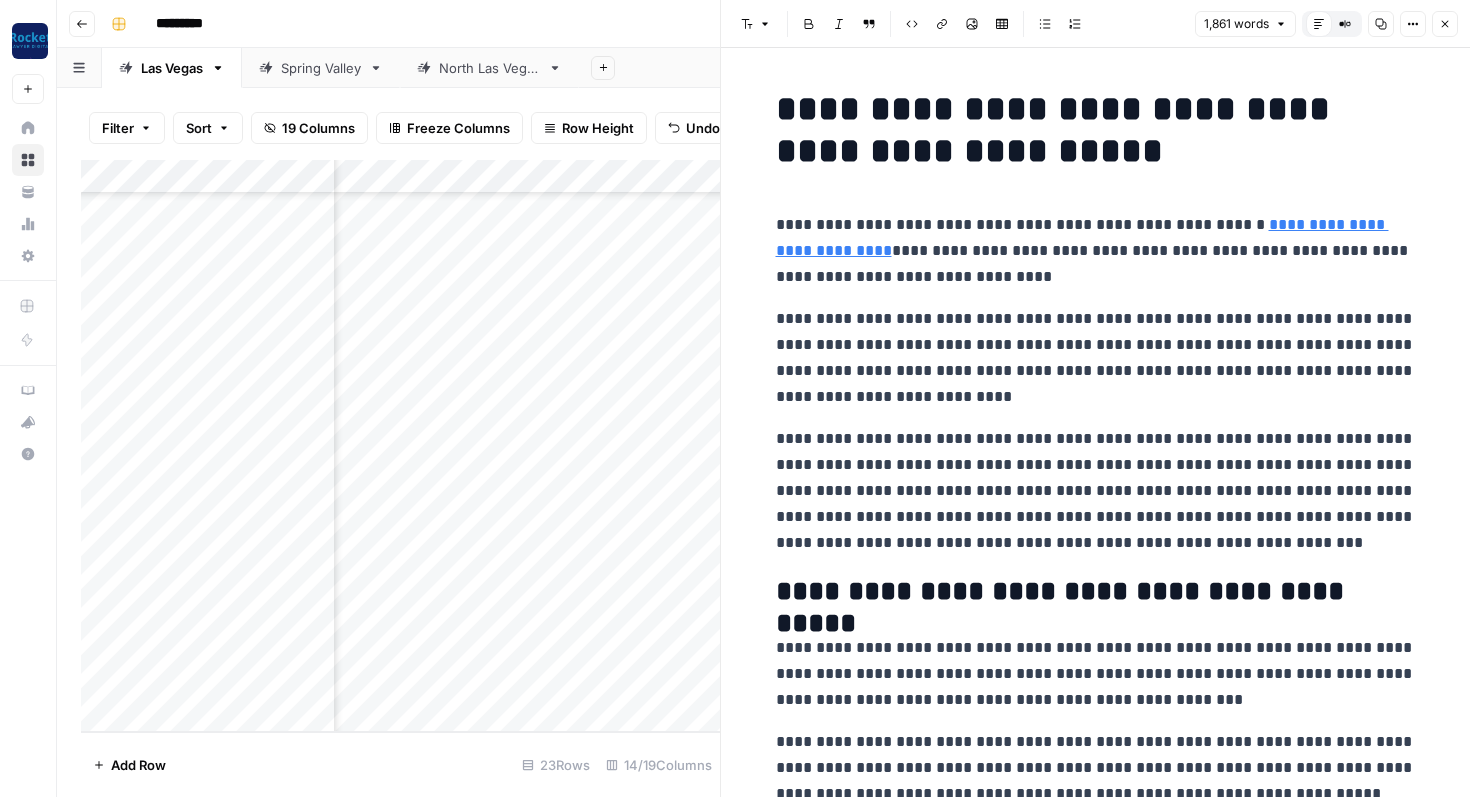 click on "Close" at bounding box center [1445, 24] 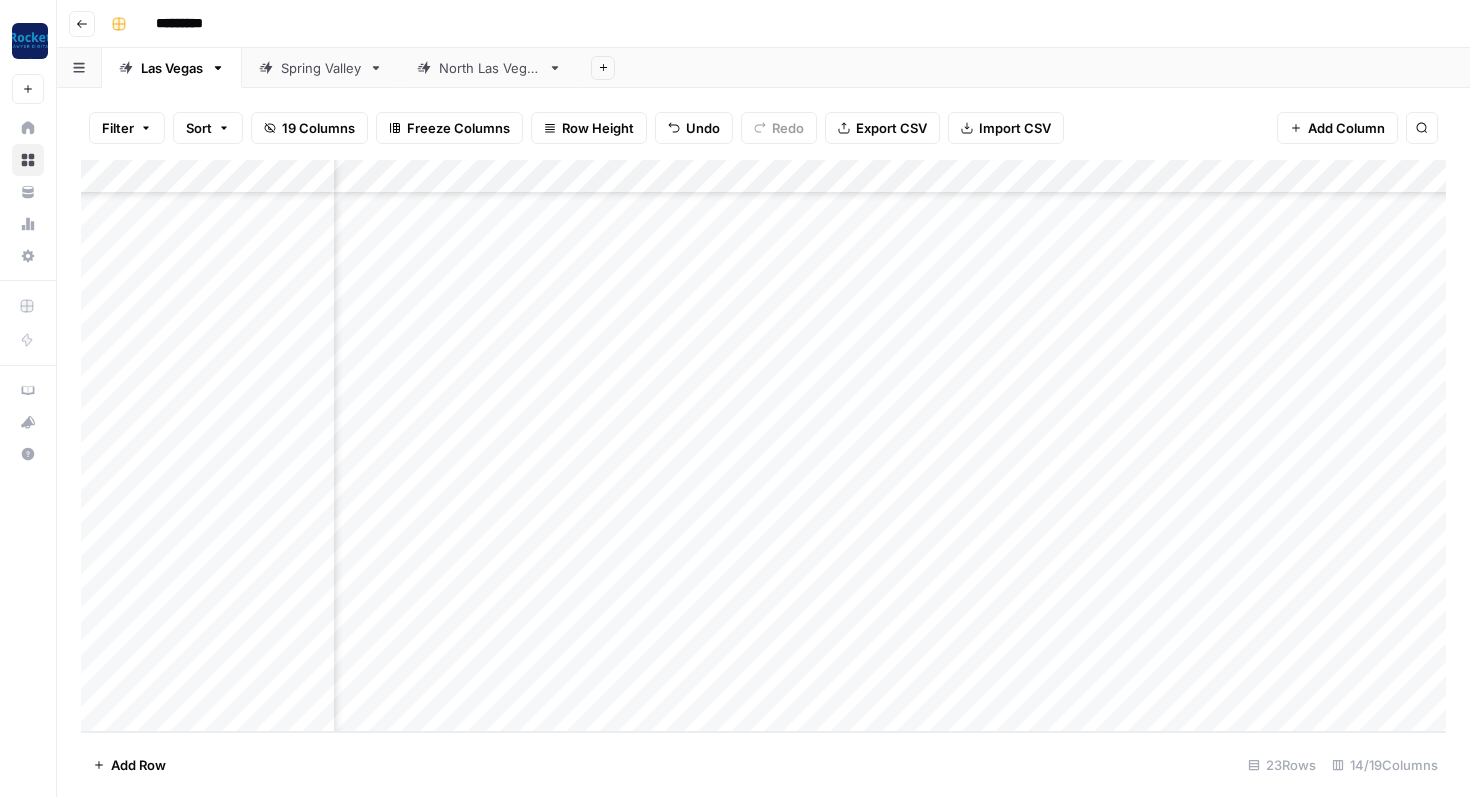 scroll, scrollTop: 276, scrollLeft: 950, axis: both 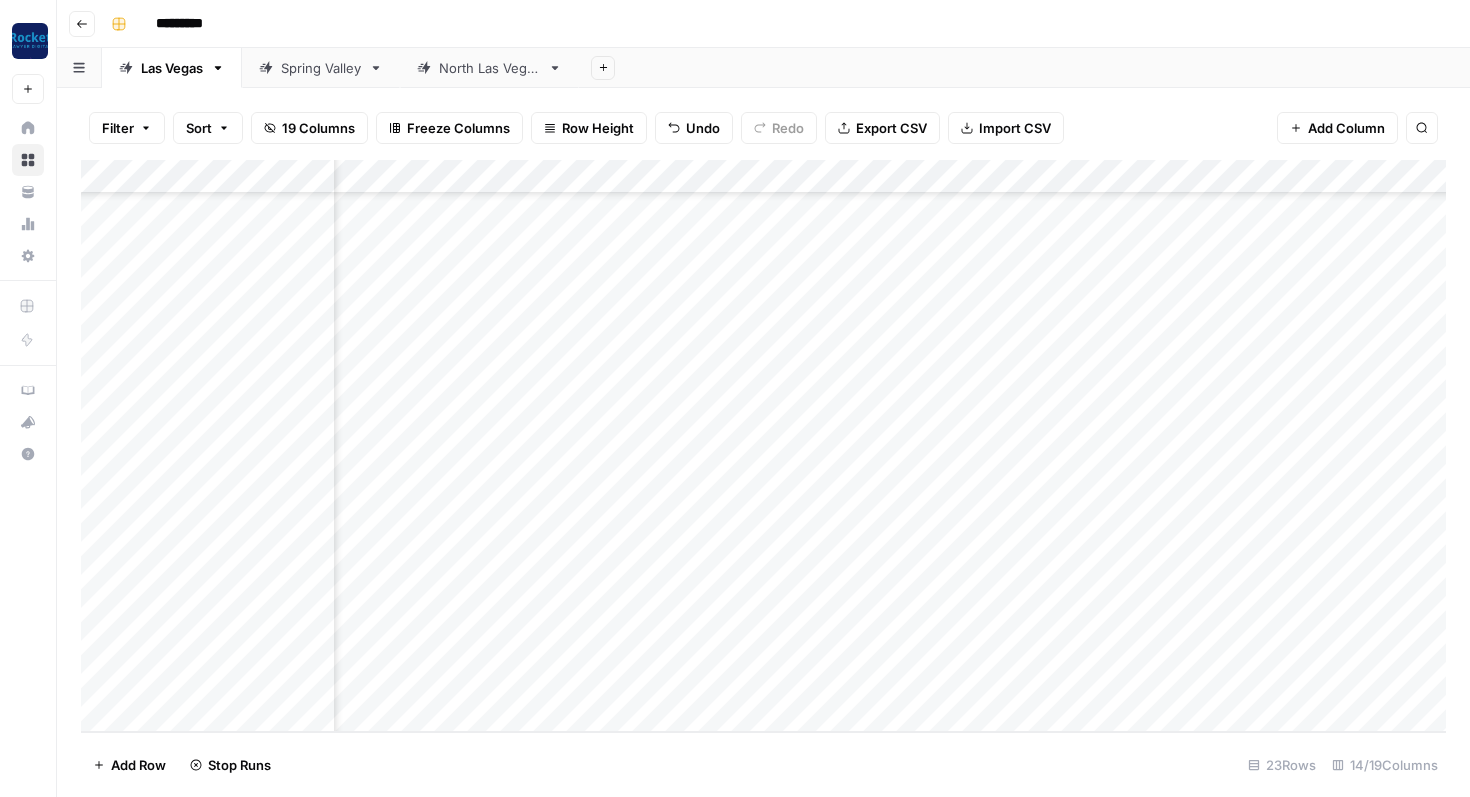 click on "Add Column" at bounding box center [763, 446] 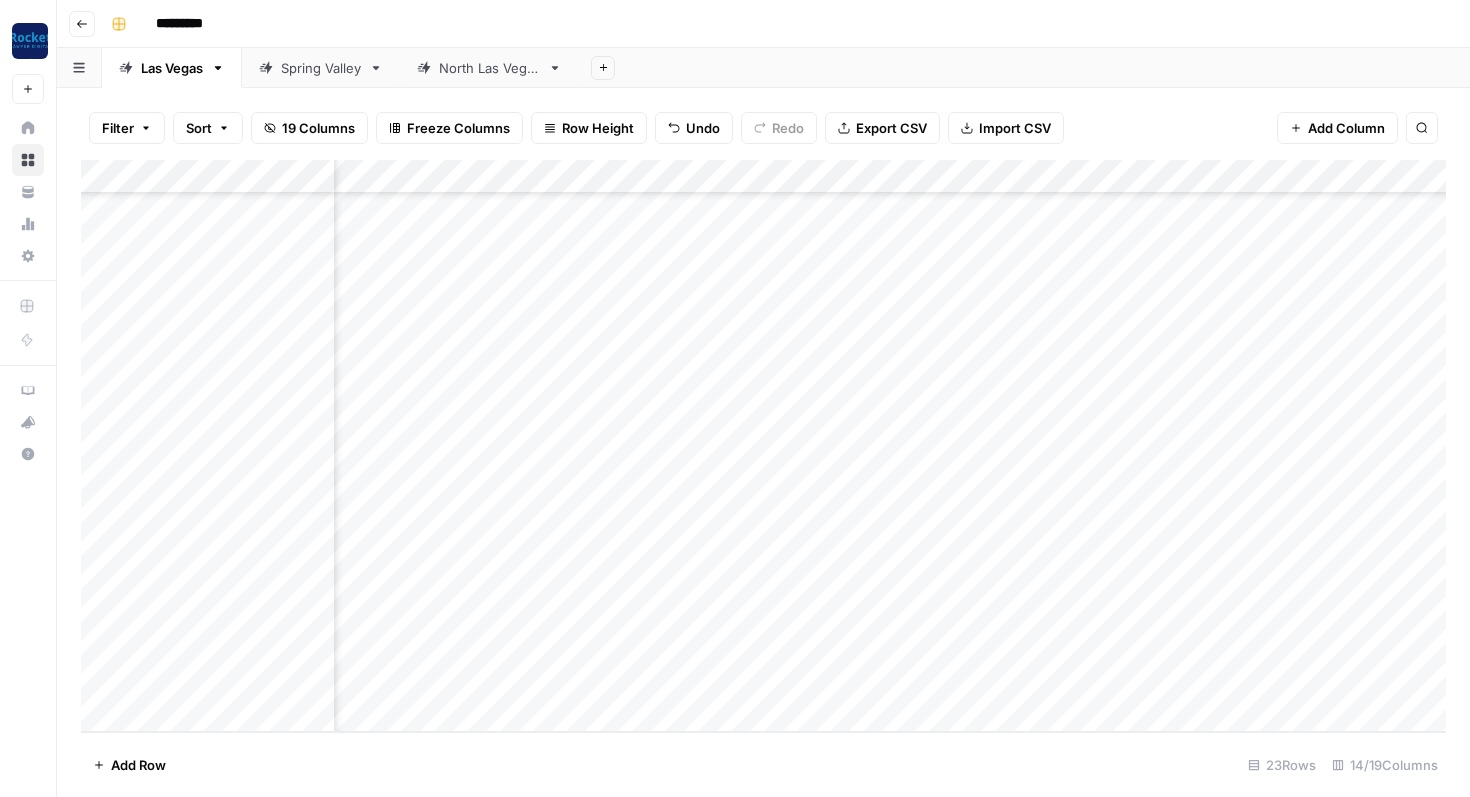 click on "Add Column" at bounding box center (763, 446) 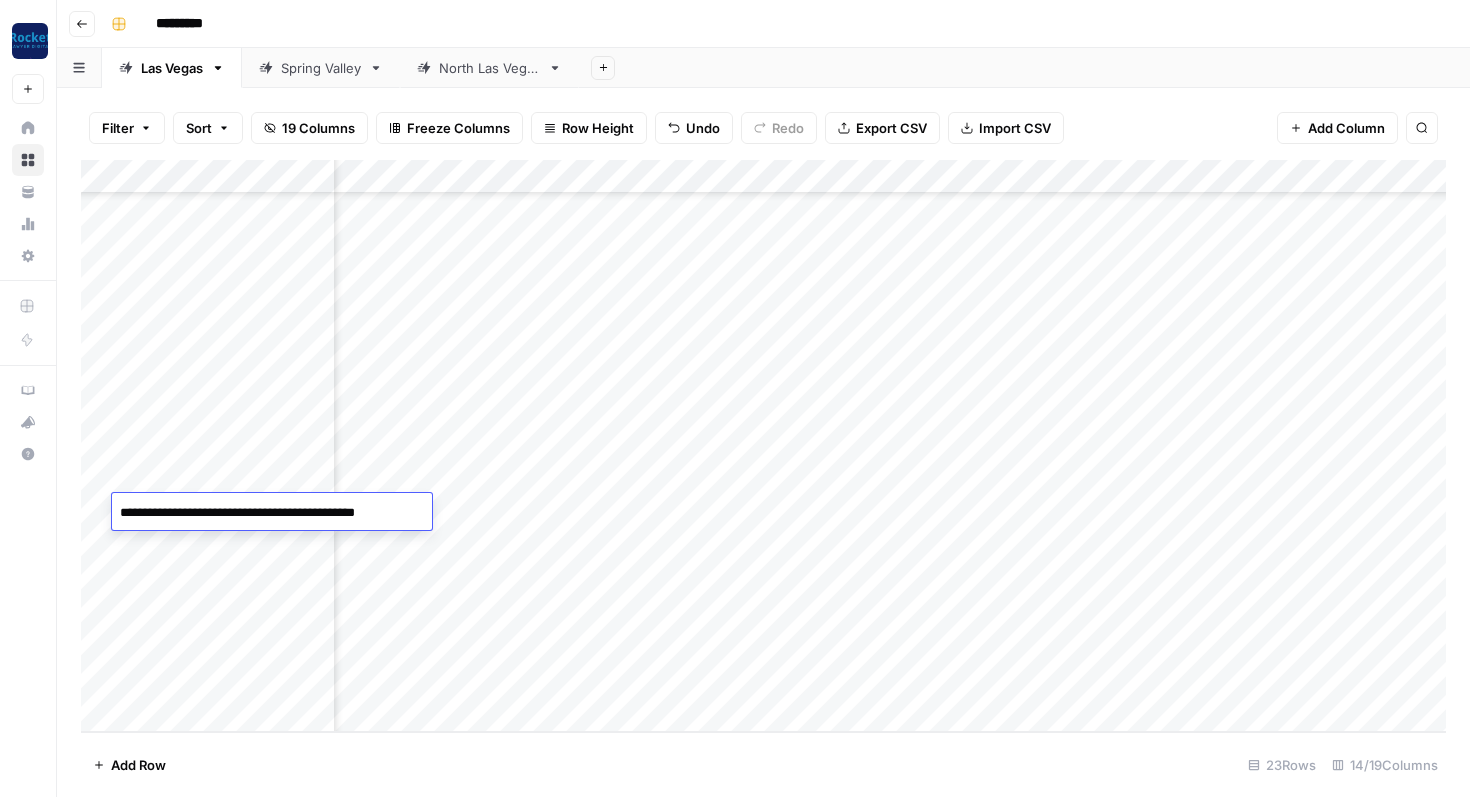 click on "**********" at bounding box center (272, 513) 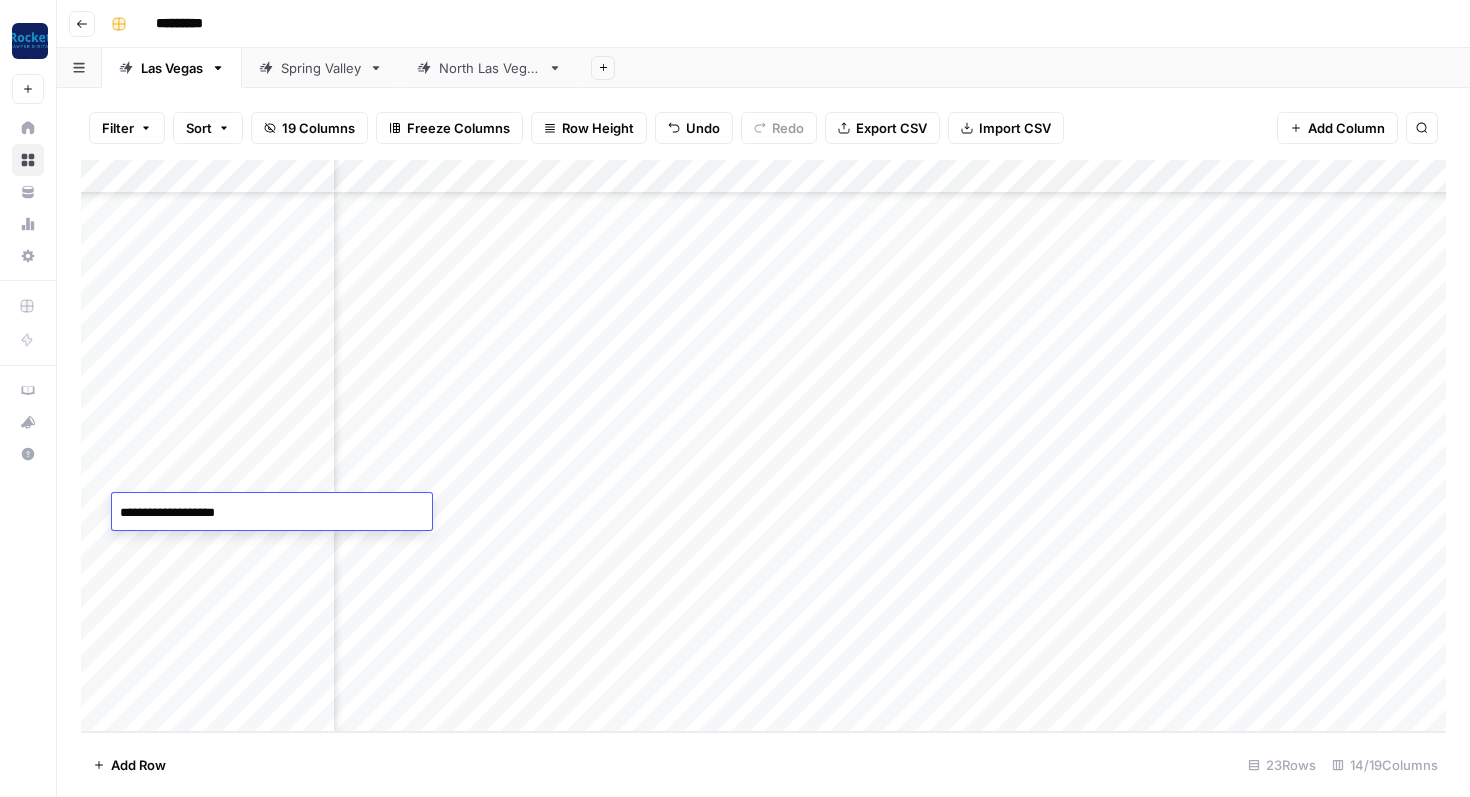 type on "**********" 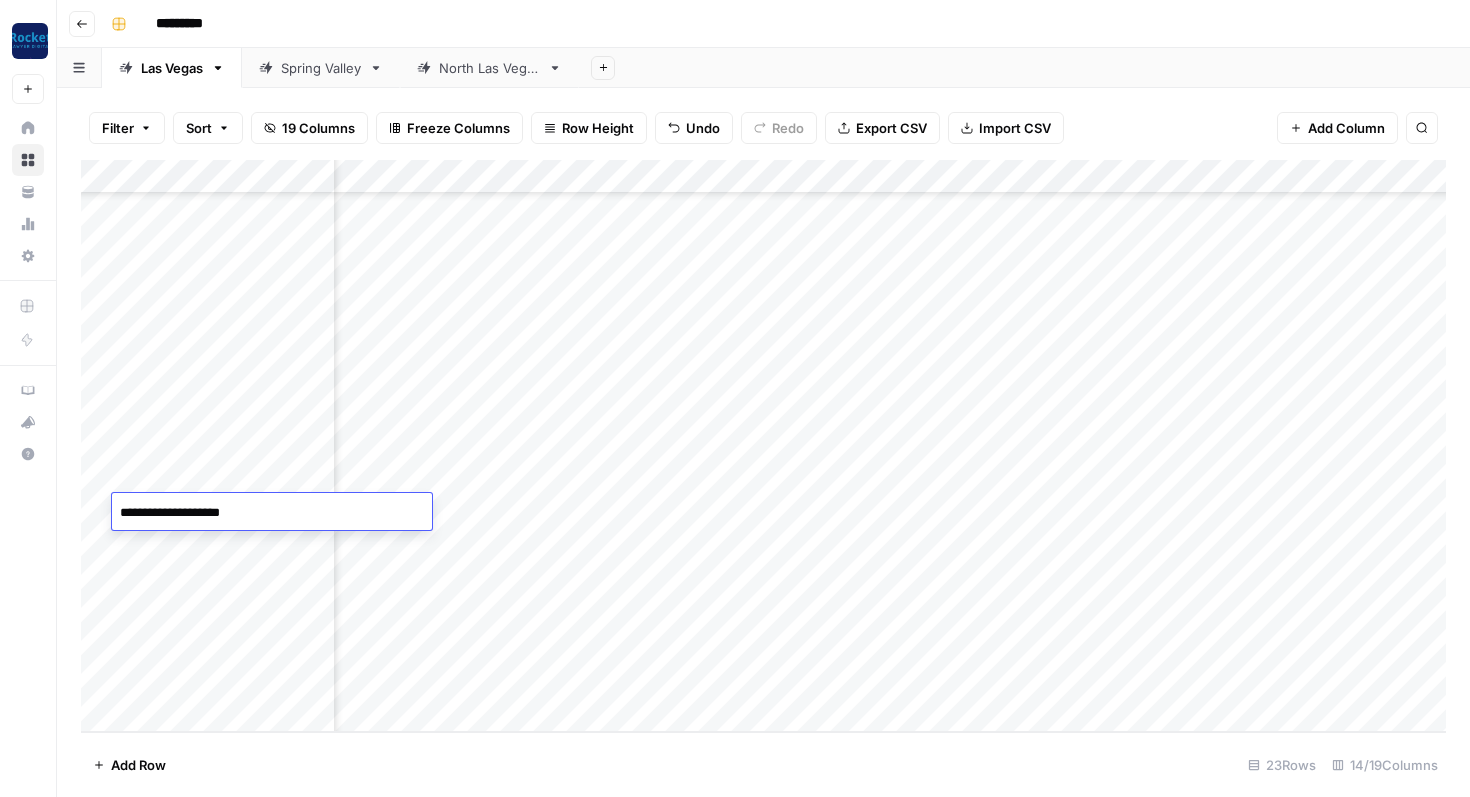 click on "Add Column" at bounding box center (763, 446) 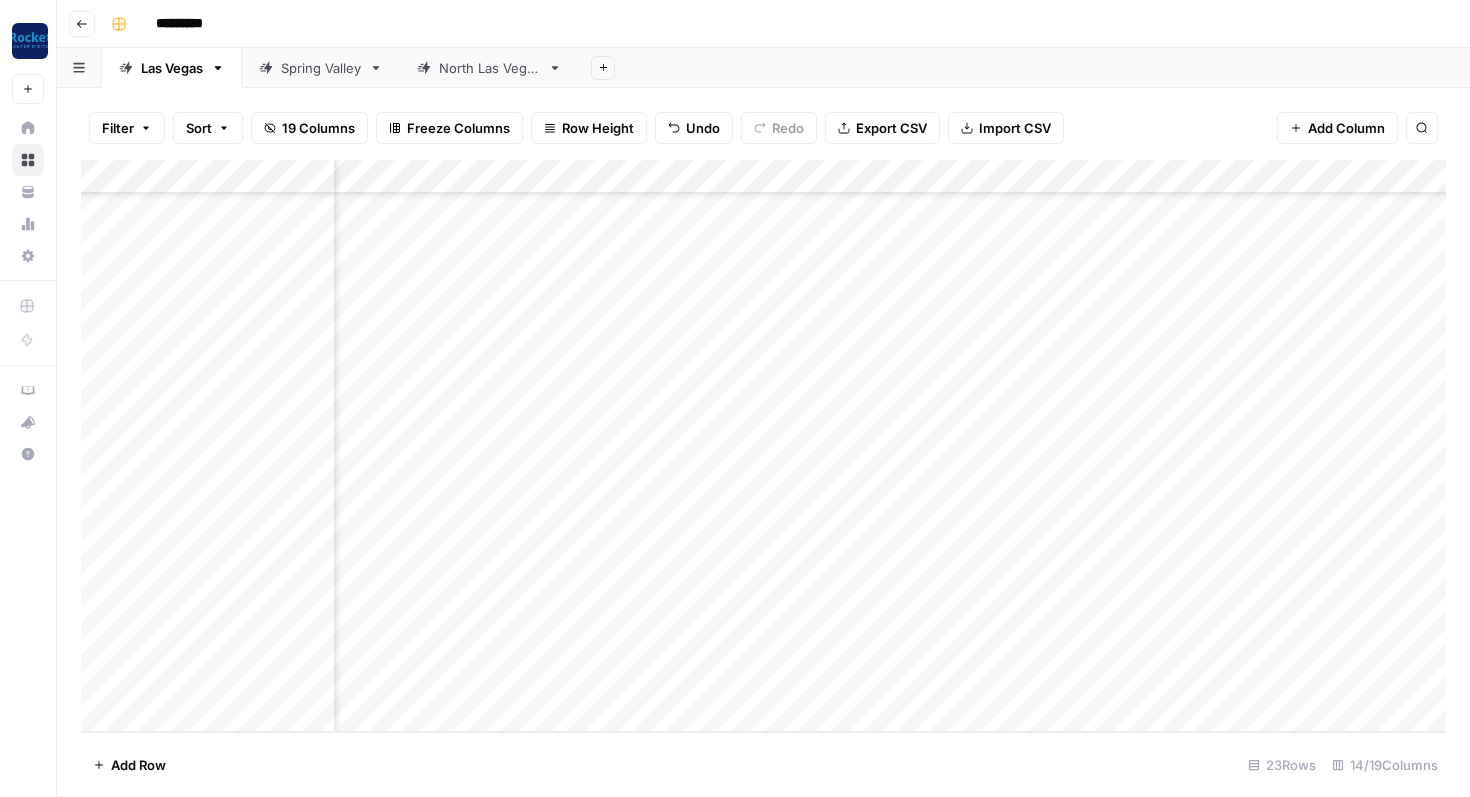 click on "Add Column" at bounding box center [763, 446] 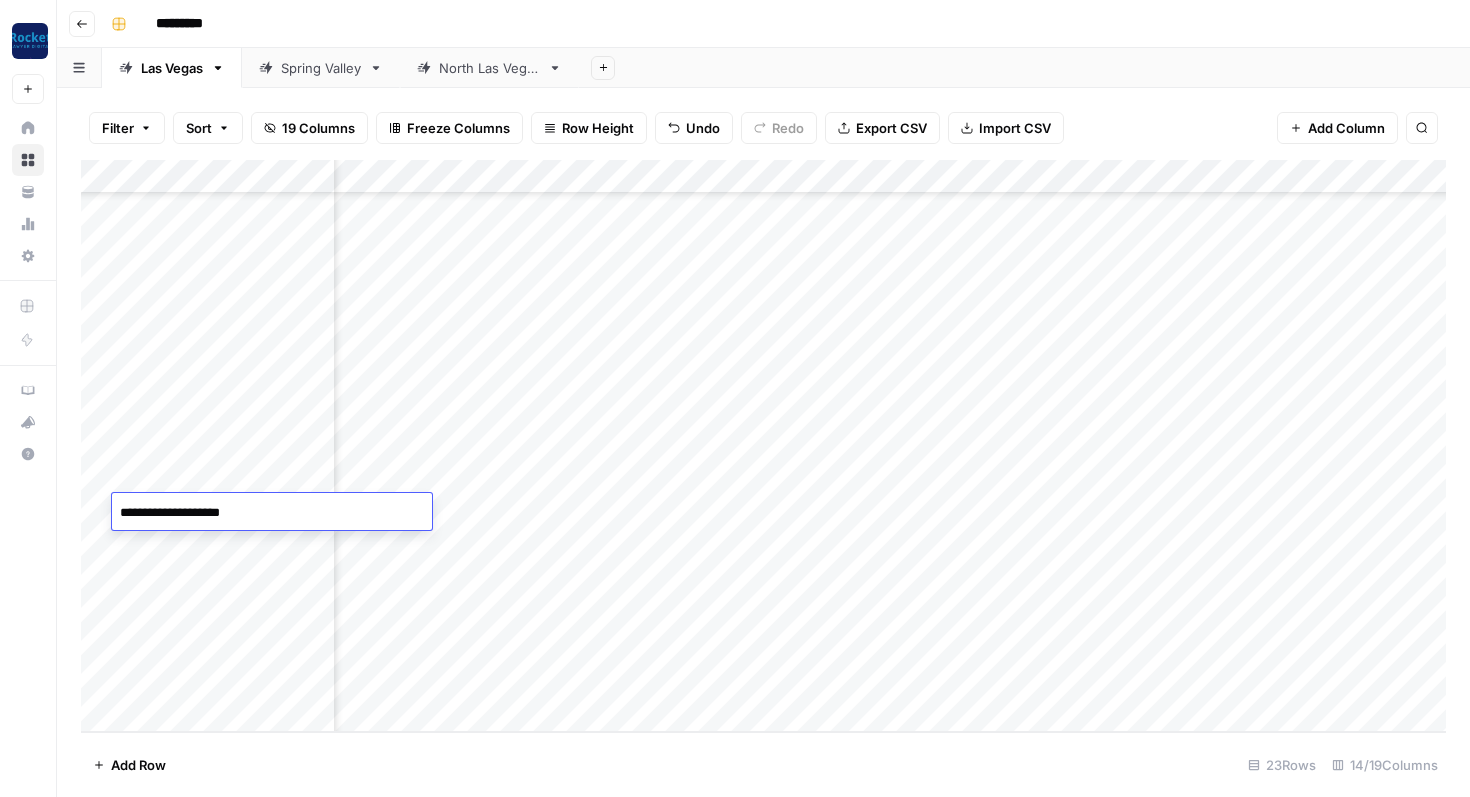 click on "**********" at bounding box center [272, 513] 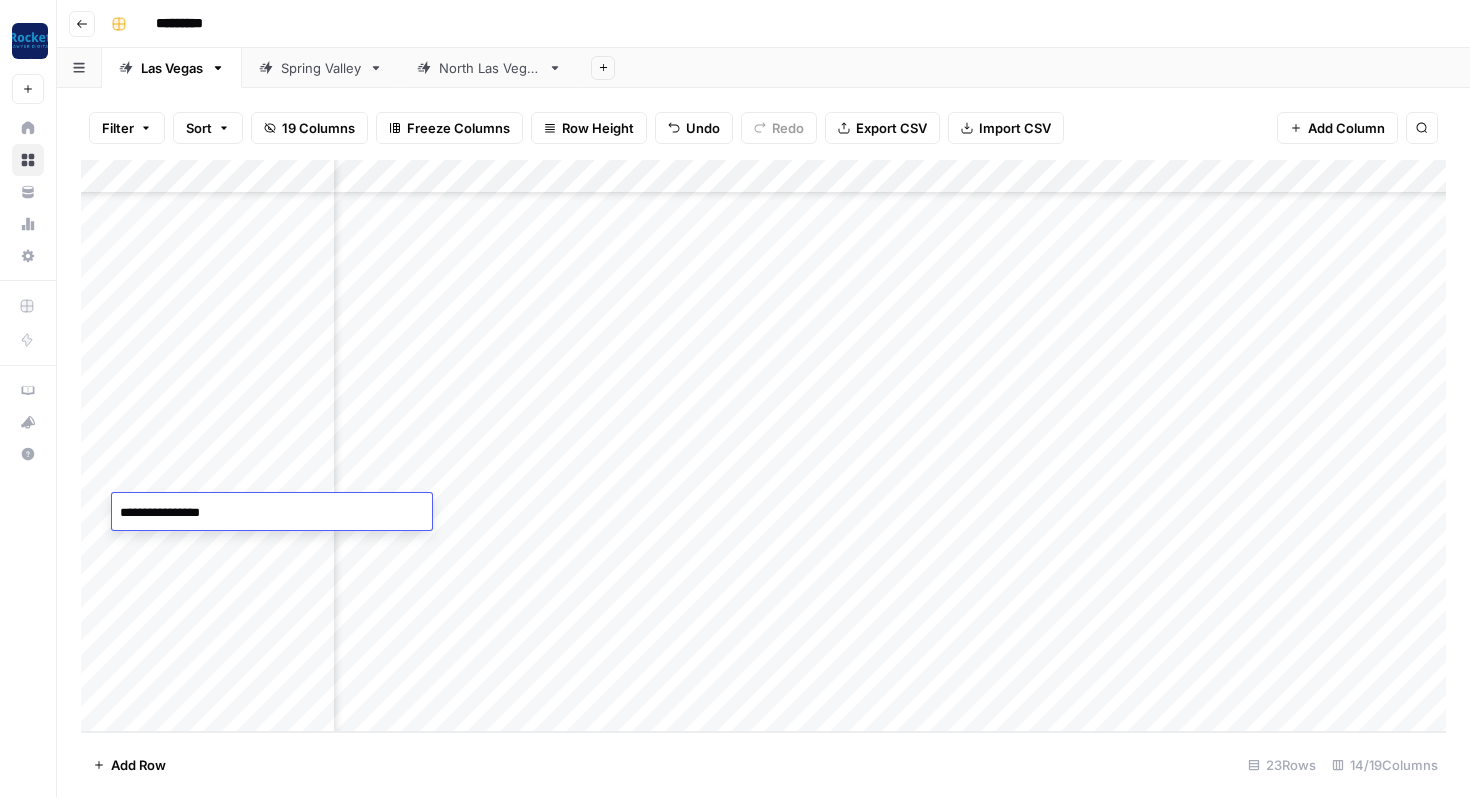 type on "**********" 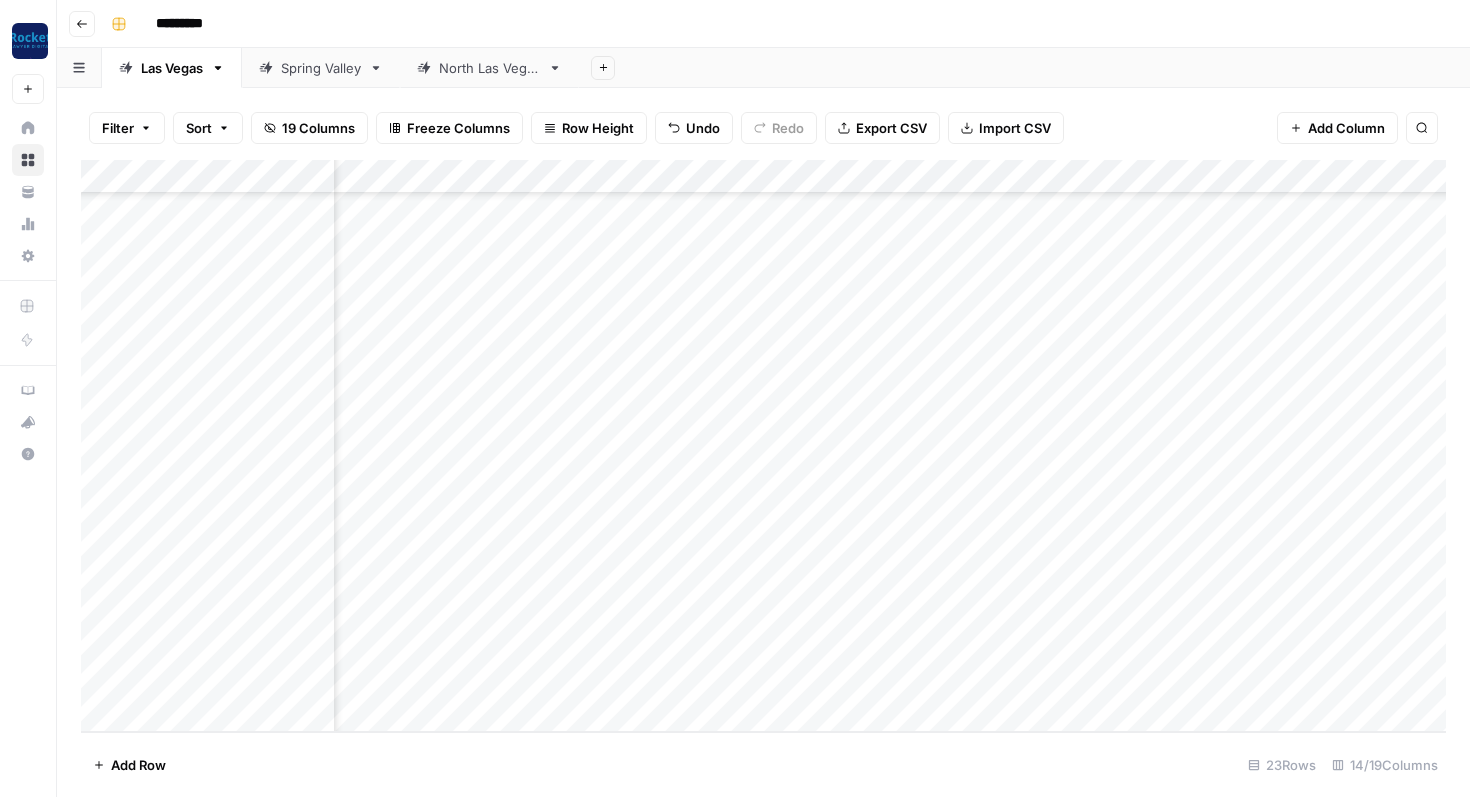 click on "Add Column" at bounding box center [763, 446] 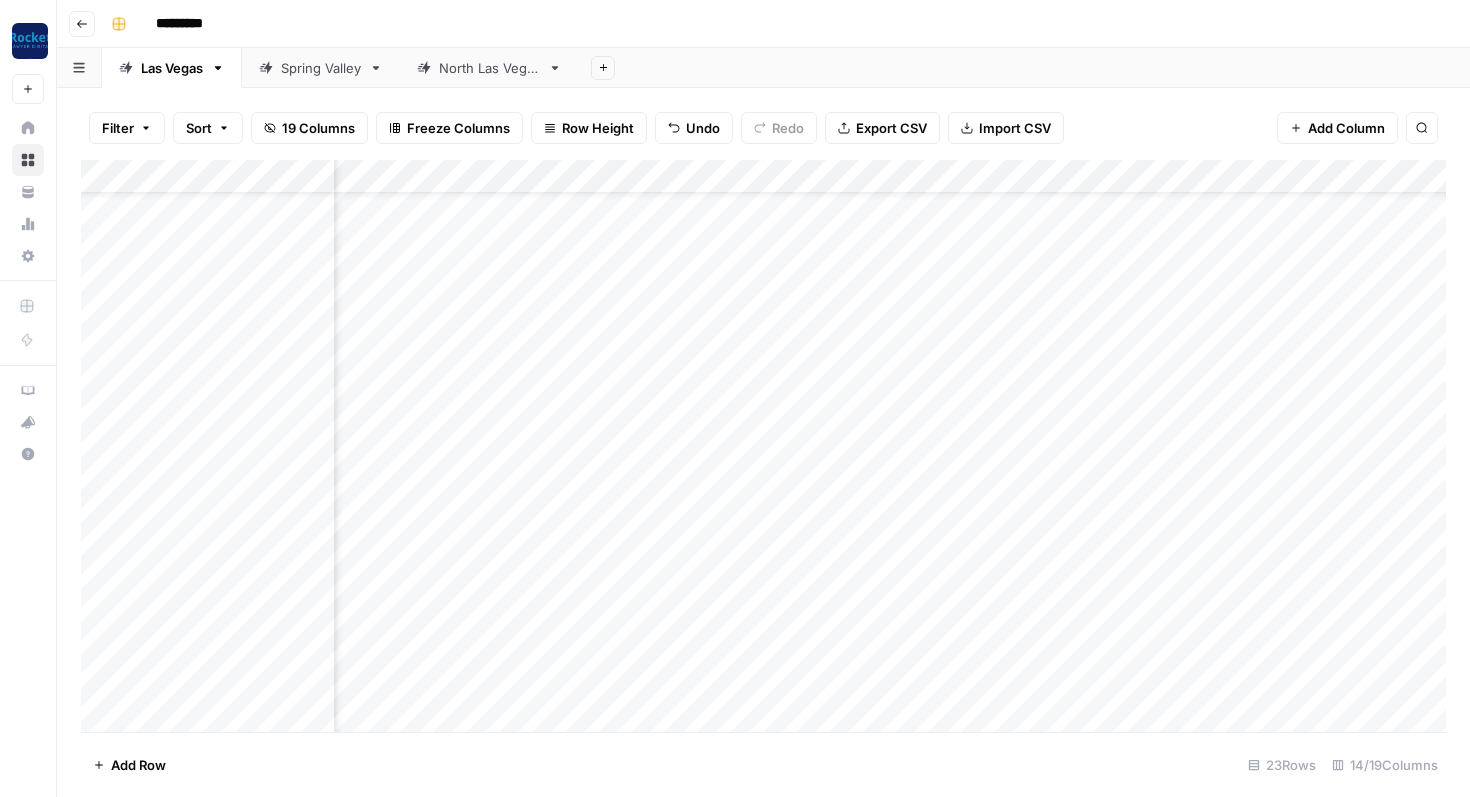 scroll, scrollTop: 70, scrollLeft: 950, axis: both 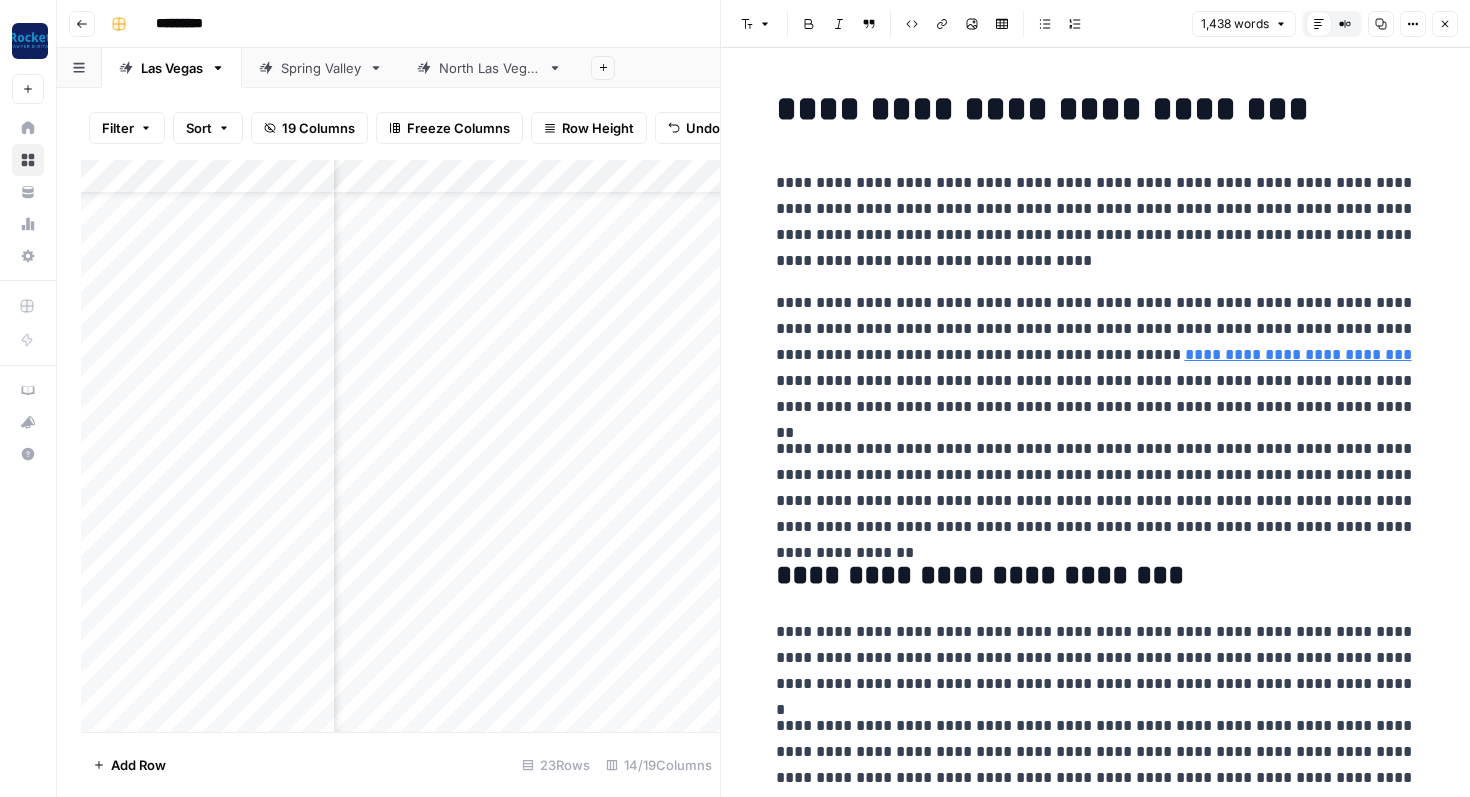 click on "**********" at bounding box center [1096, 2683] 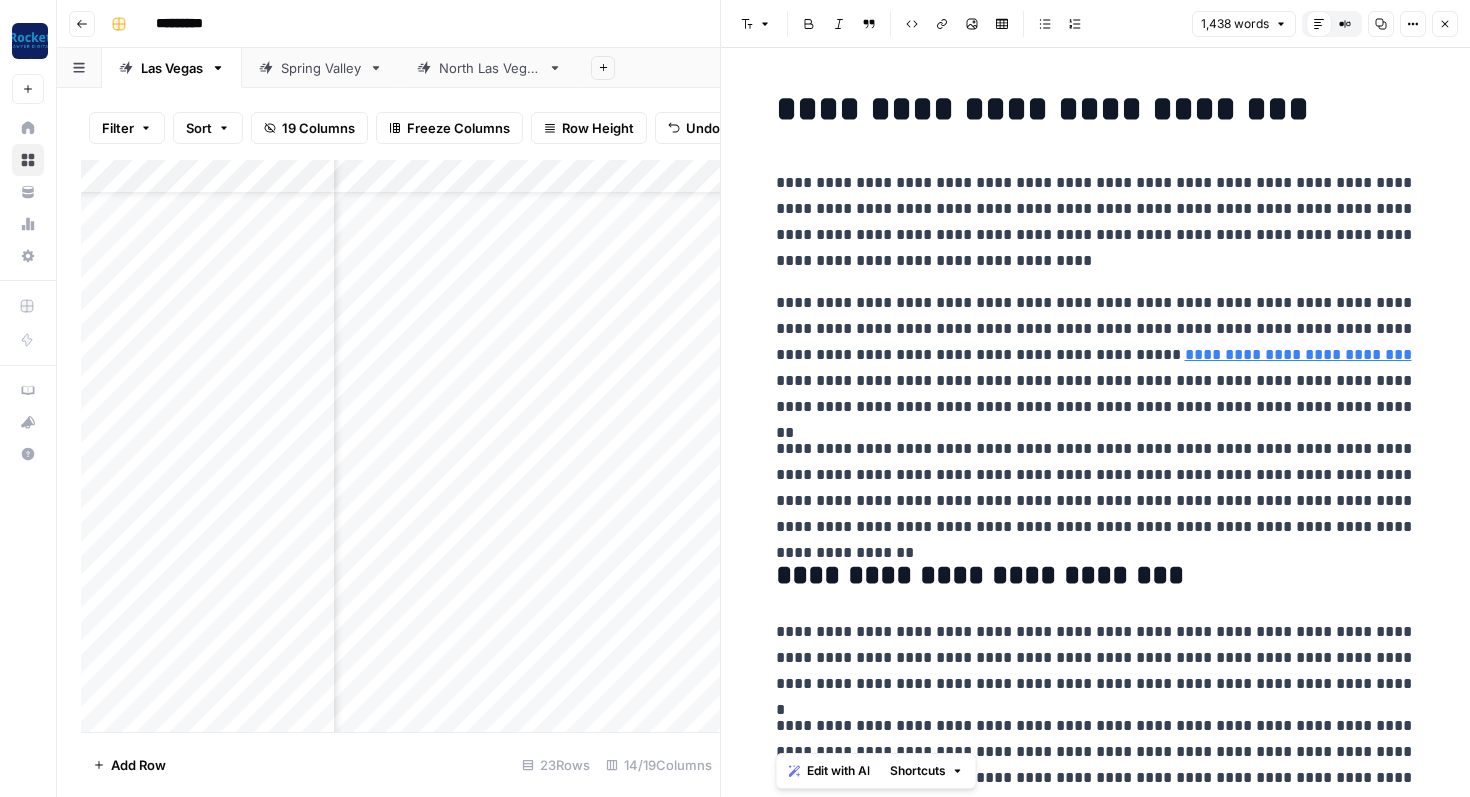 copy on "**********" 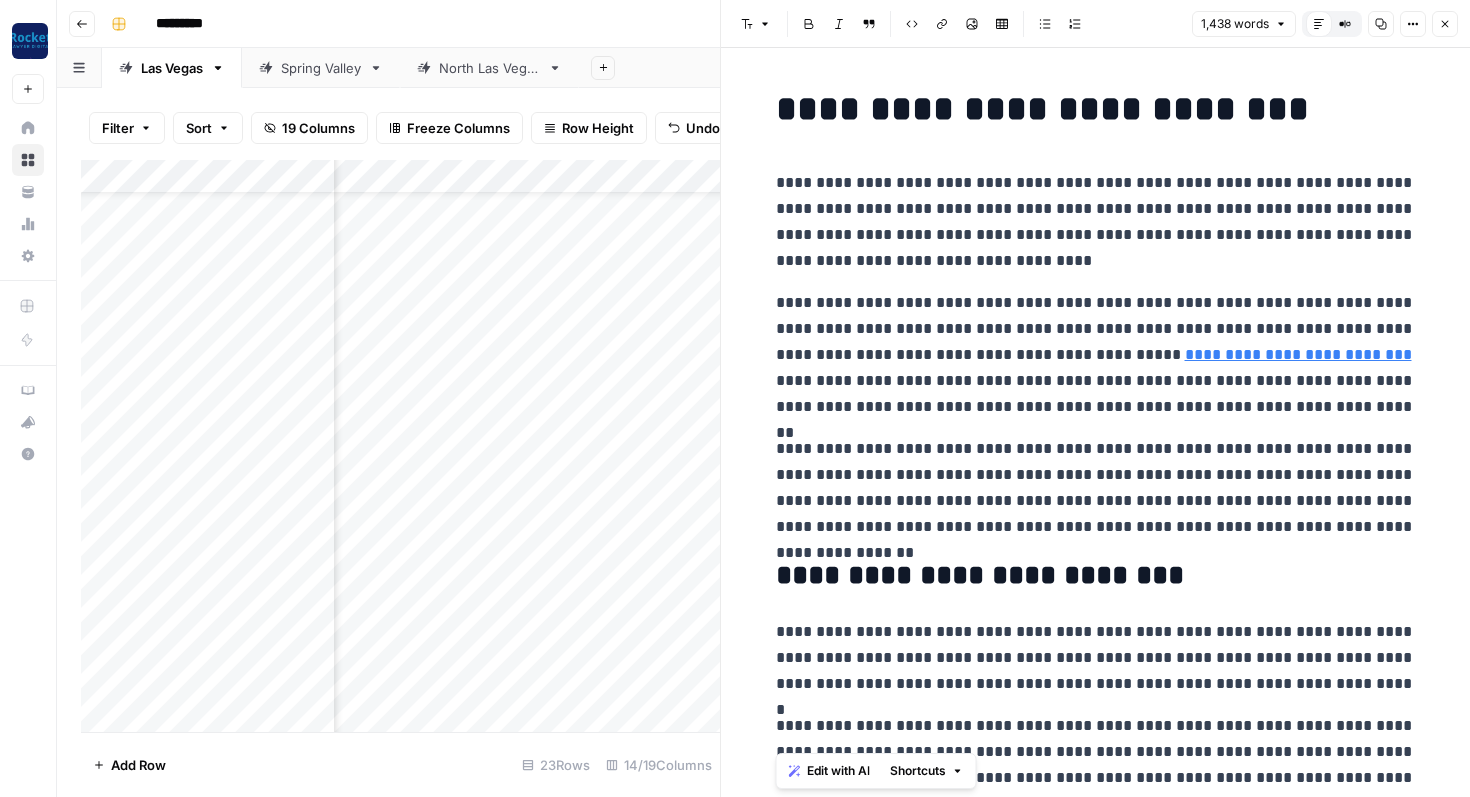 click on "**********" at bounding box center [1096, 109] 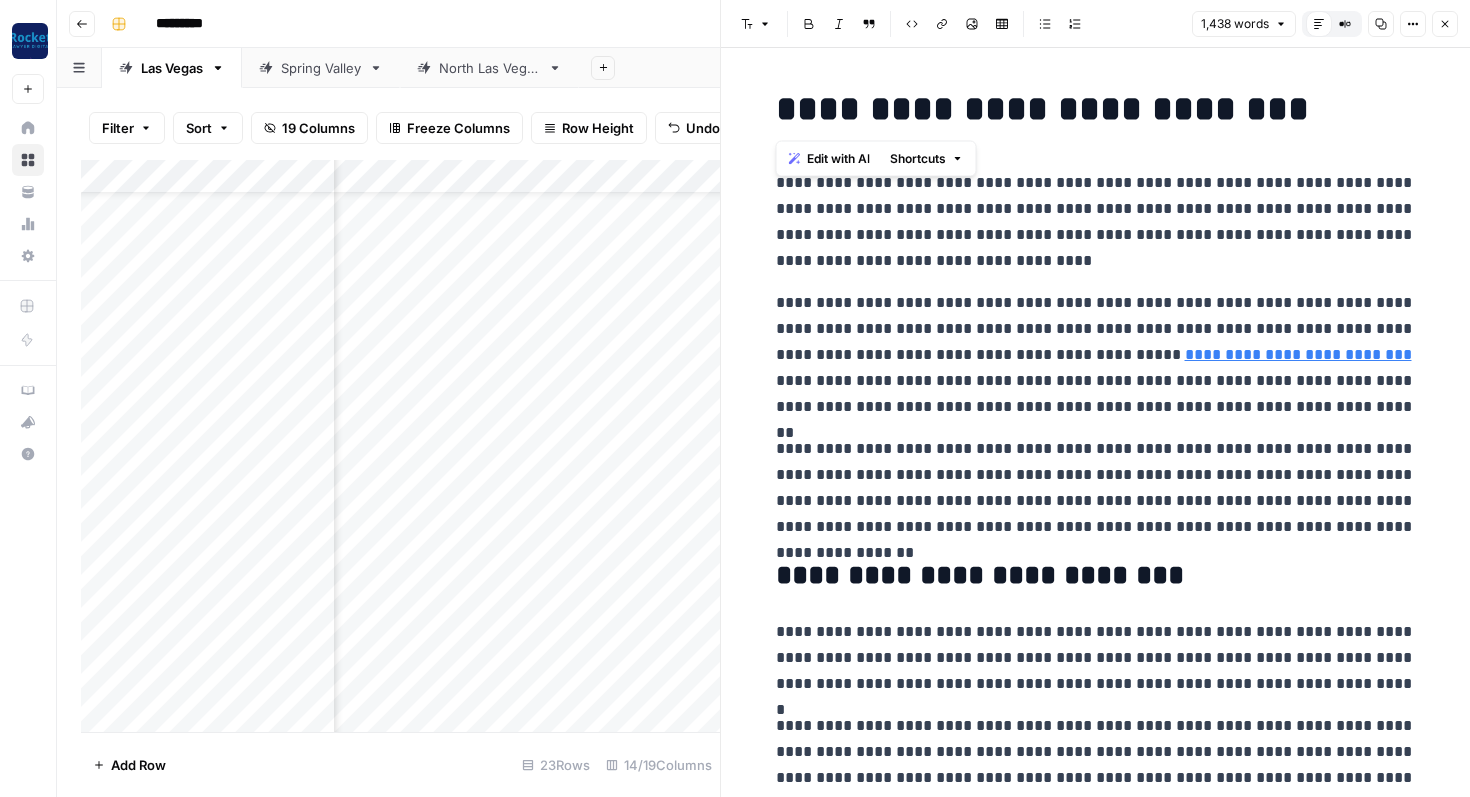 drag, startPoint x: 831, startPoint y: 108, endPoint x: 1188, endPoint y: 98, distance: 357.14 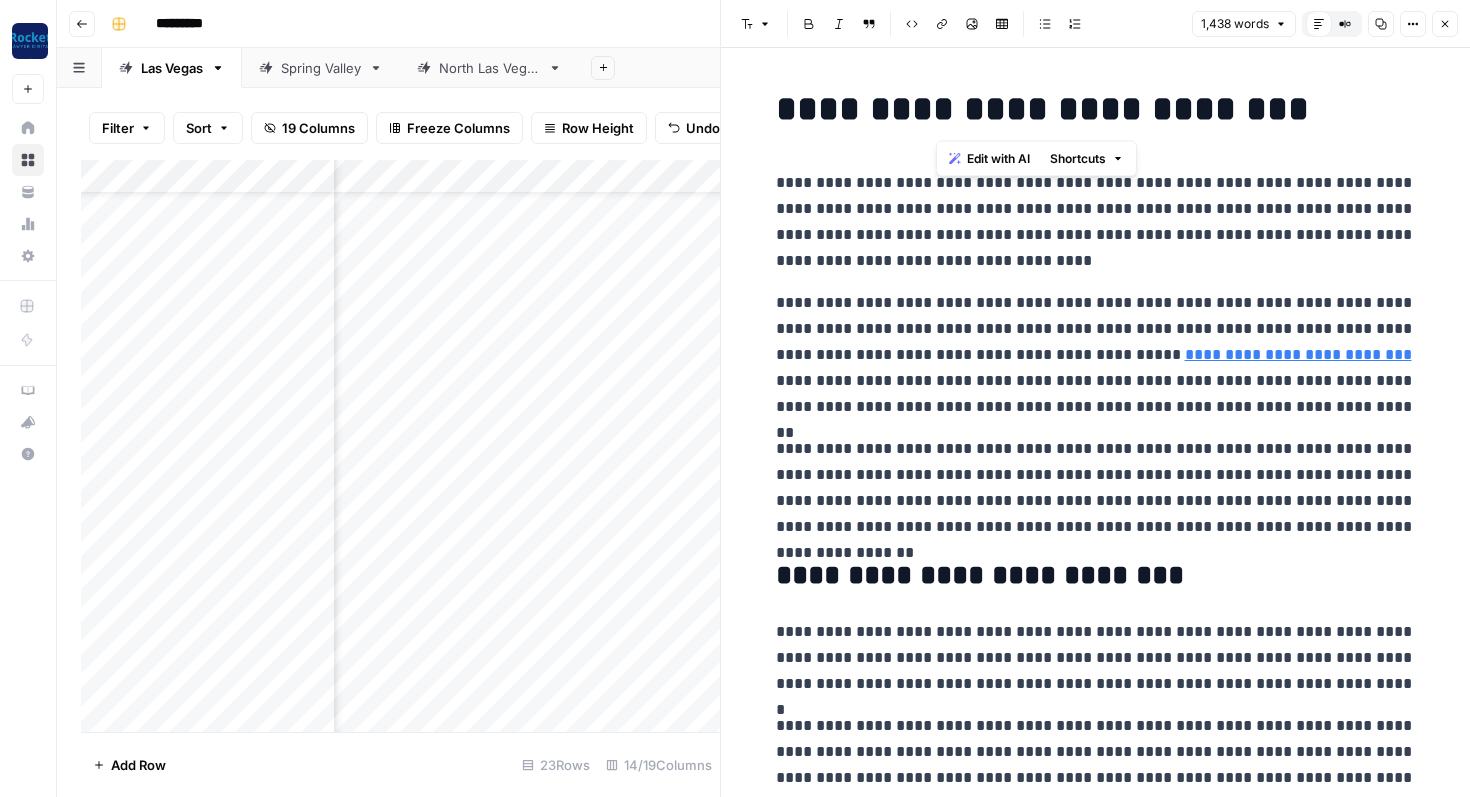 drag, startPoint x: 985, startPoint y: 103, endPoint x: 1196, endPoint y: 103, distance: 211 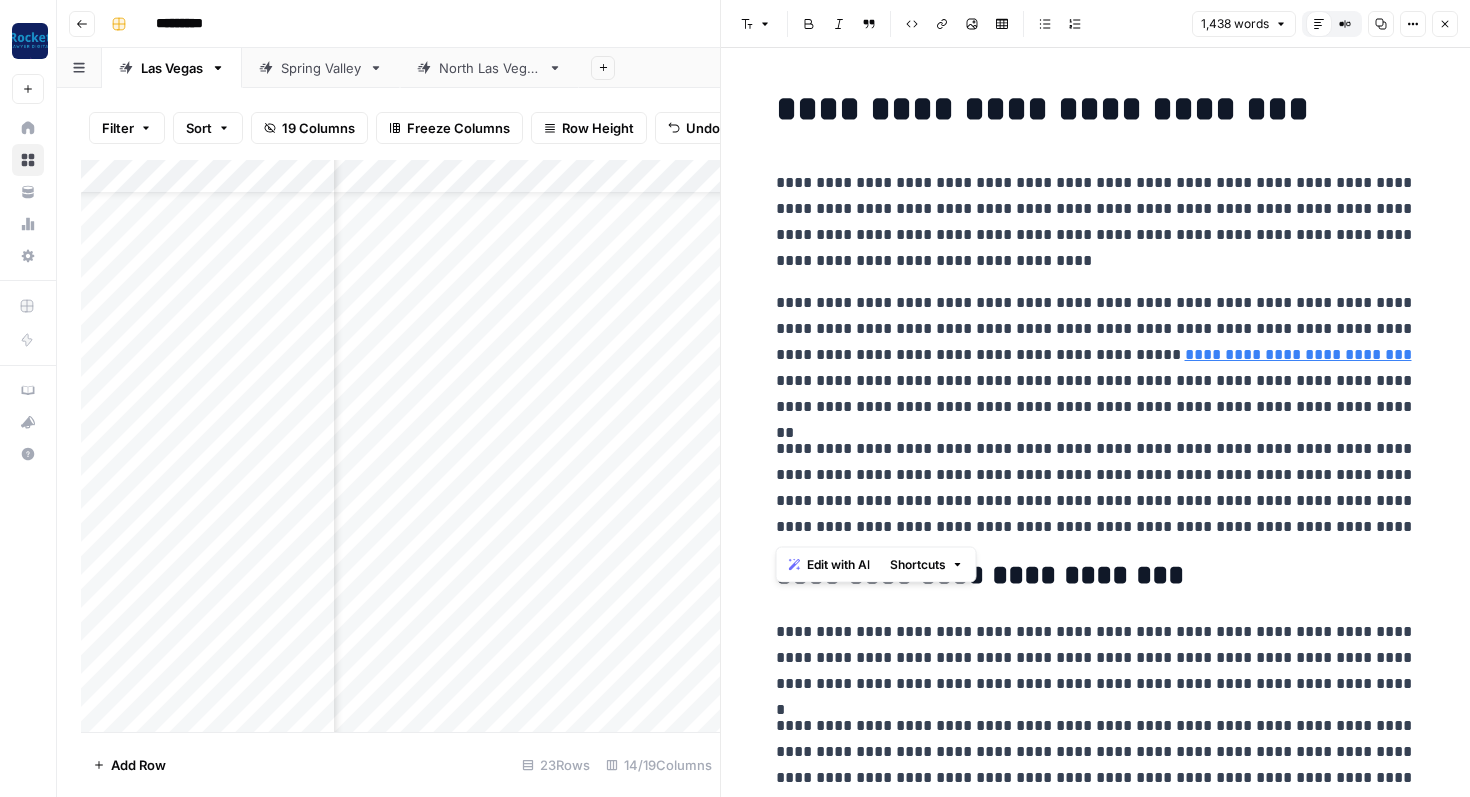 drag, startPoint x: 777, startPoint y: 303, endPoint x: 1346, endPoint y: 530, distance: 612.6092 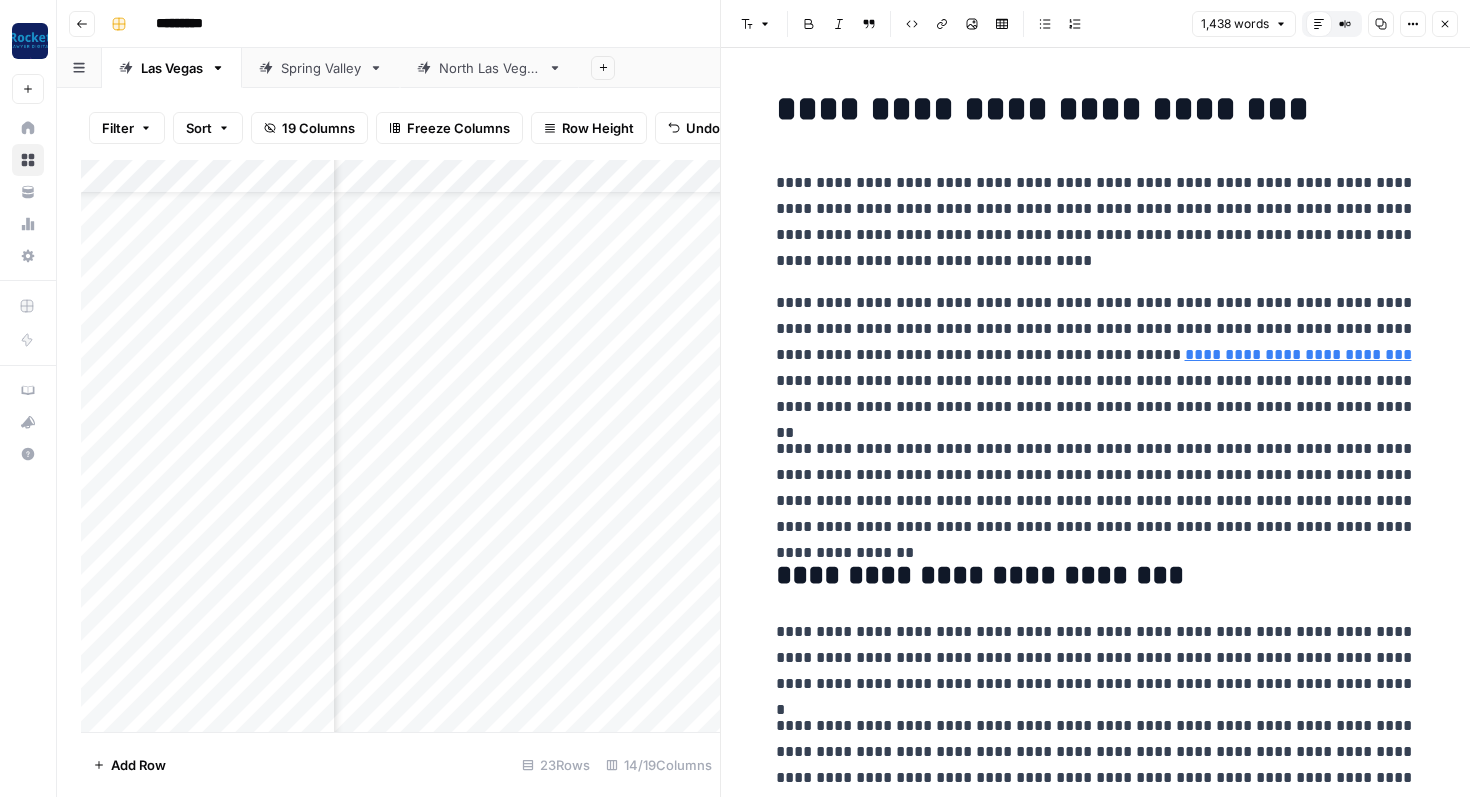 click on "**********" at bounding box center (1096, 222) 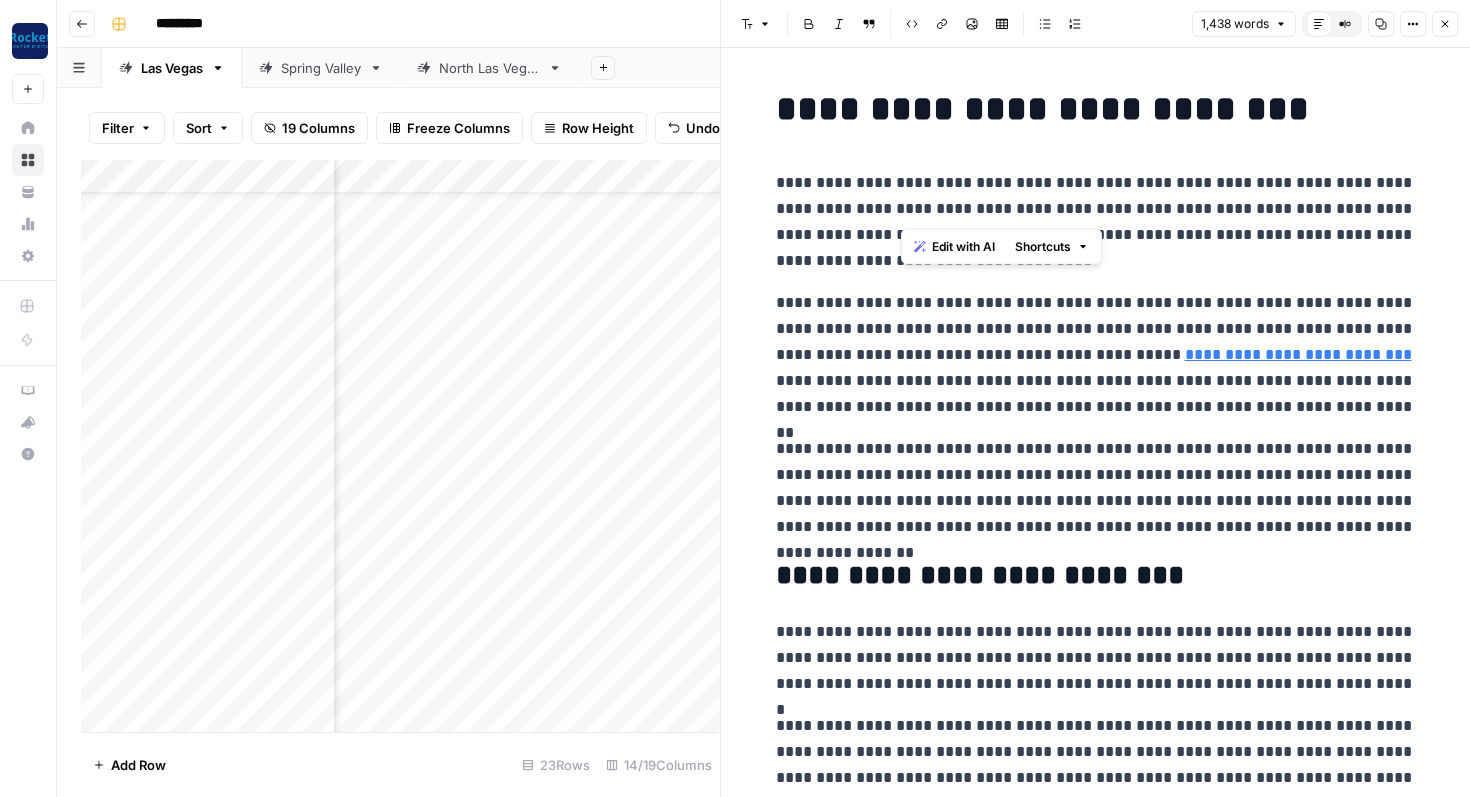 click on "**********" at bounding box center (1096, 222) 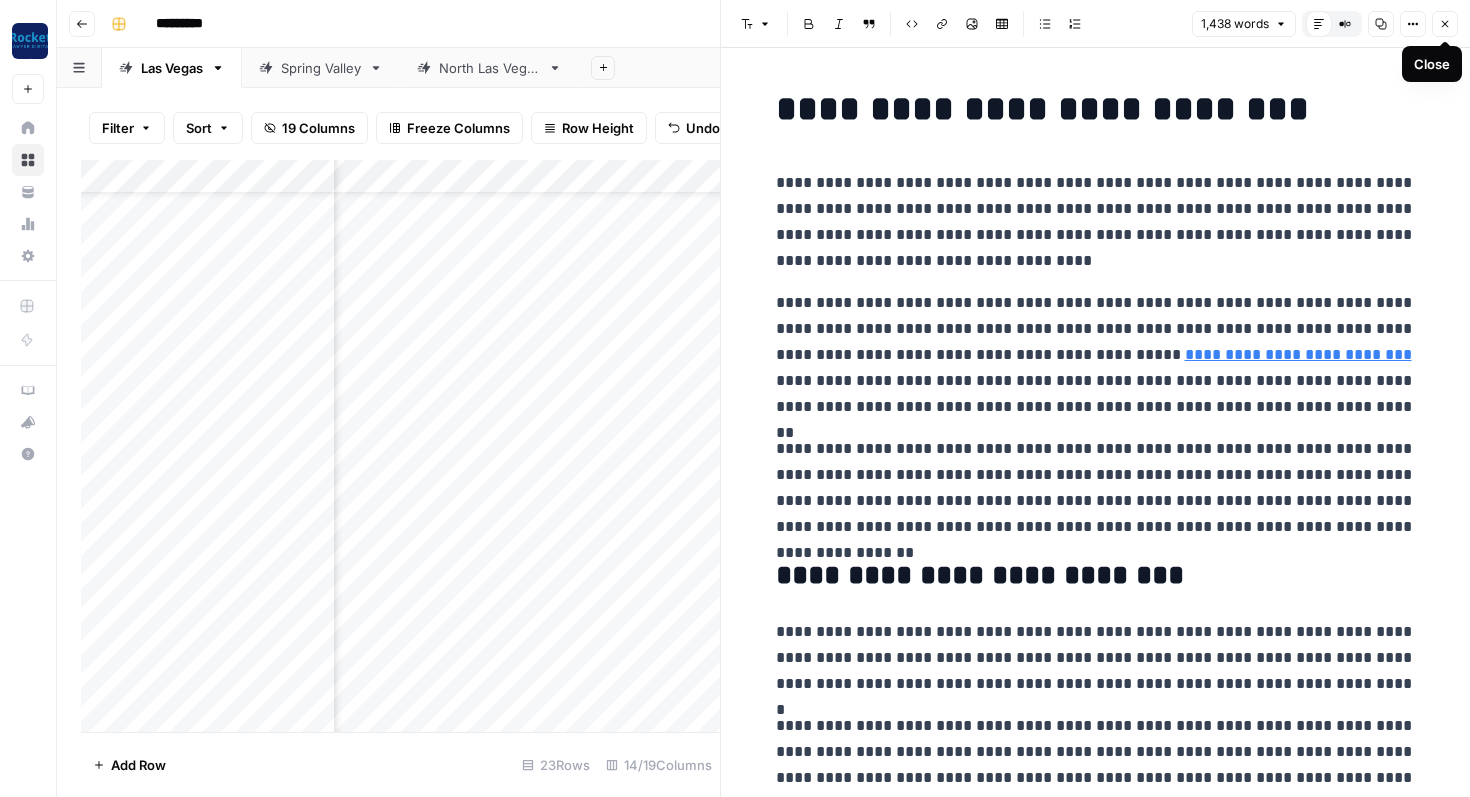 click 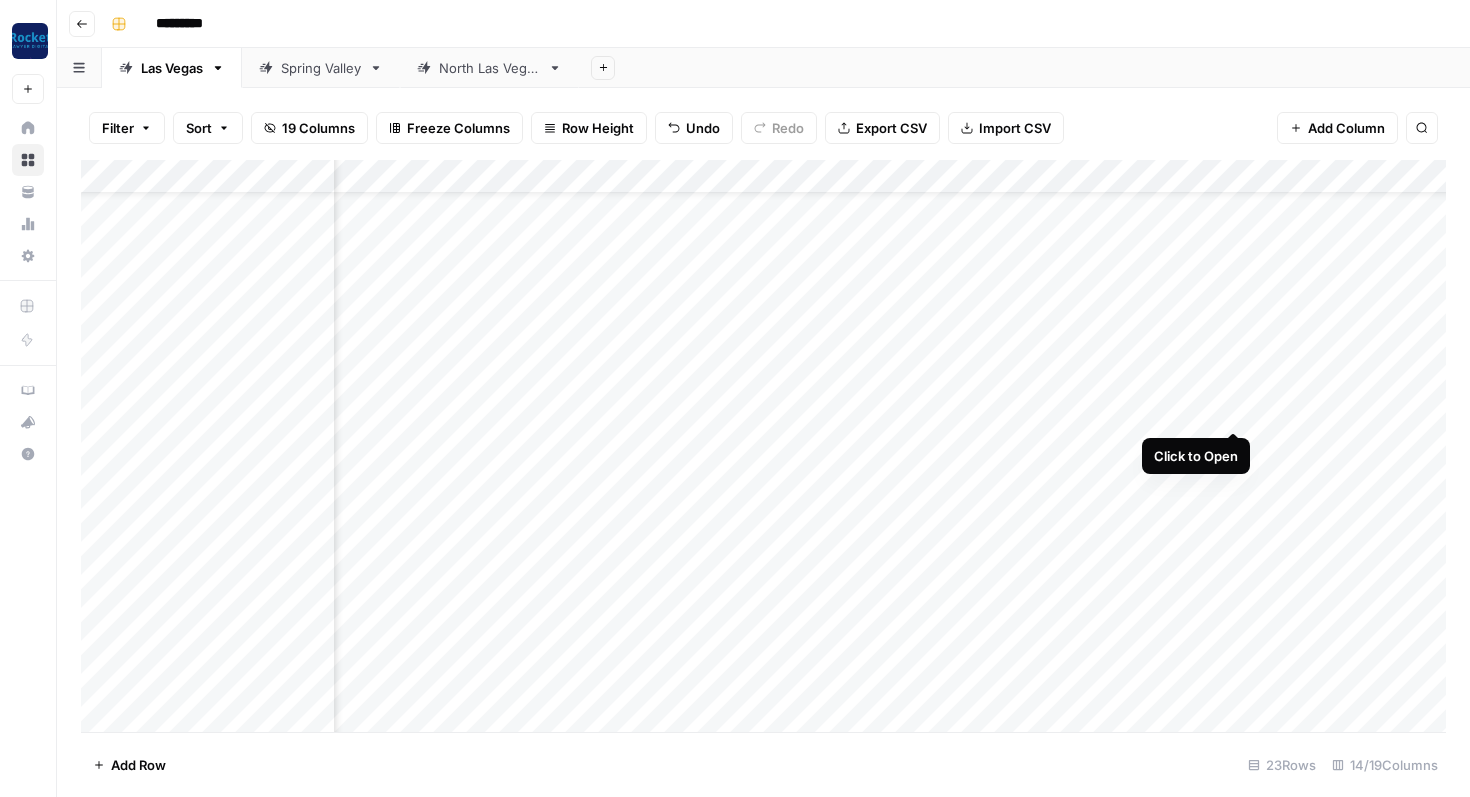 click on "Add Column" at bounding box center [763, 446] 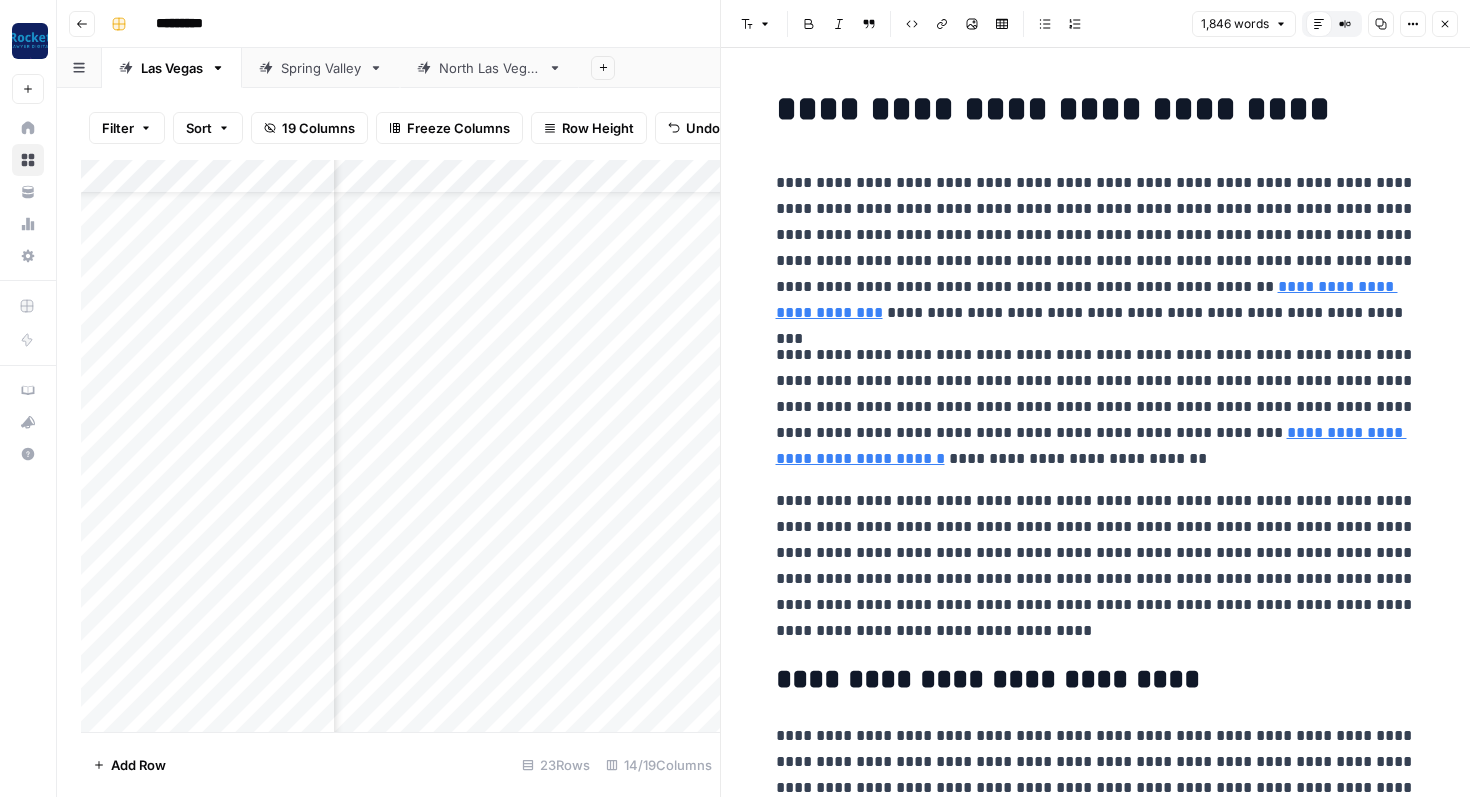 click on "**********" at bounding box center (1096, 248) 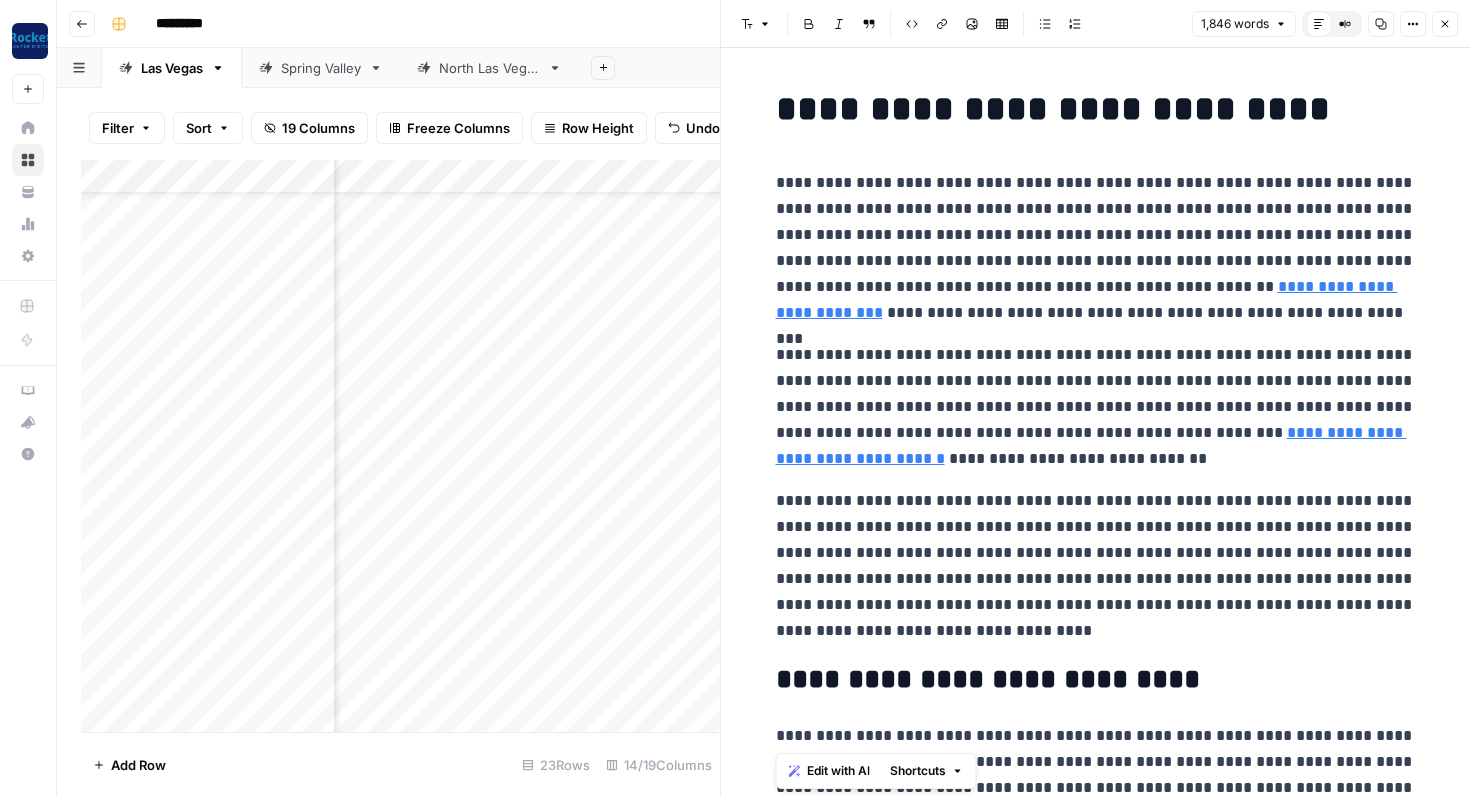 copy on "**********" 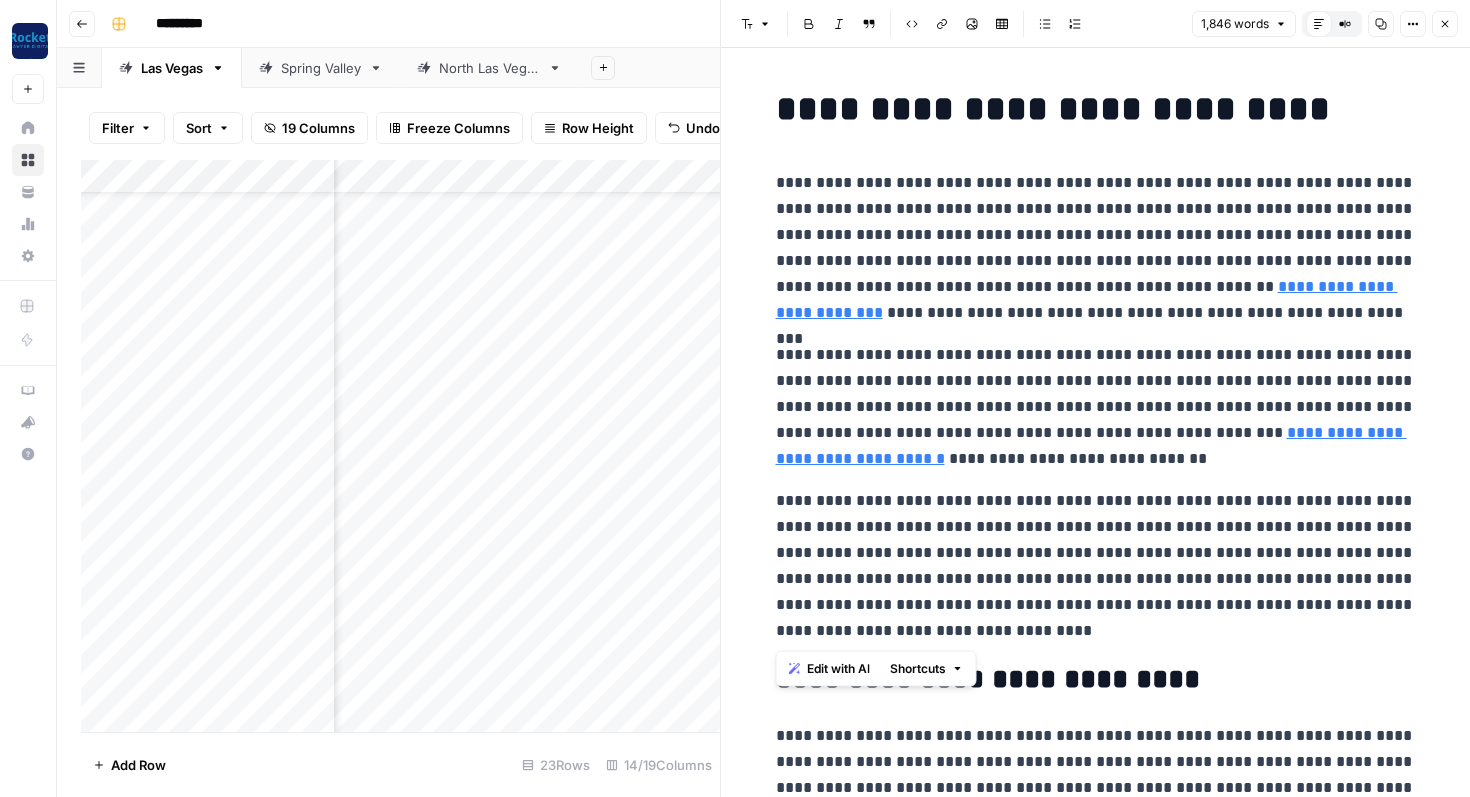 drag, startPoint x: 924, startPoint y: 630, endPoint x: 775, endPoint y: 187, distance: 467.38635 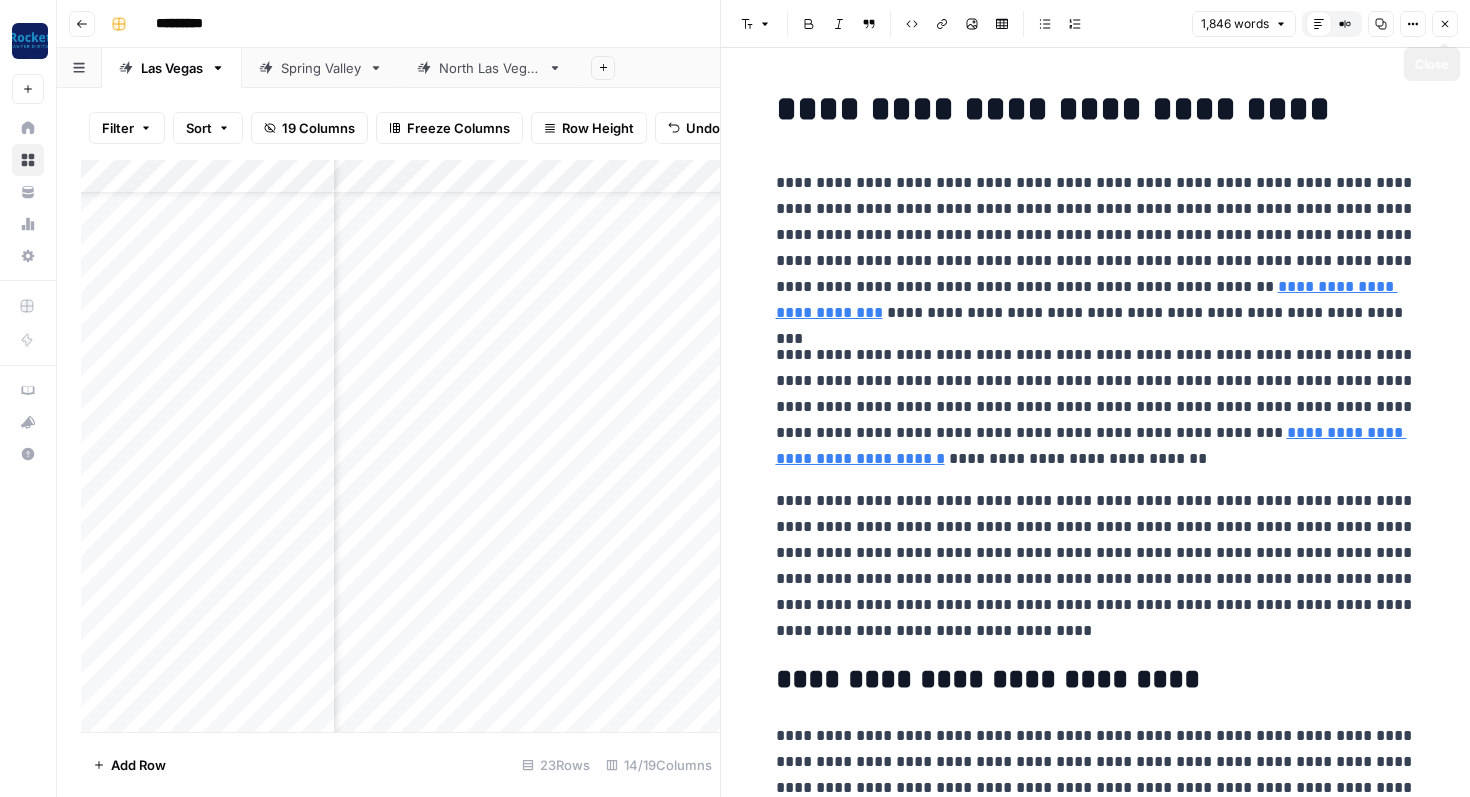 click 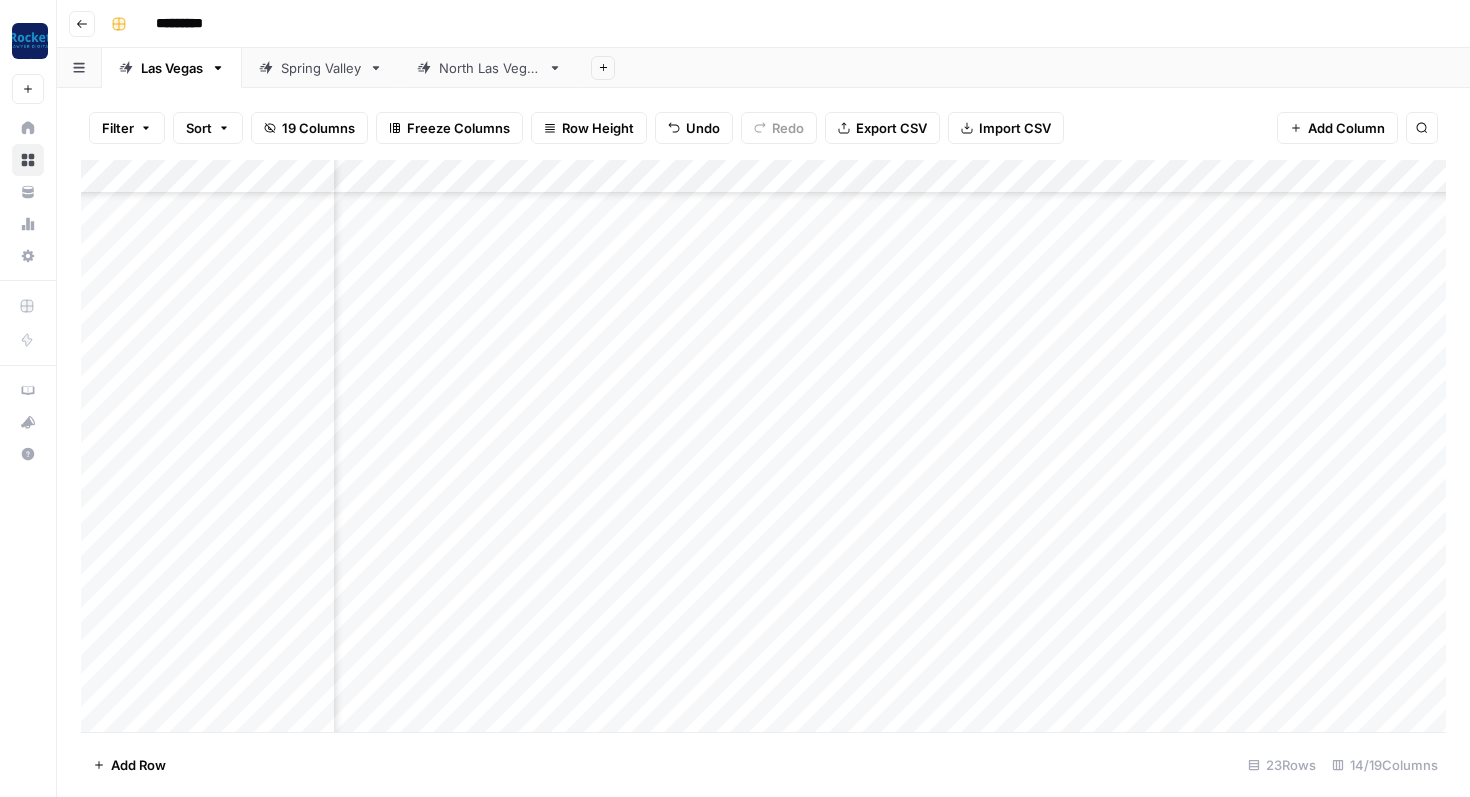 scroll, scrollTop: 276, scrollLeft: 950, axis: both 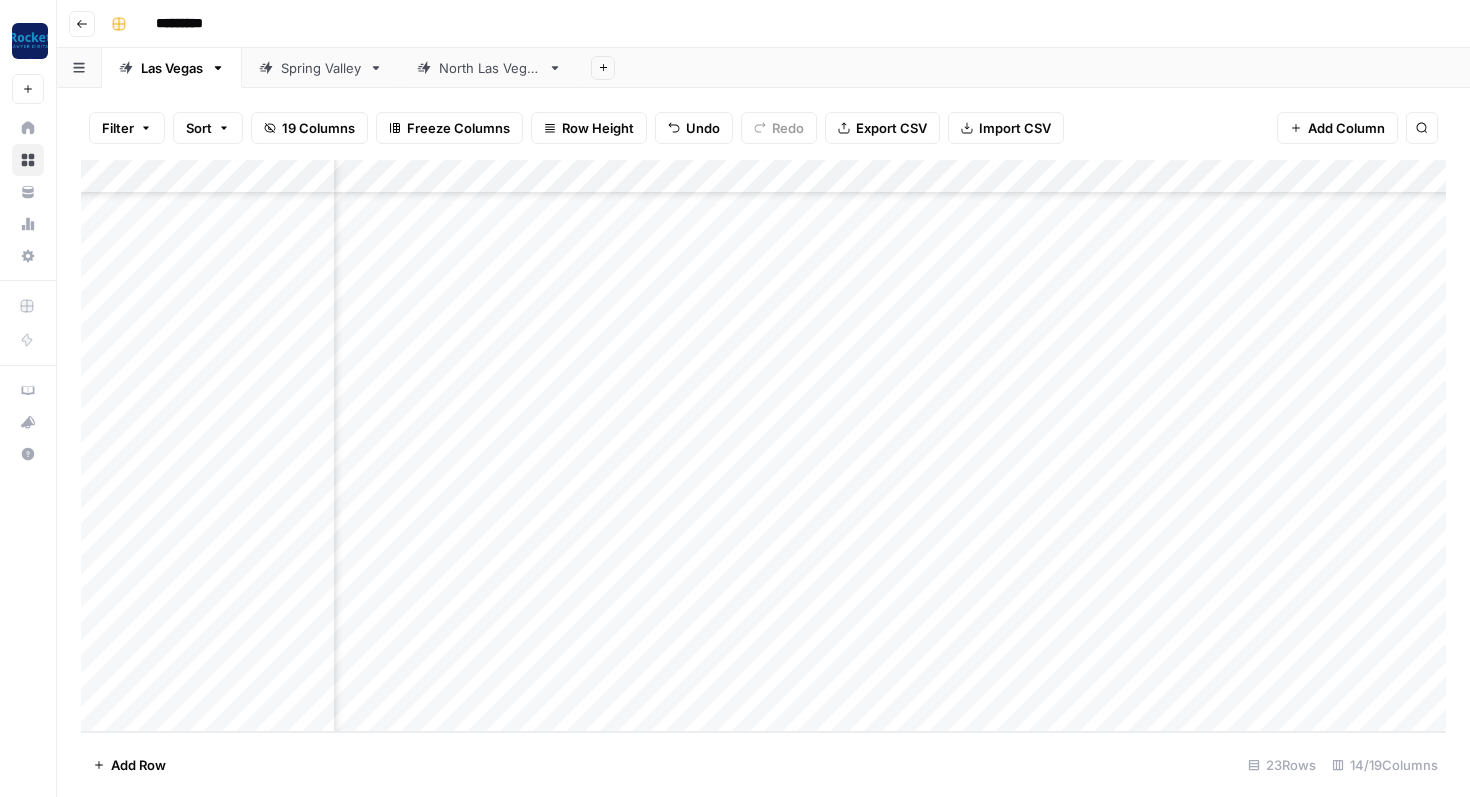 click on "Add Column" at bounding box center (763, 446) 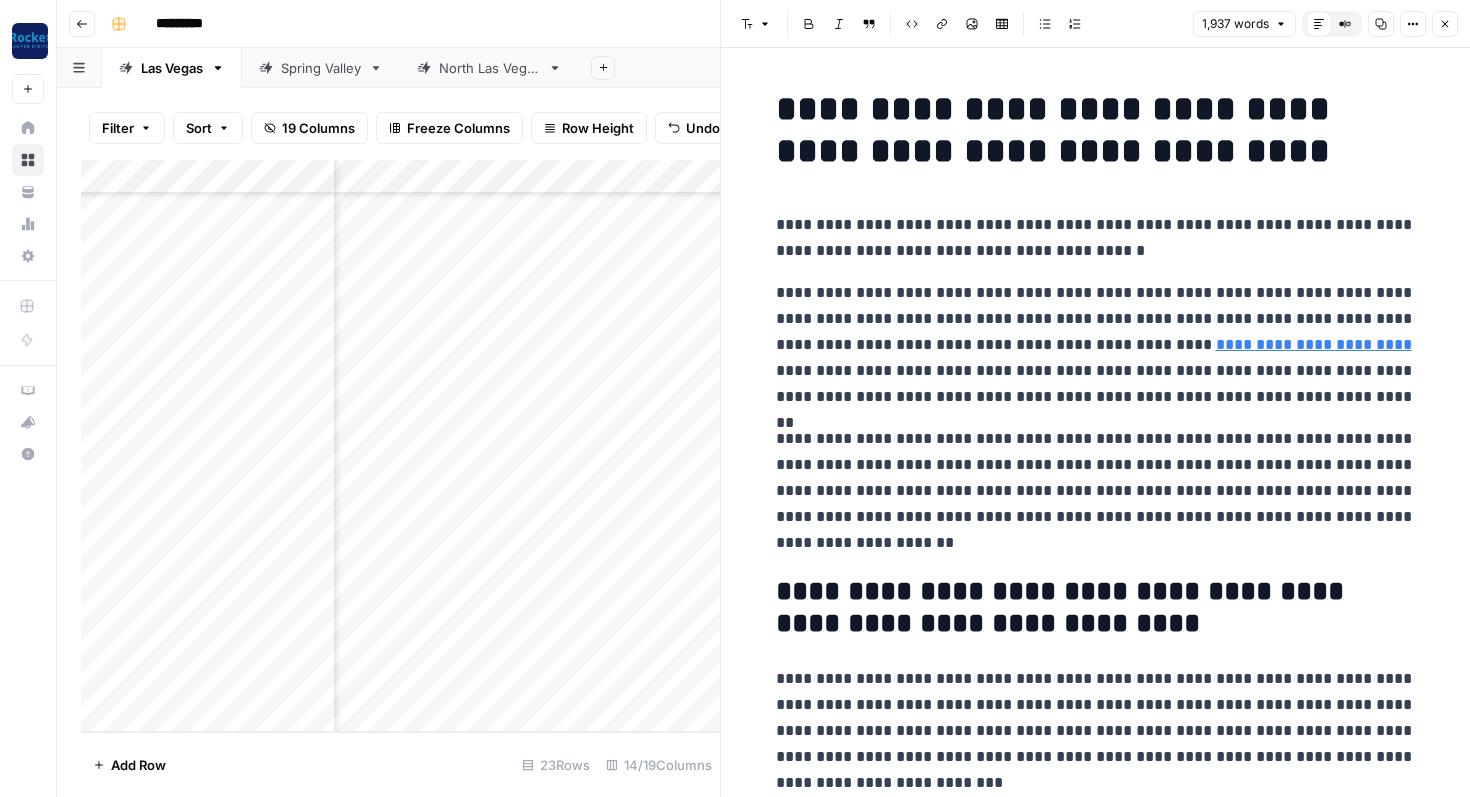click on "**********" at bounding box center [1096, 345] 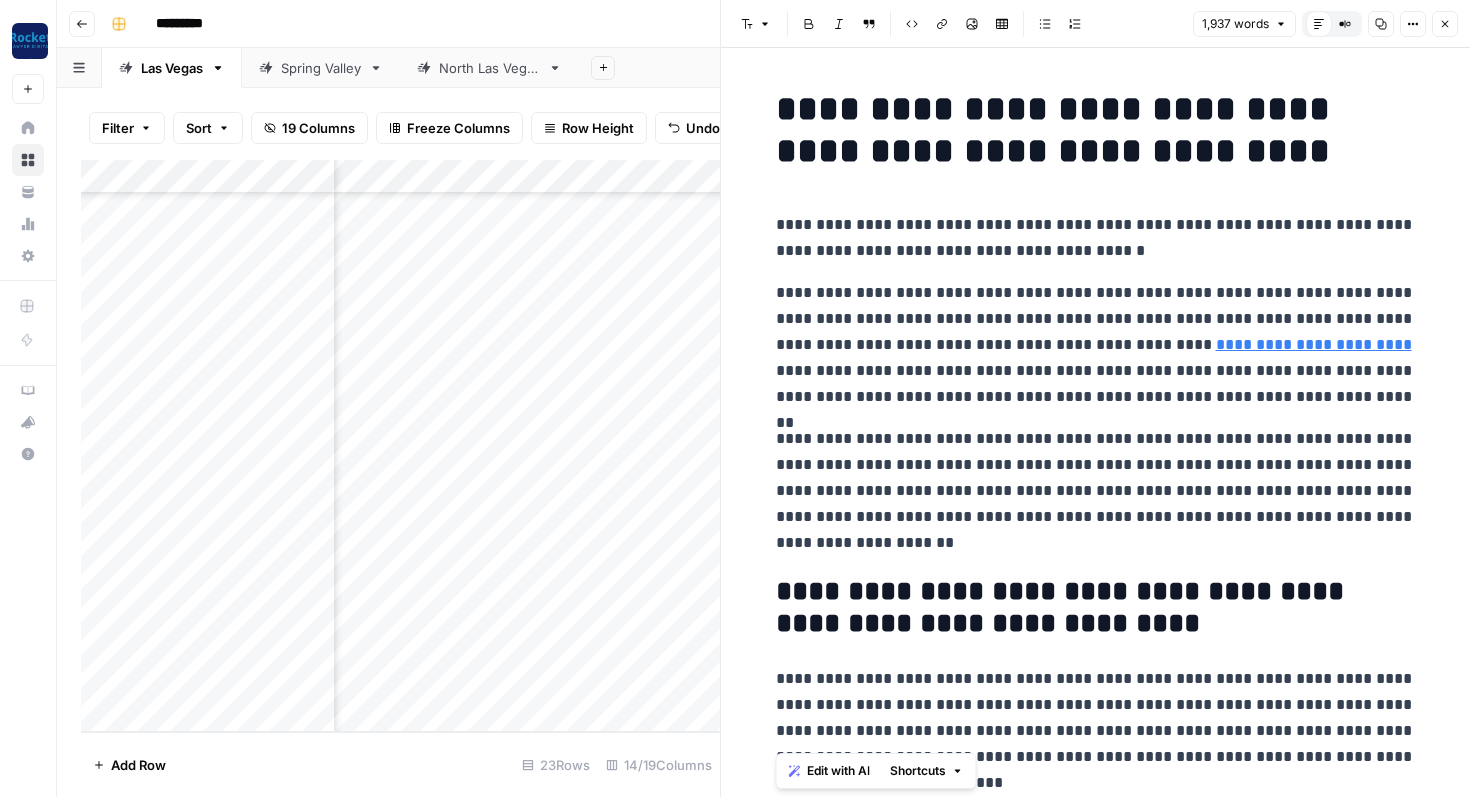 copy on "**********" 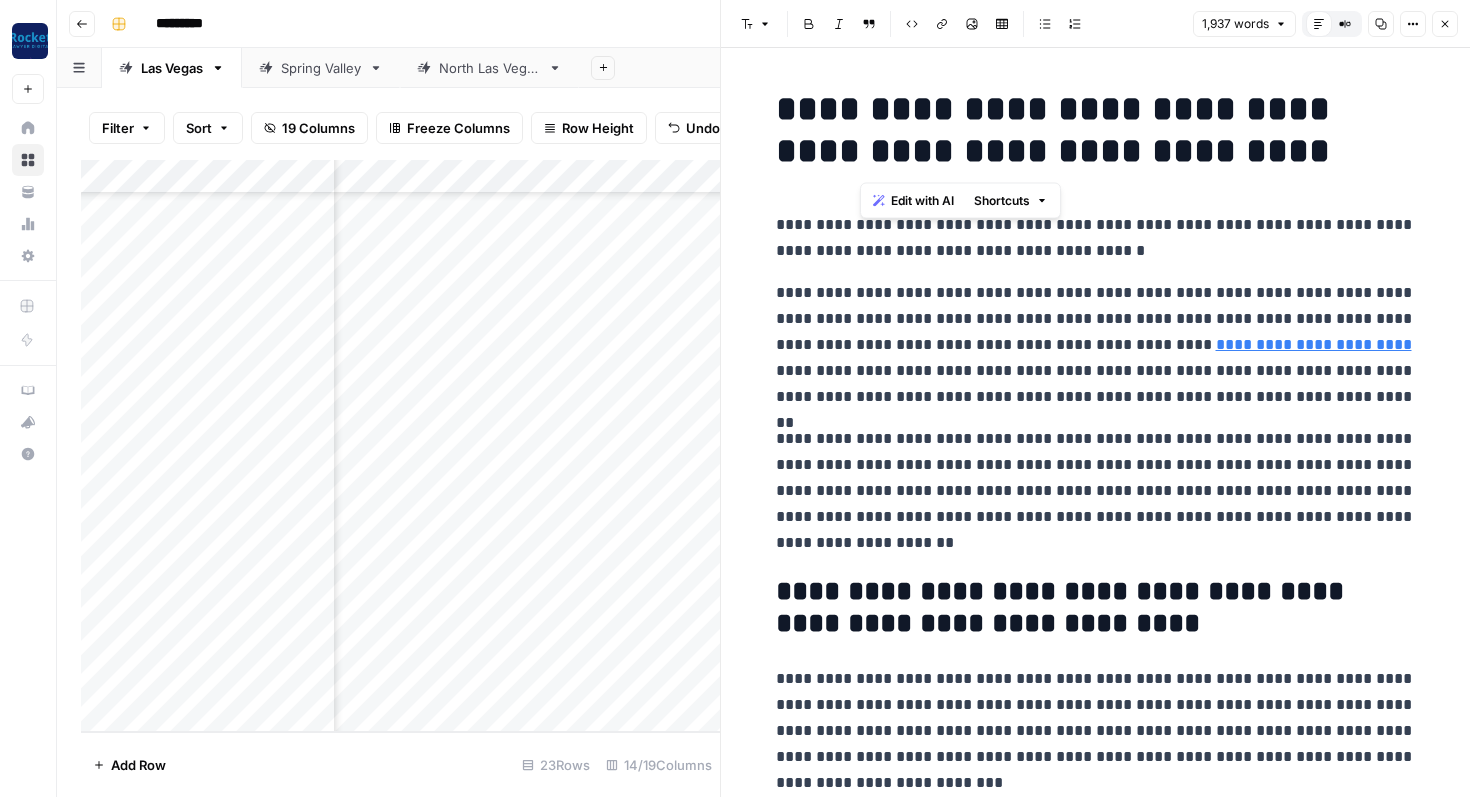 drag, startPoint x: 871, startPoint y: 112, endPoint x: 871, endPoint y: 136, distance: 24 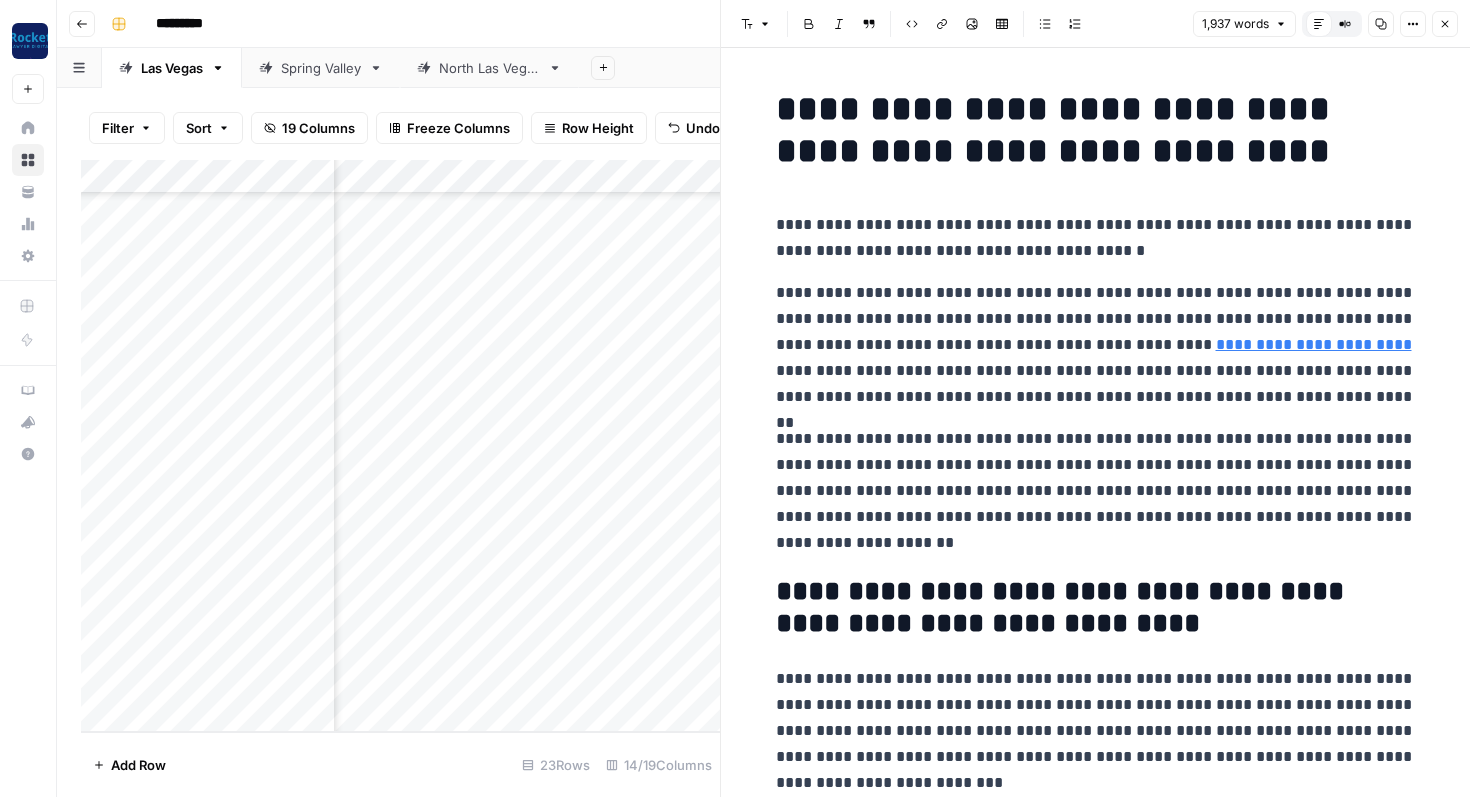 click on "**********" at bounding box center [1096, 345] 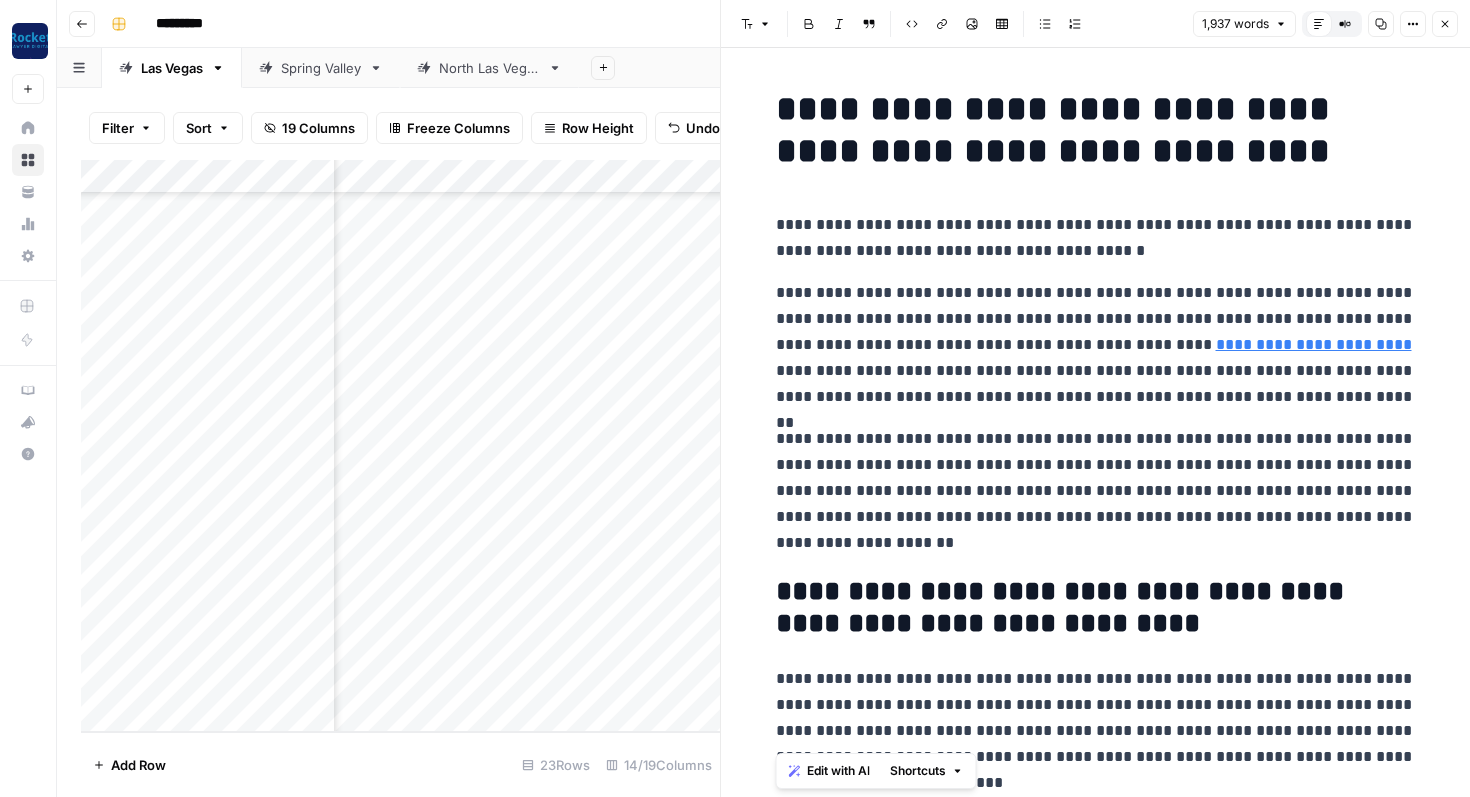 click on "**********" at bounding box center (1096, 130) 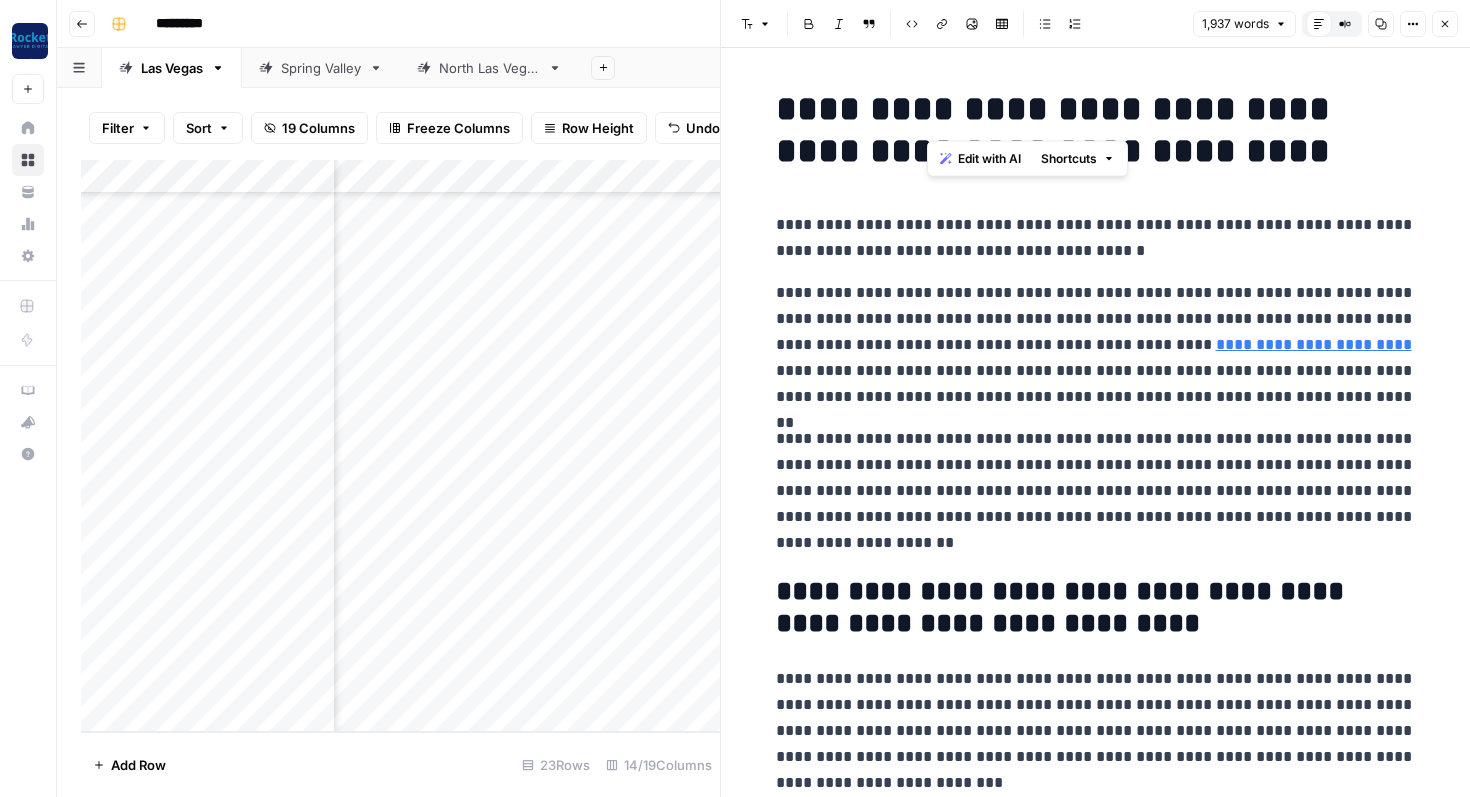 click on "**********" at bounding box center (1096, 130) 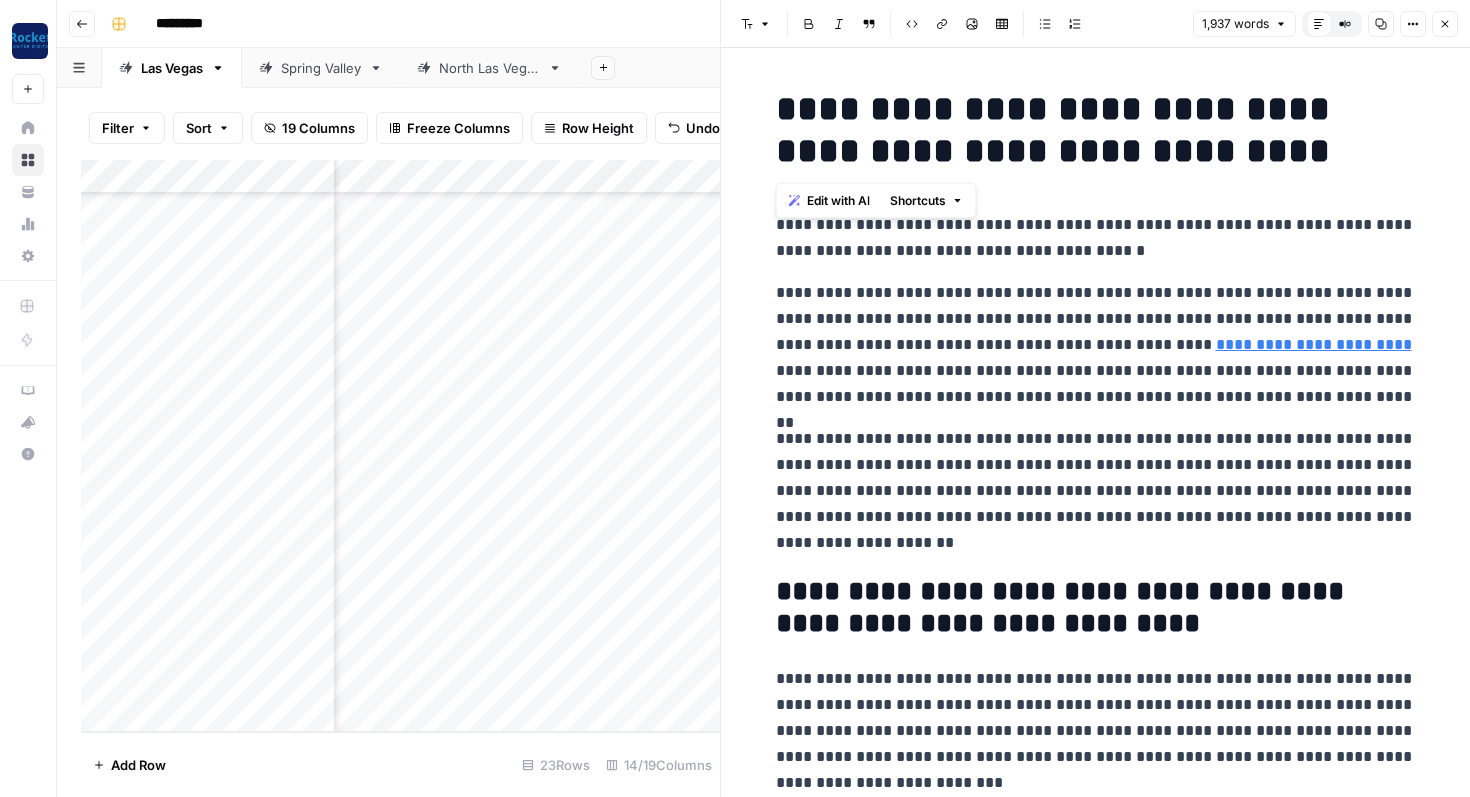 click on "**********" at bounding box center [1096, 345] 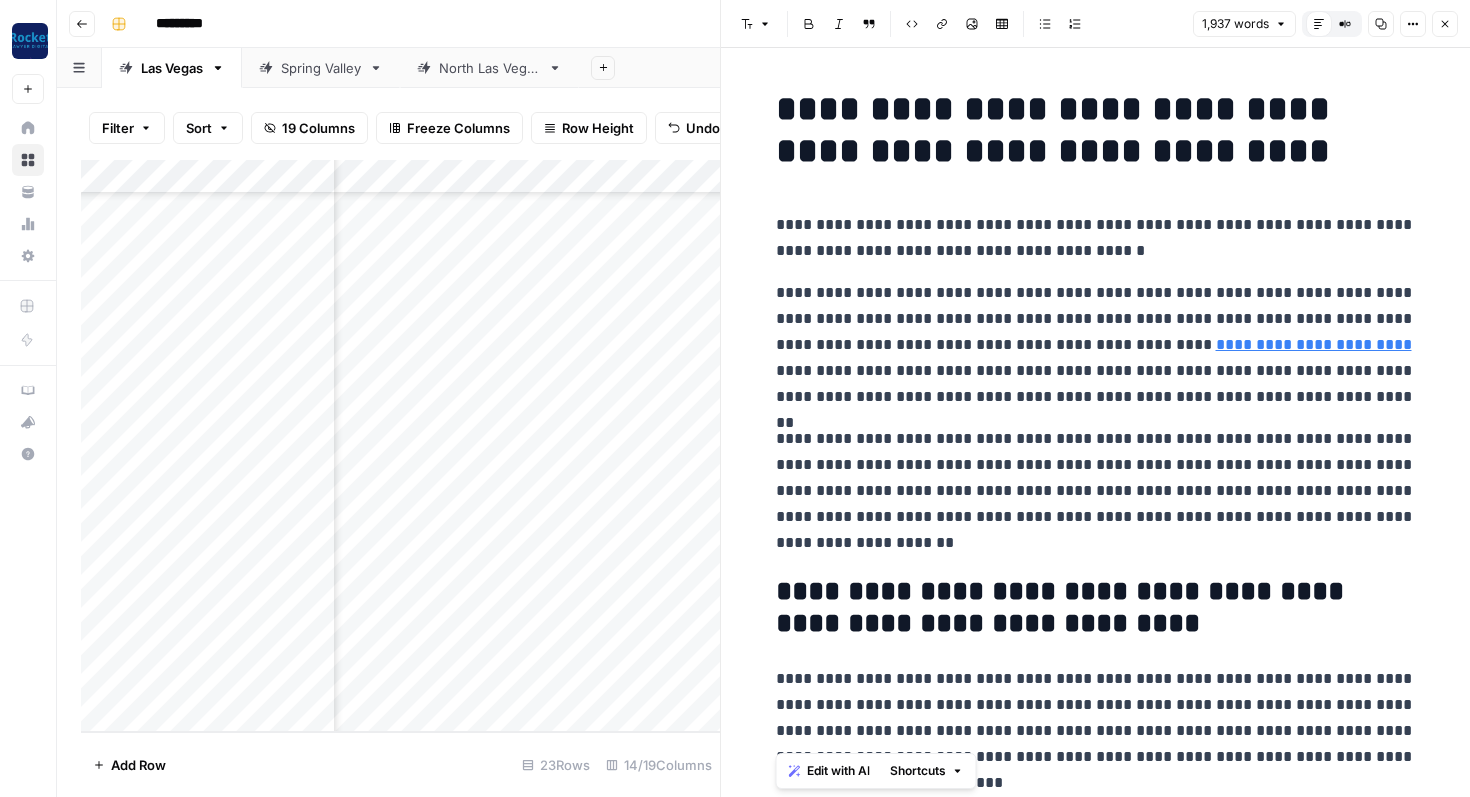 click on "**********" at bounding box center (1096, 345) 